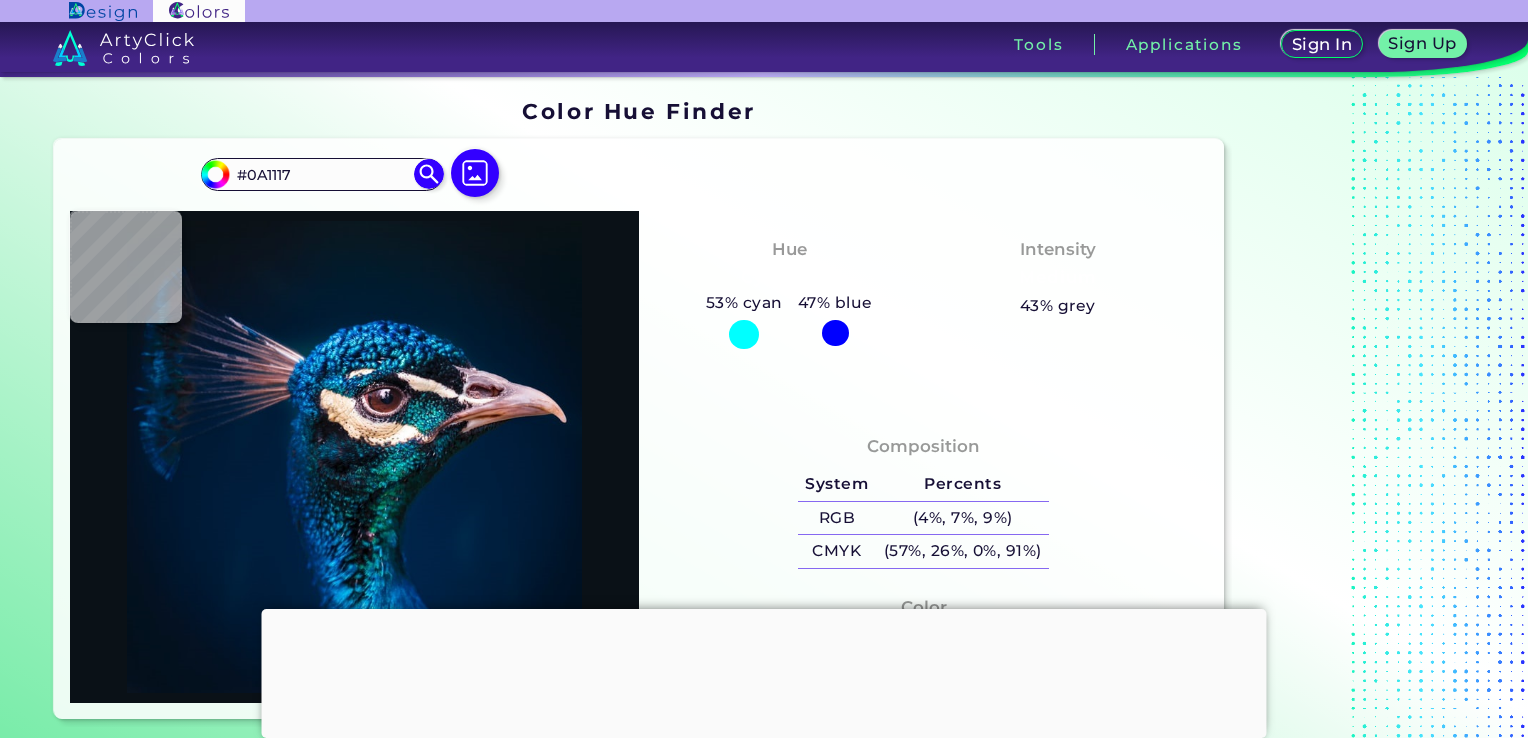 scroll, scrollTop: 0, scrollLeft: 0, axis: both 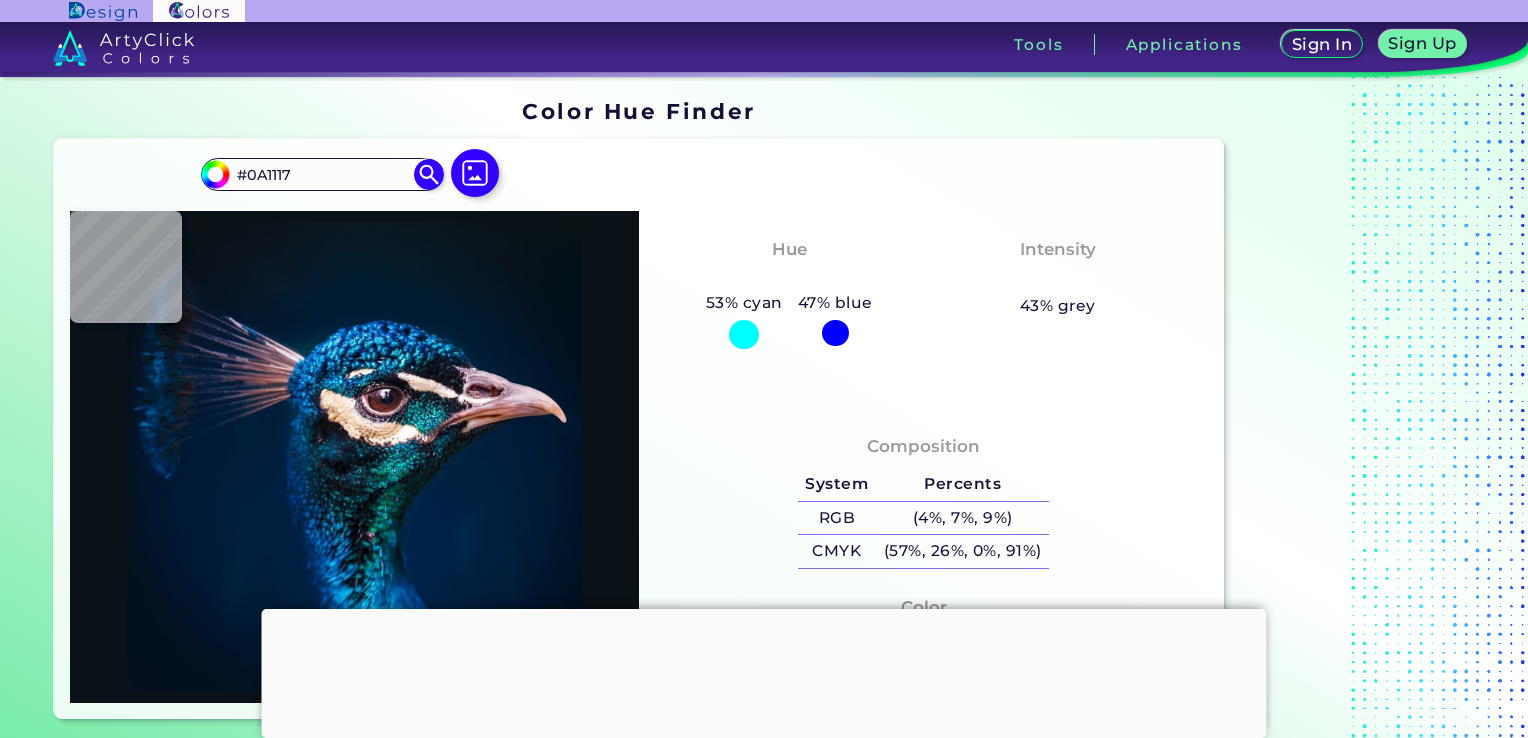 type on "#0f121a" 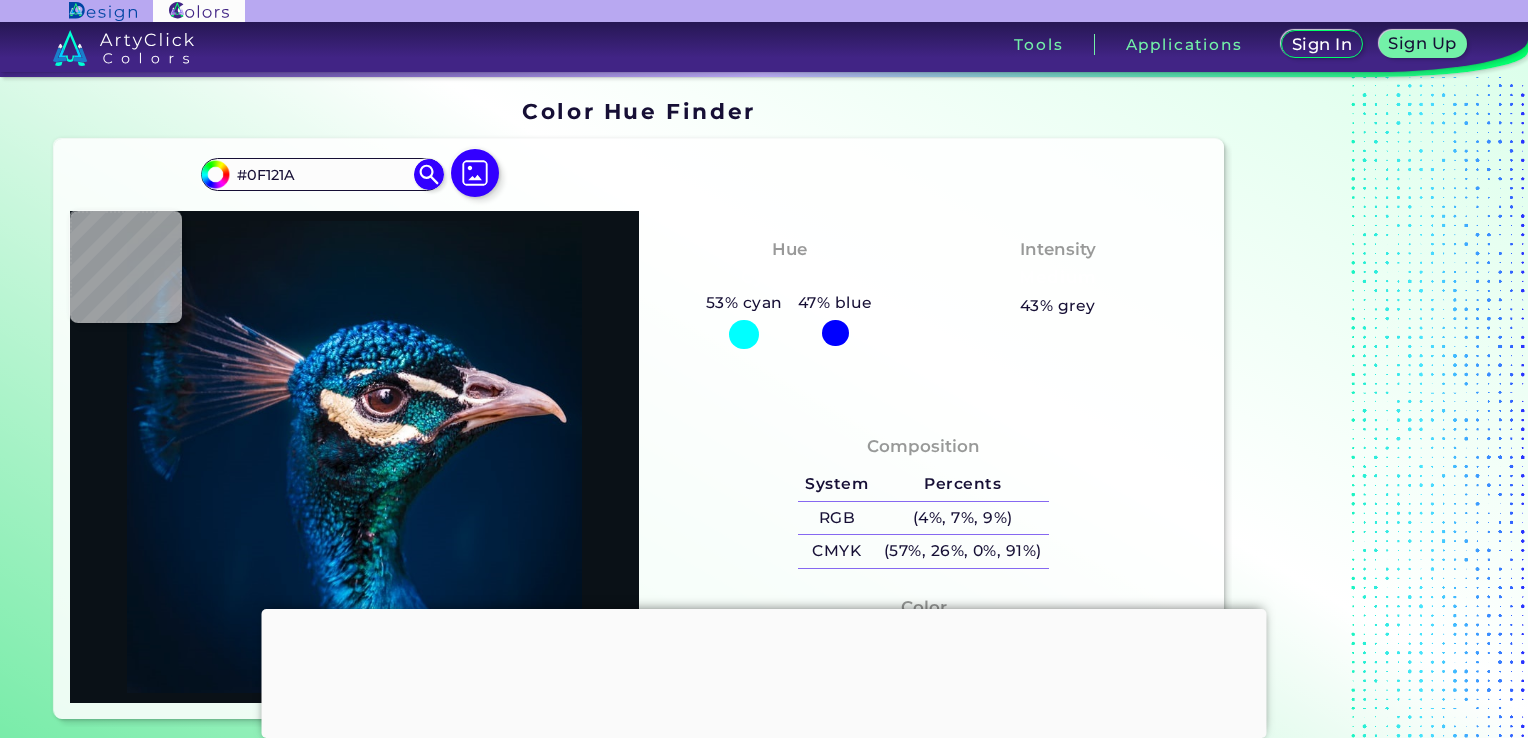 type on "#191823" 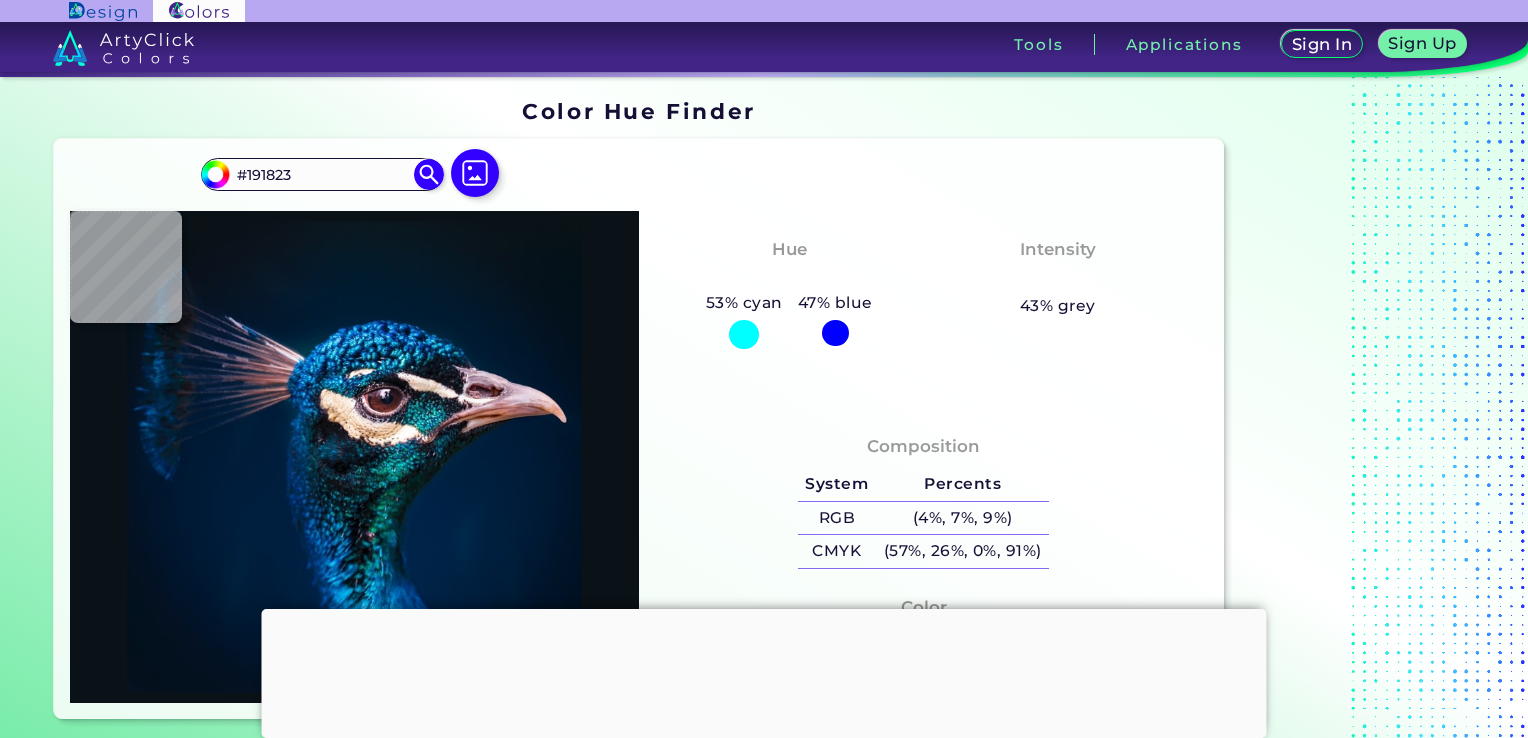 type on "#171f31" 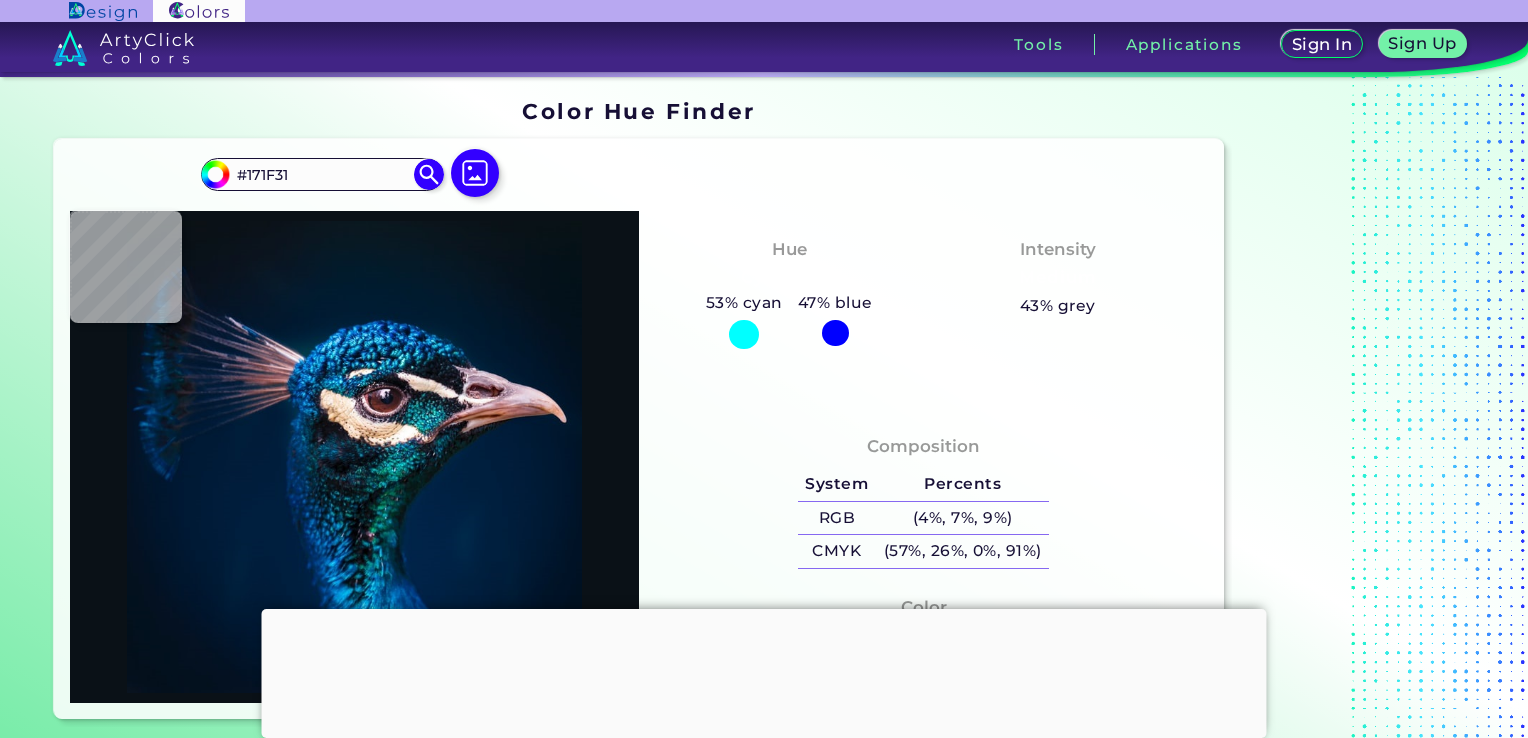 type on "#1c273d" 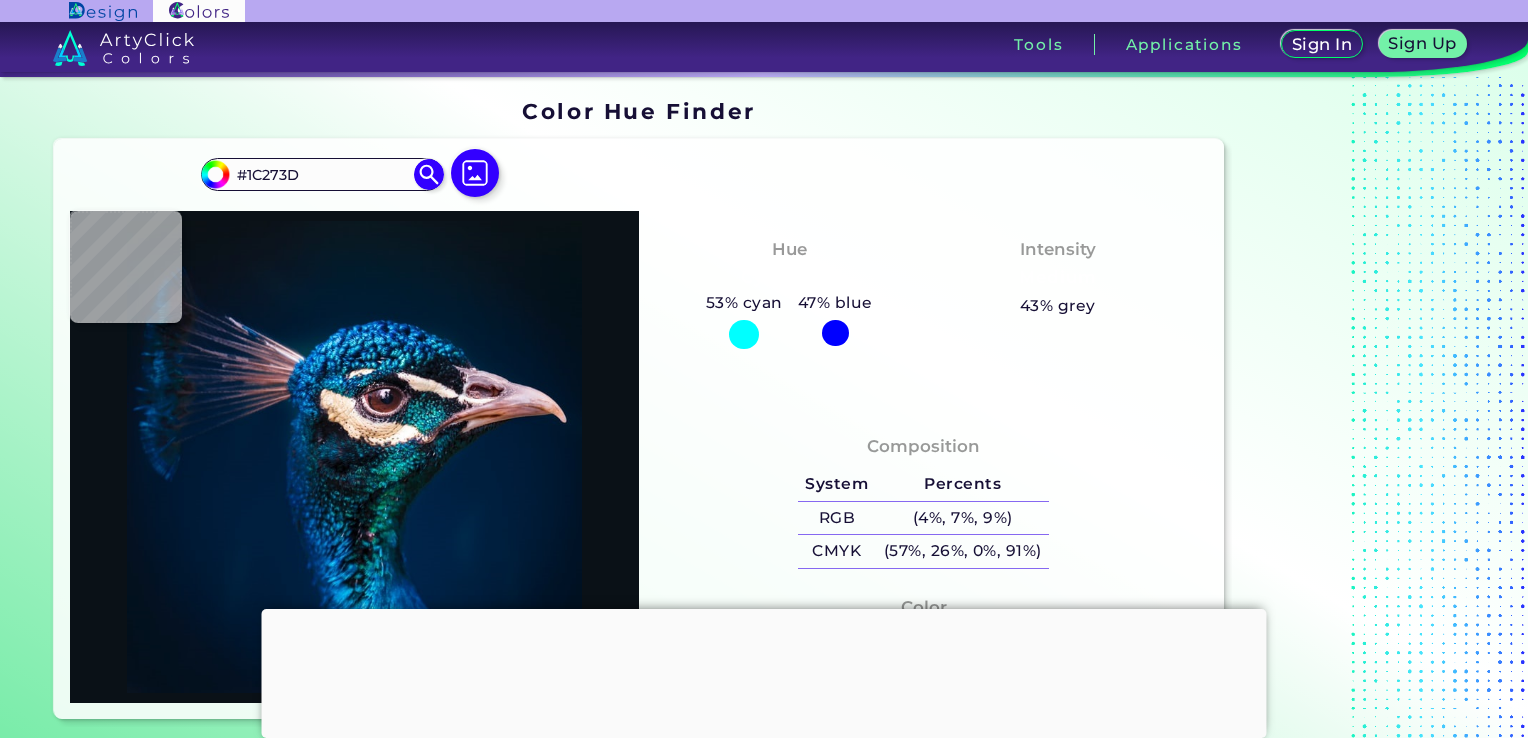 type on "#272e46" 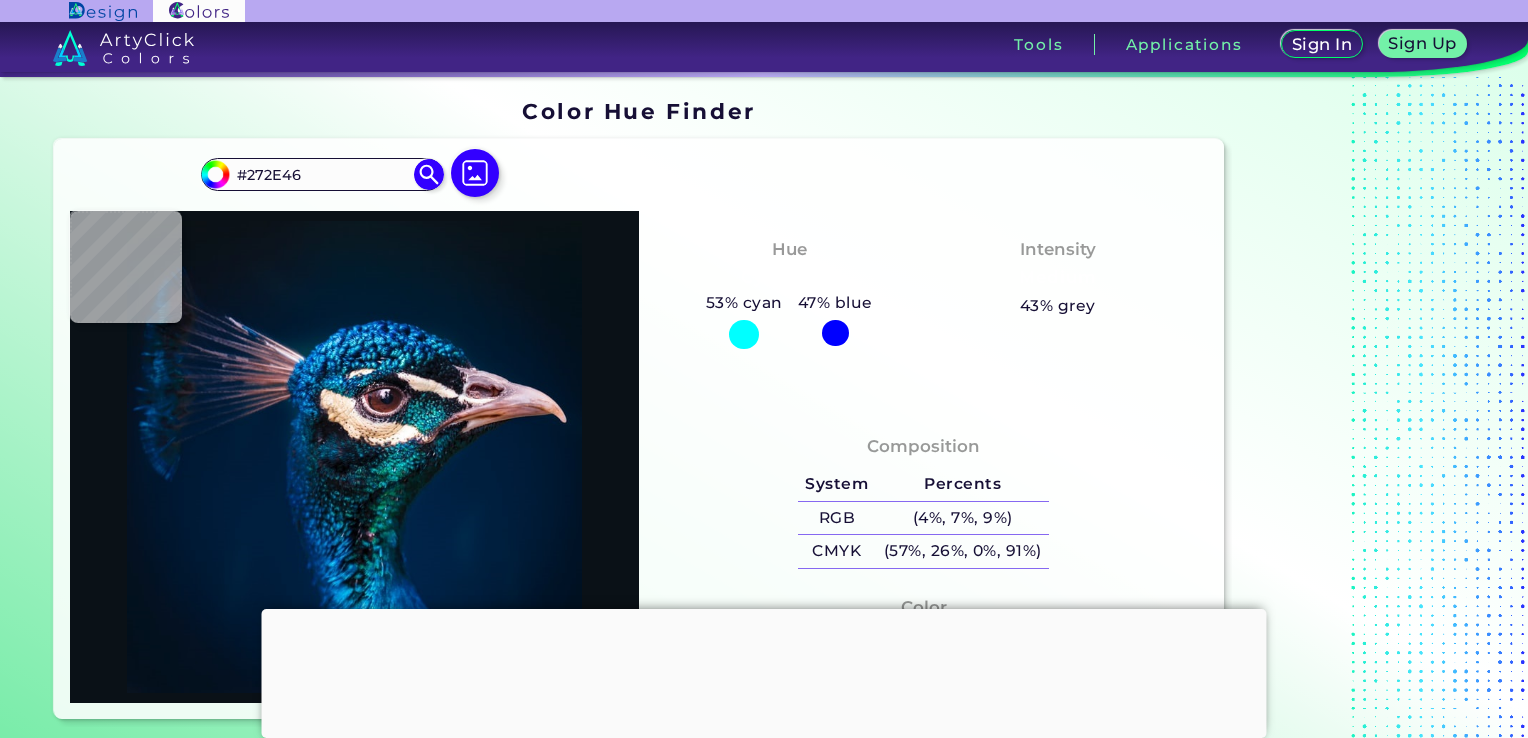 type on "#2a3754" 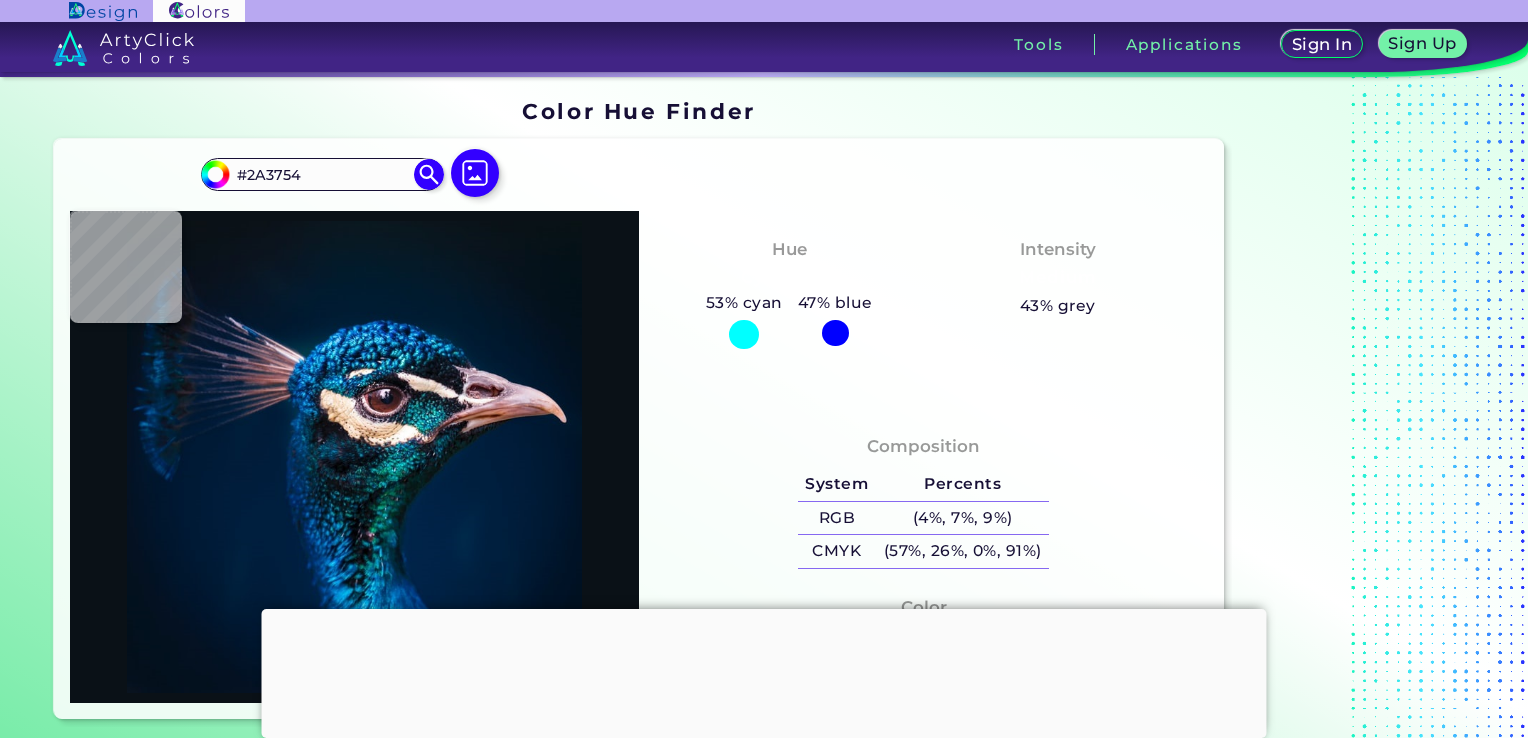 type on "#232c49" 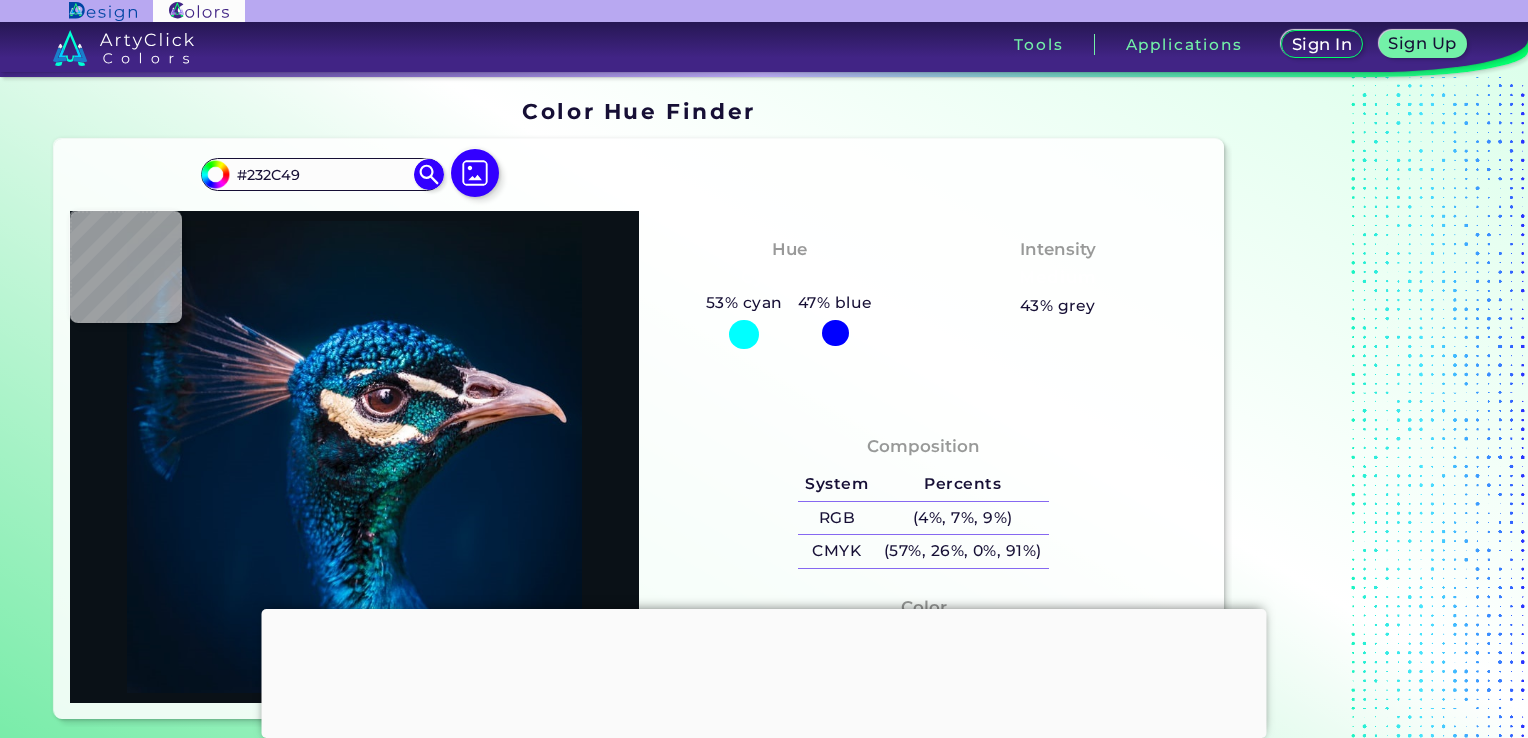 type on "#0c1a31" 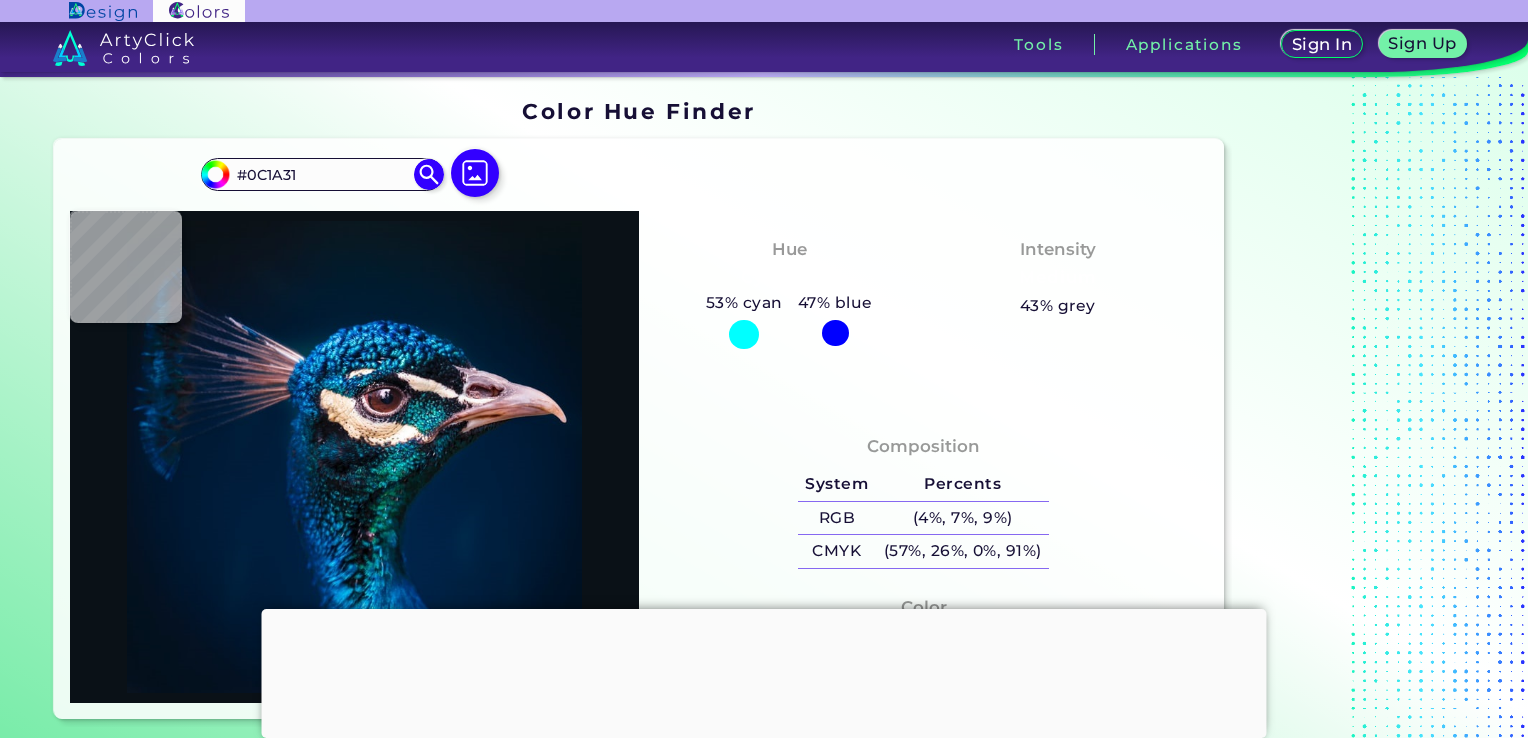 type on "#0a1930" 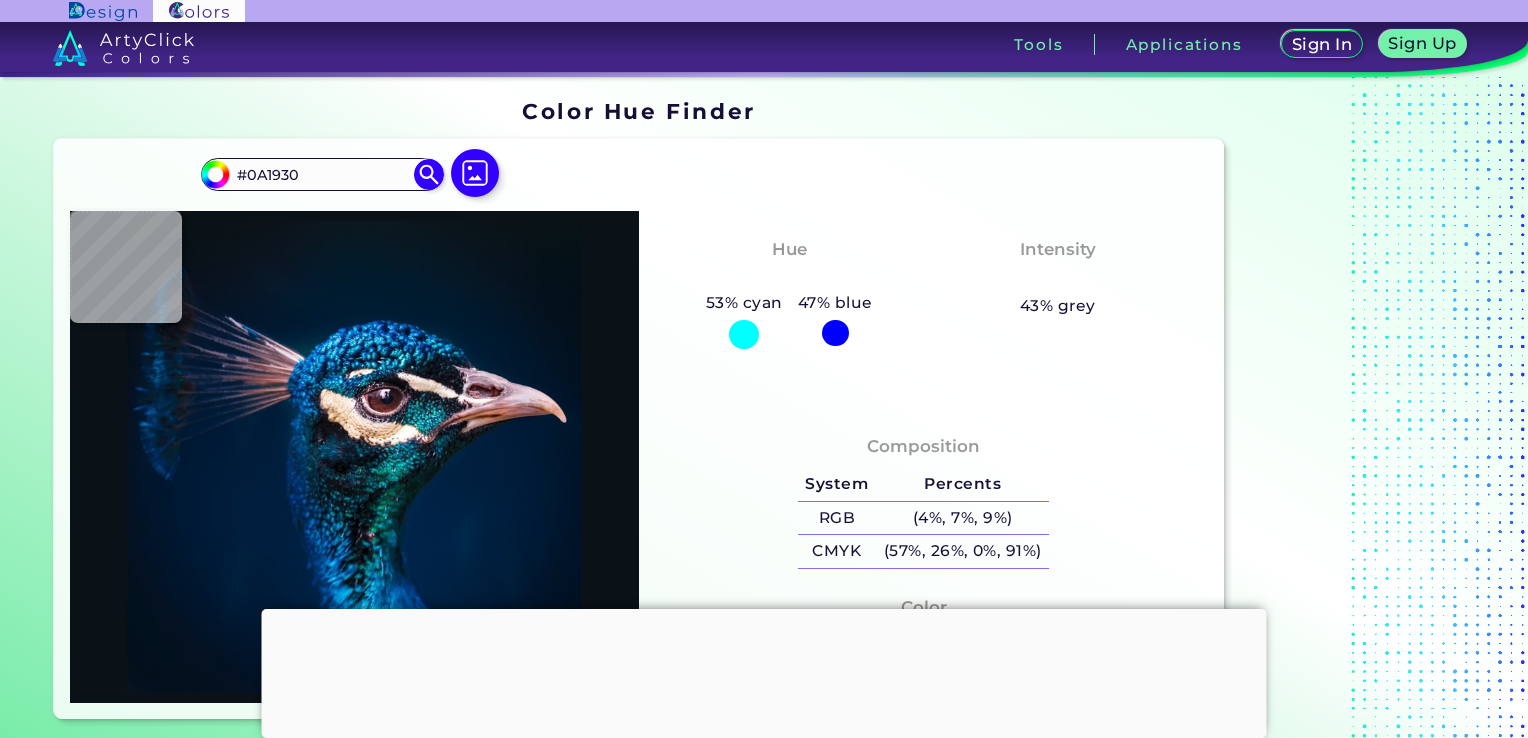 type on "#03182b" 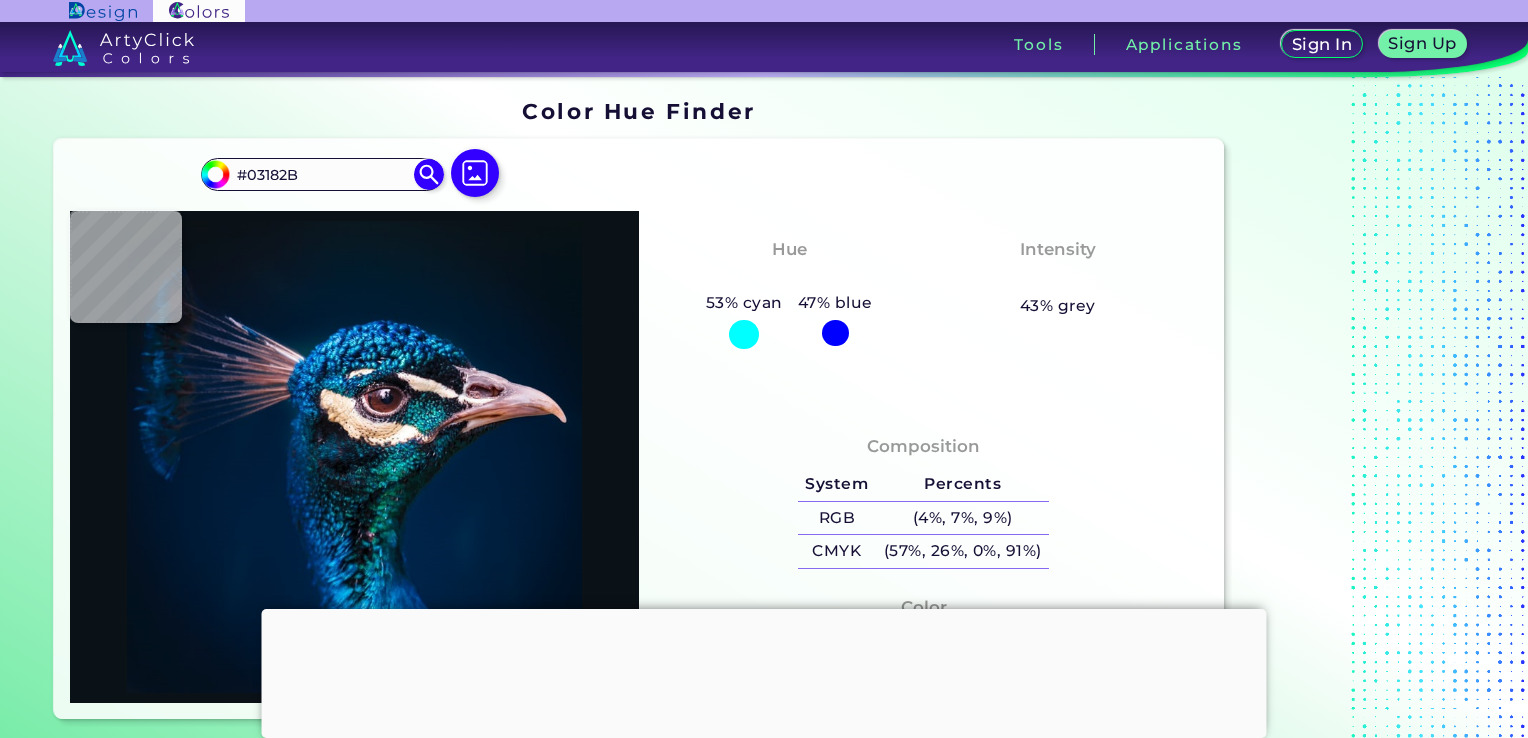 type on "#081830" 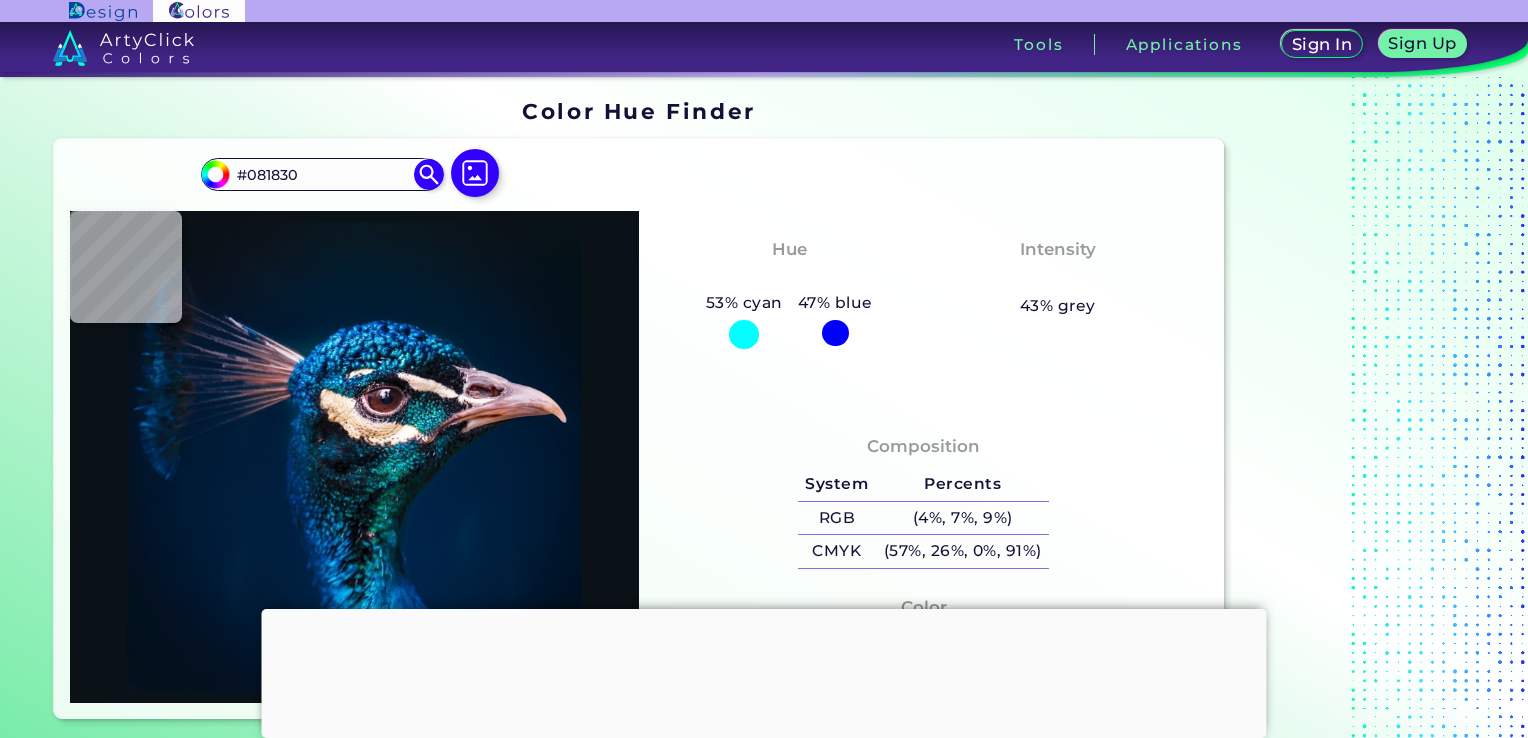 type on "#03142e" 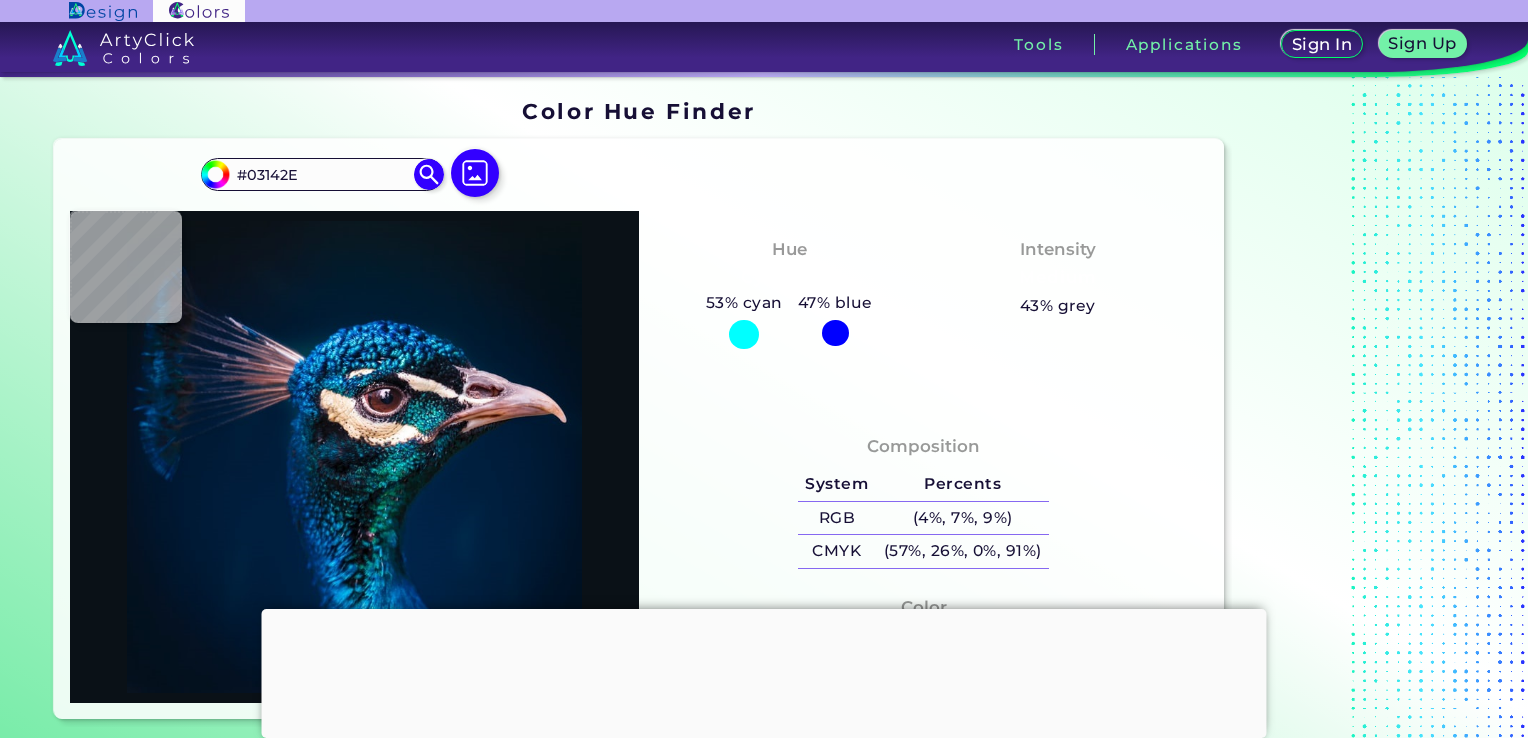 type on "#01172f" 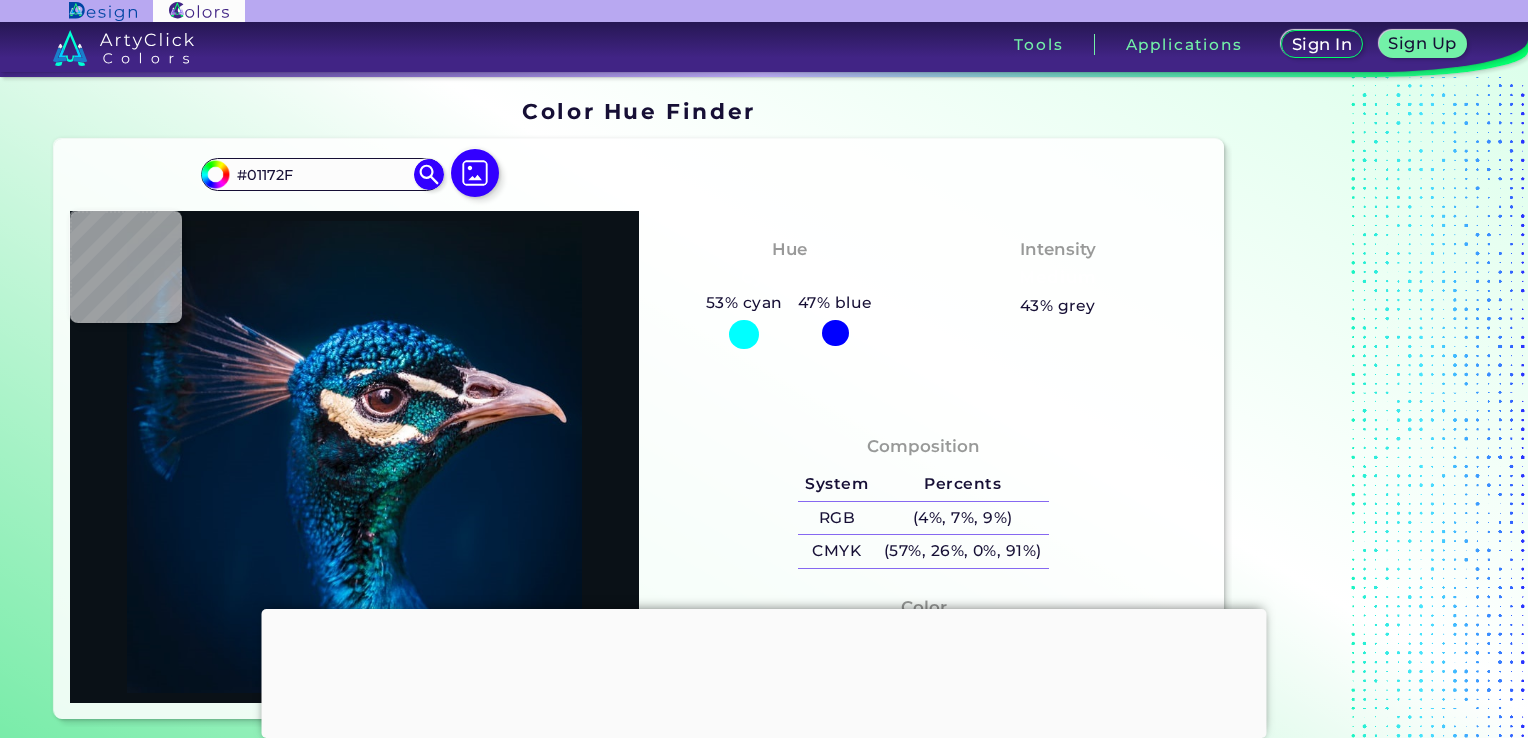 type on "#001930" 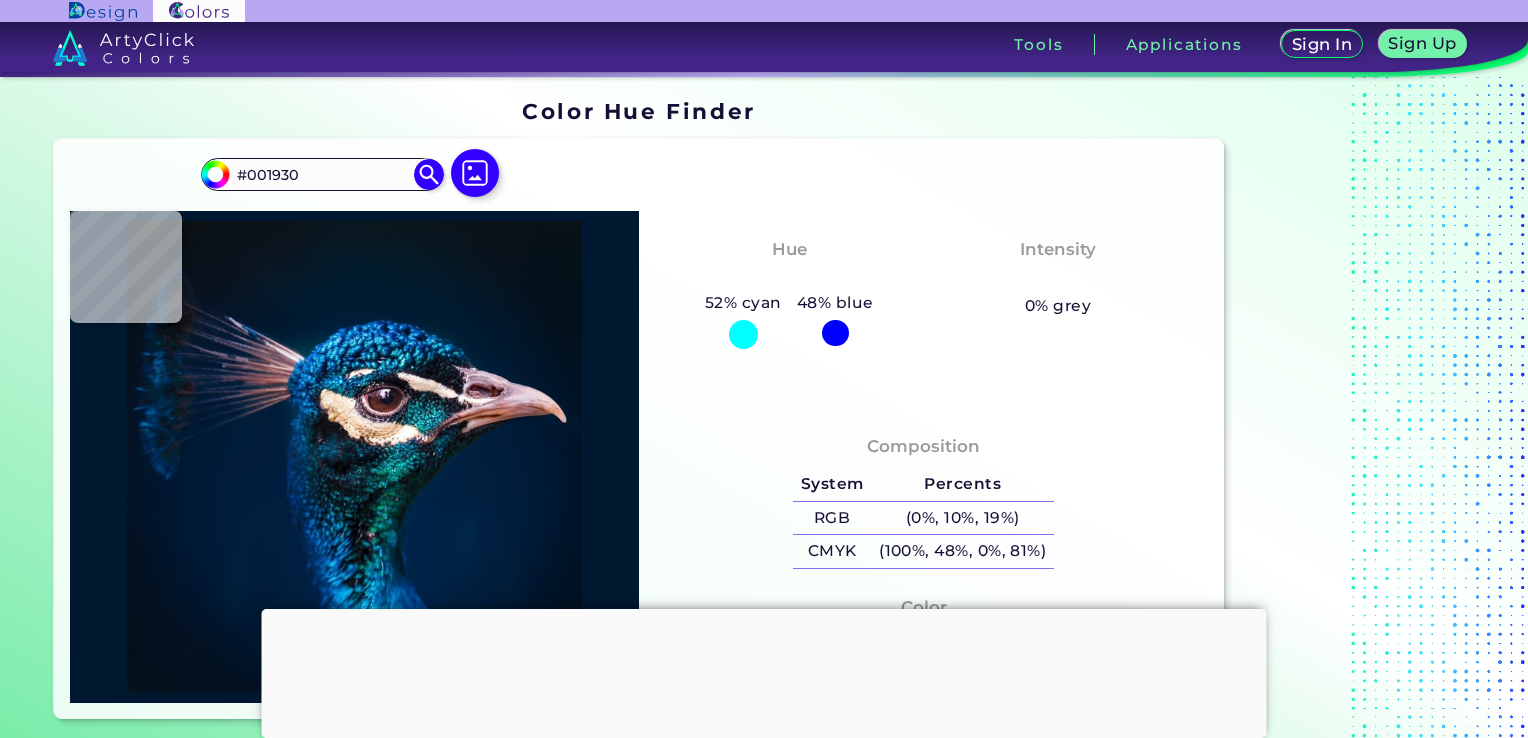 type on "#001830" 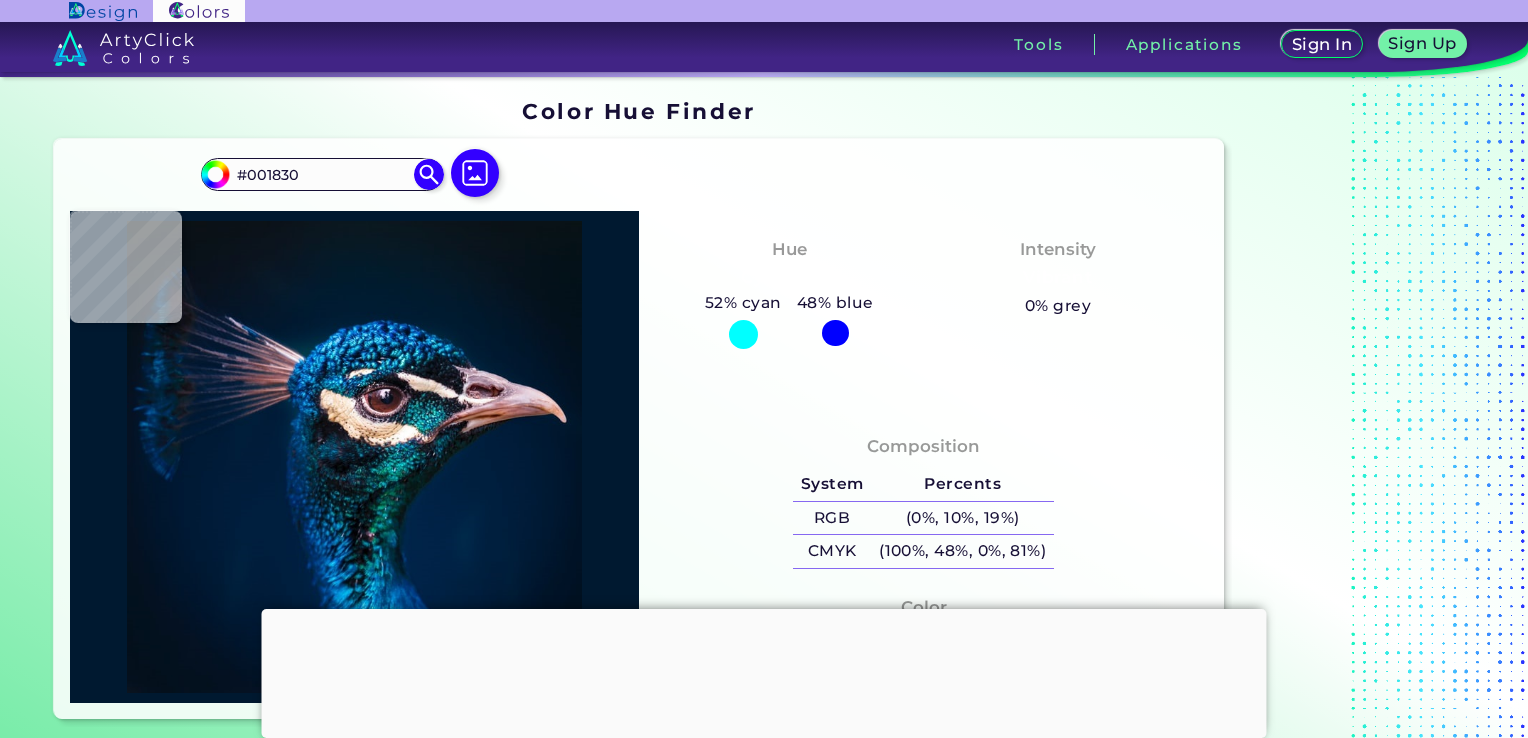 type on "#001831" 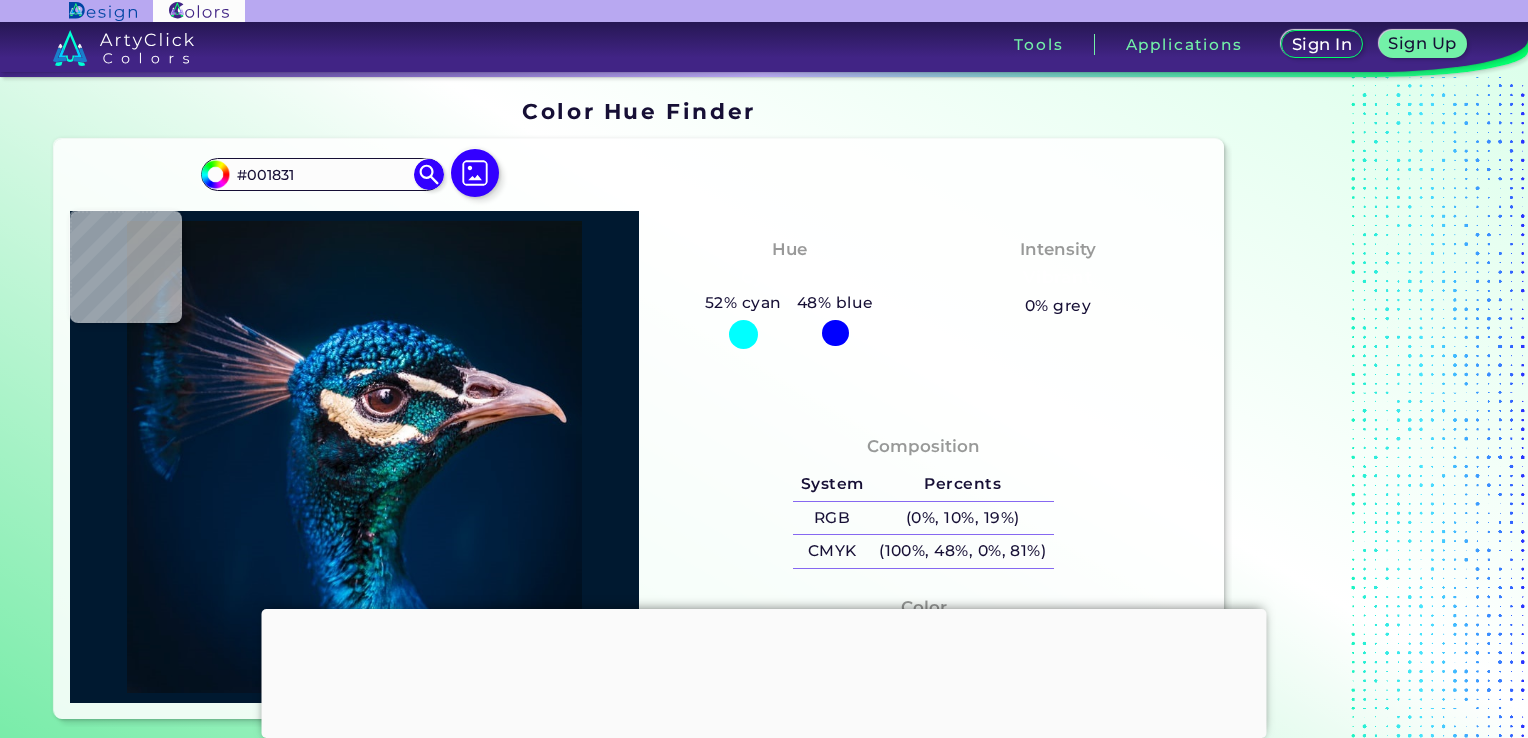 type on "#031835" 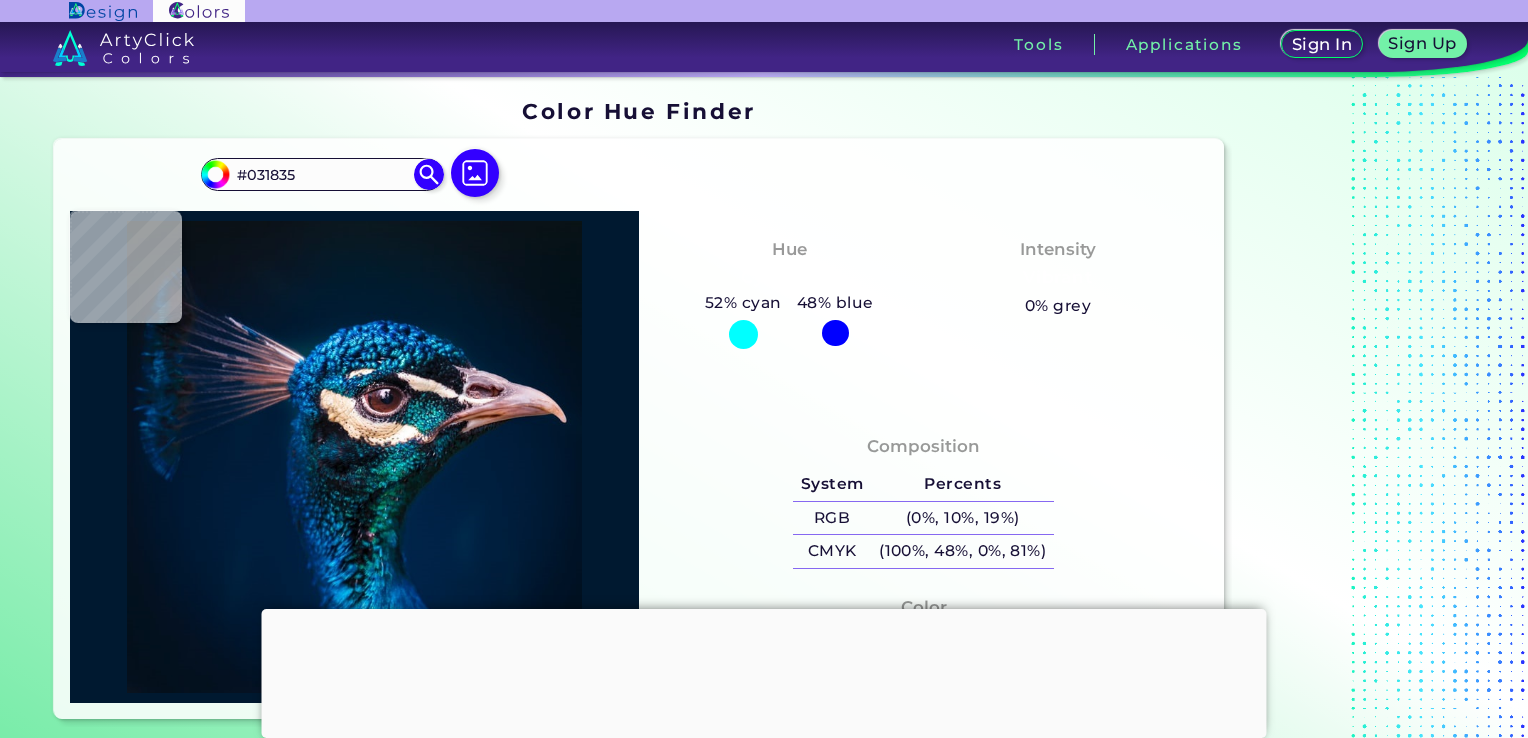 type on "#071836" 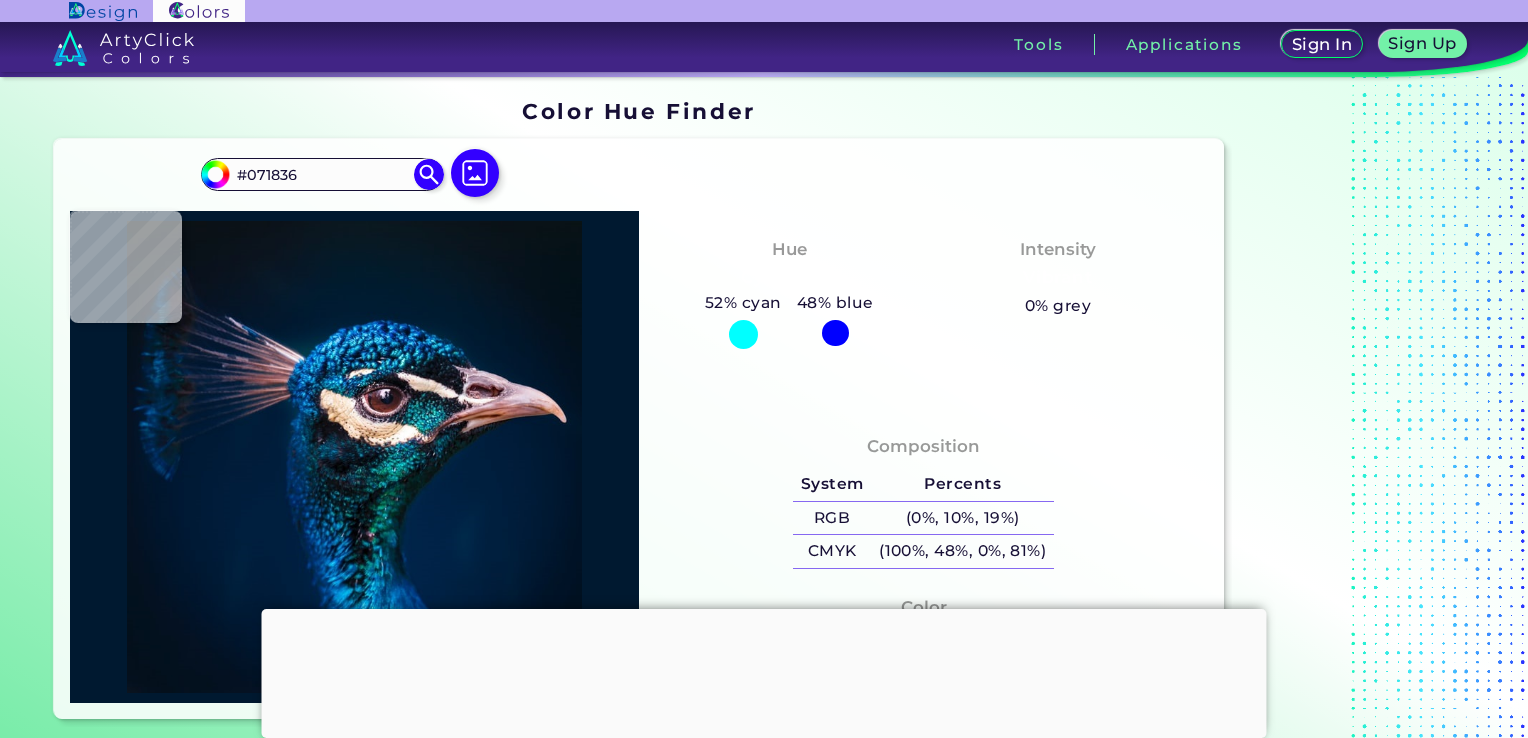 type on "#071937" 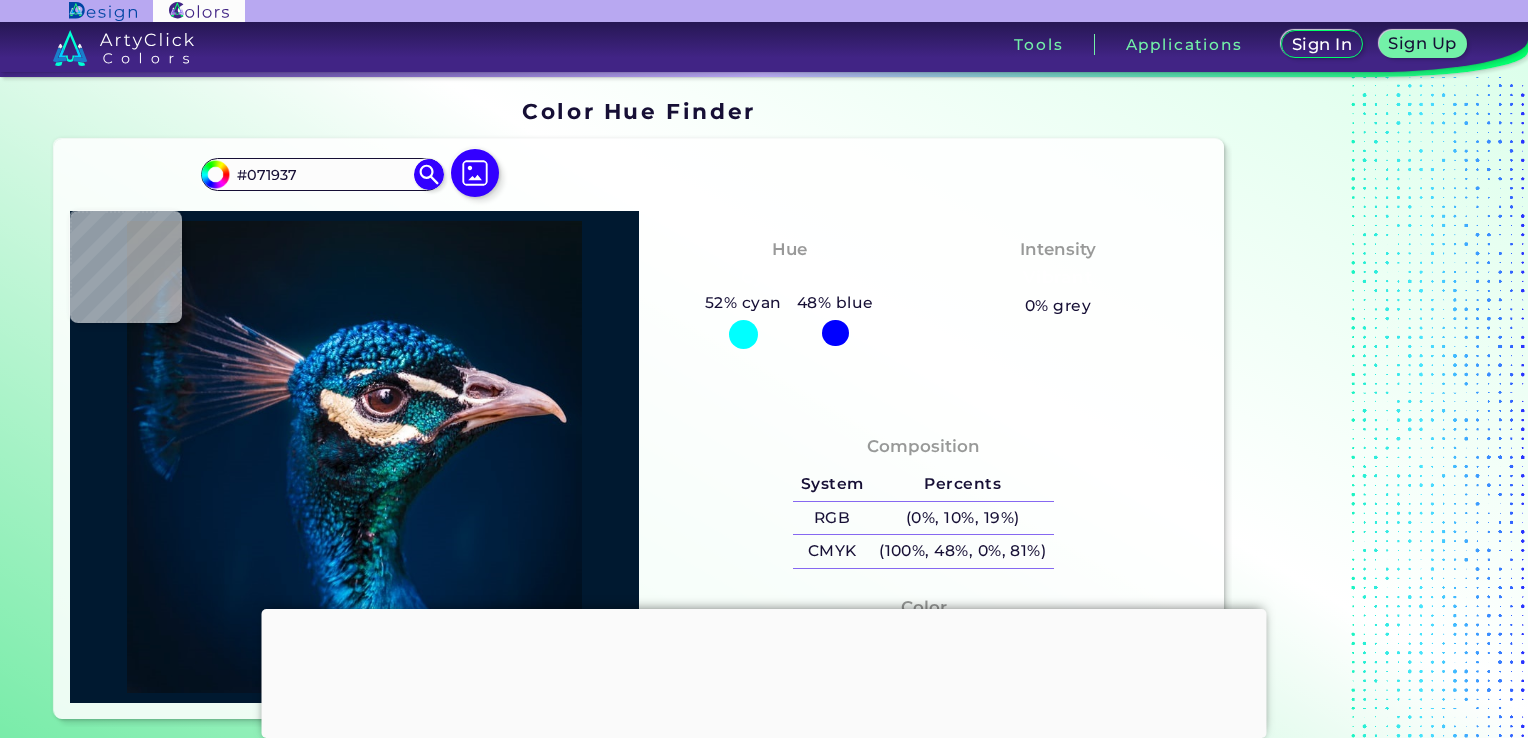 click at bounding box center (354, 457) 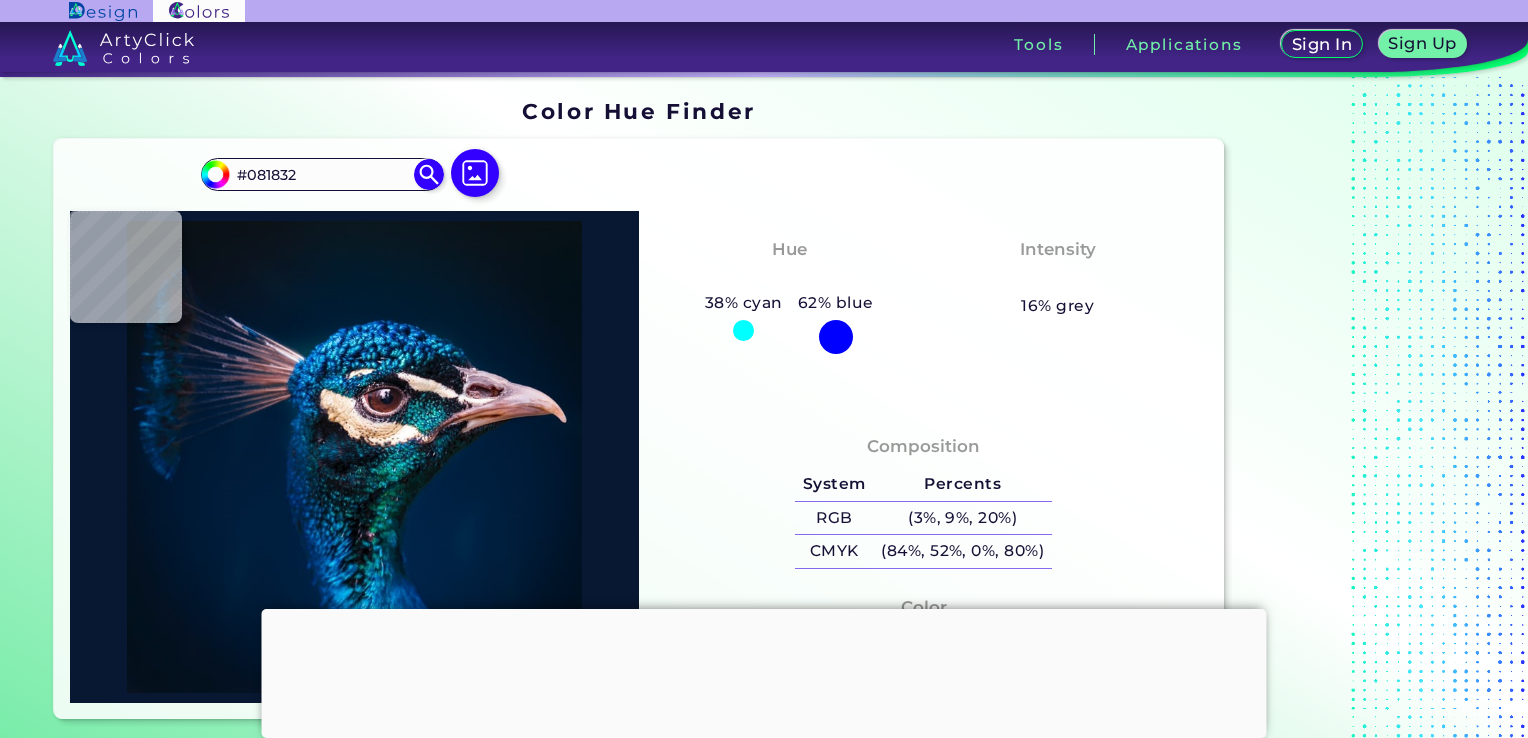 type on "#03172f" 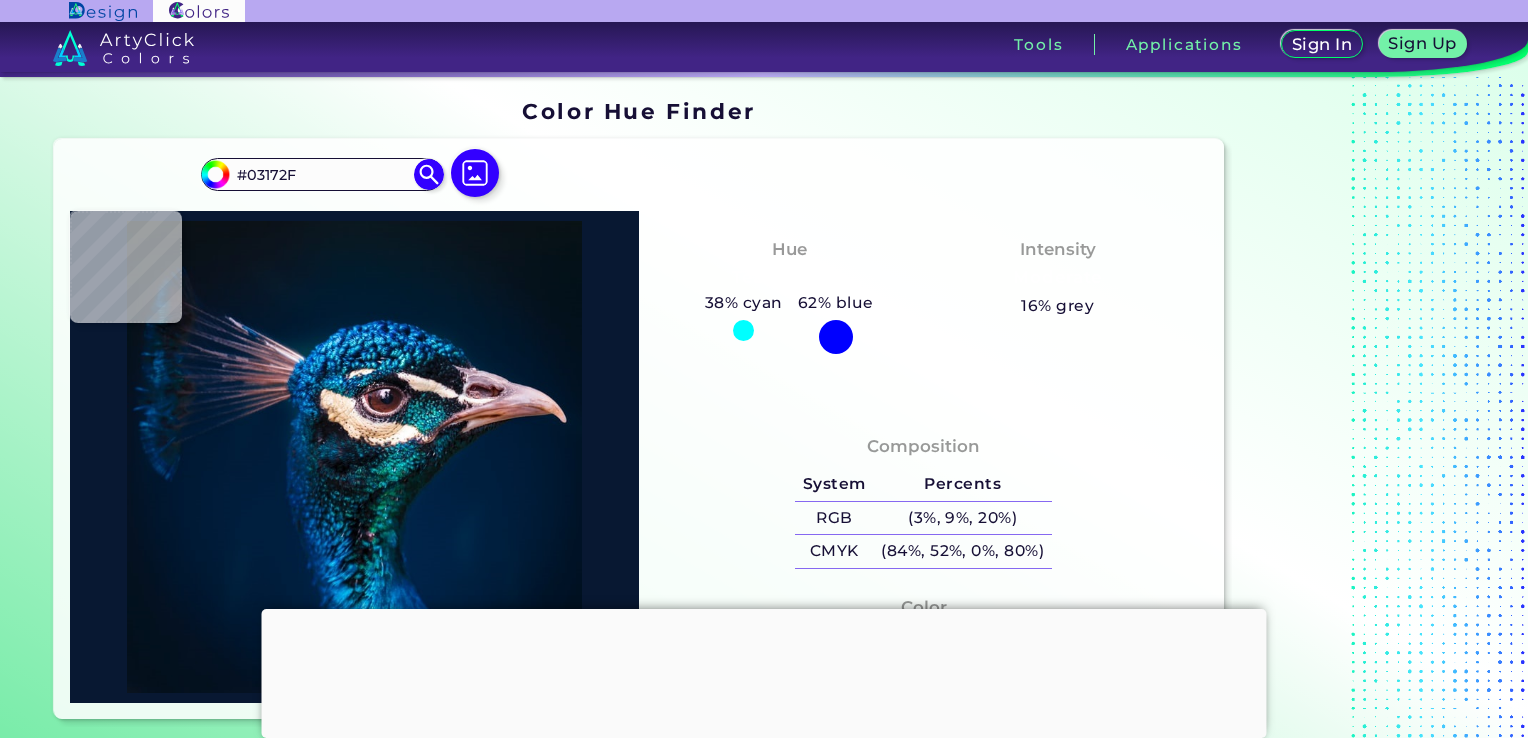 type on "#02192e" 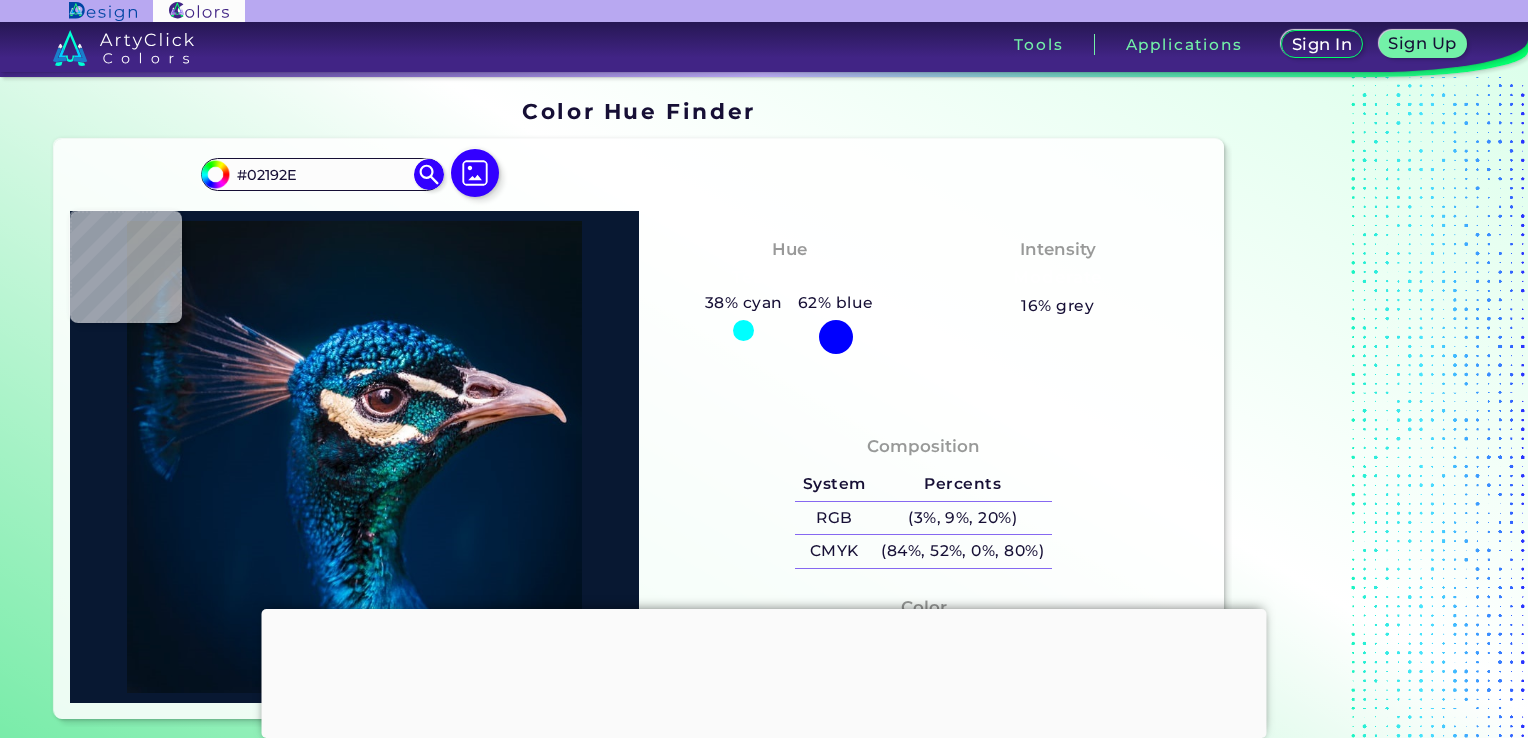 type on "#162237" 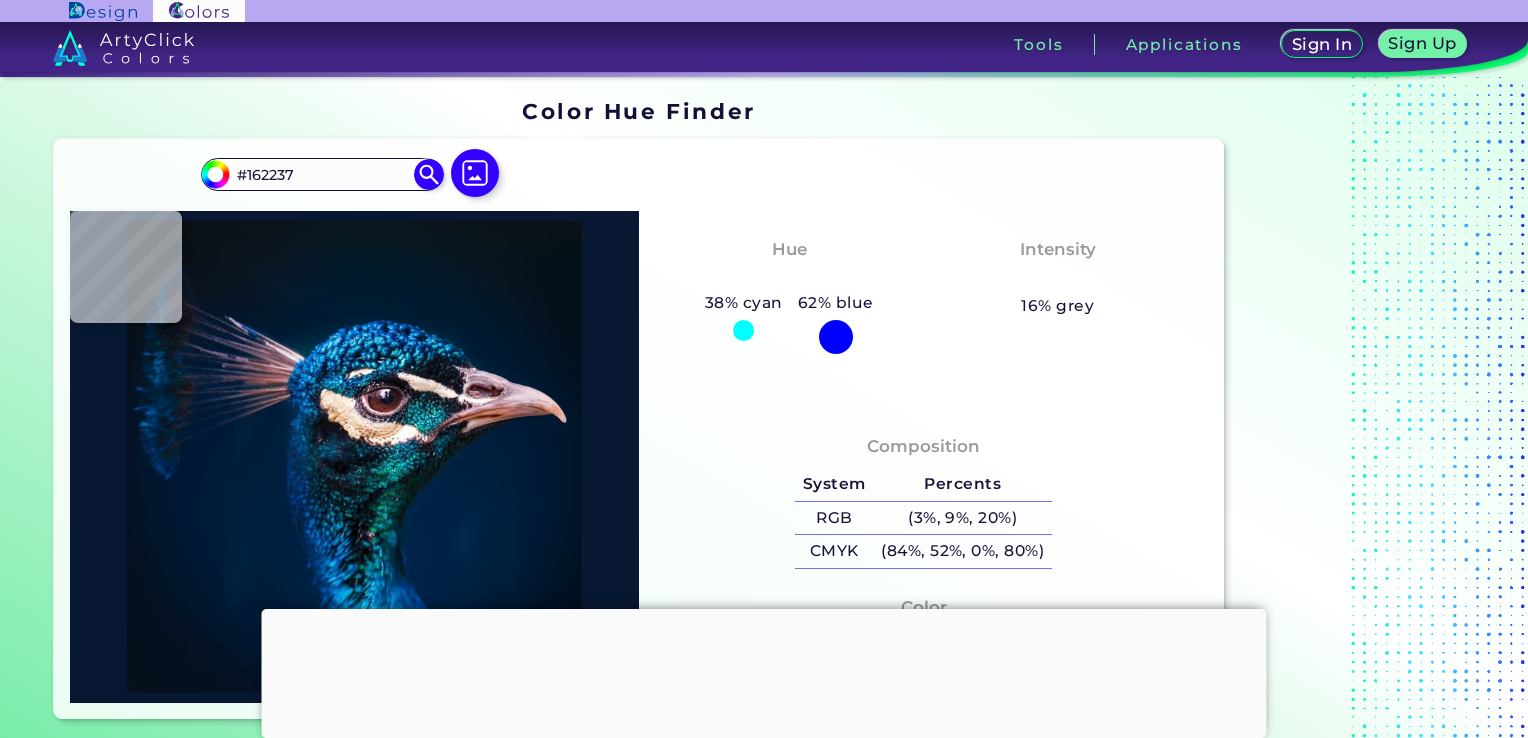 type on "#625a76" 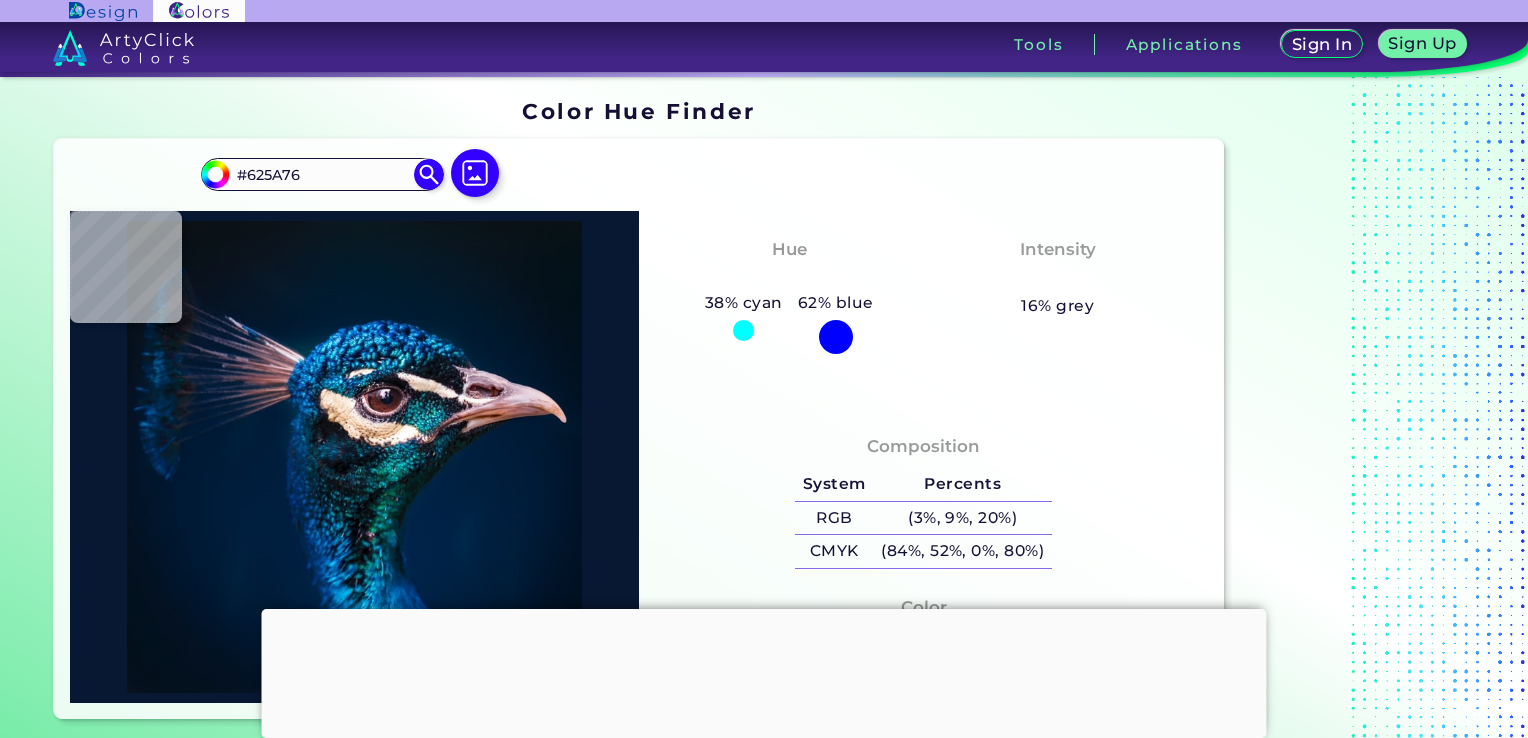 type on "#3b435d" 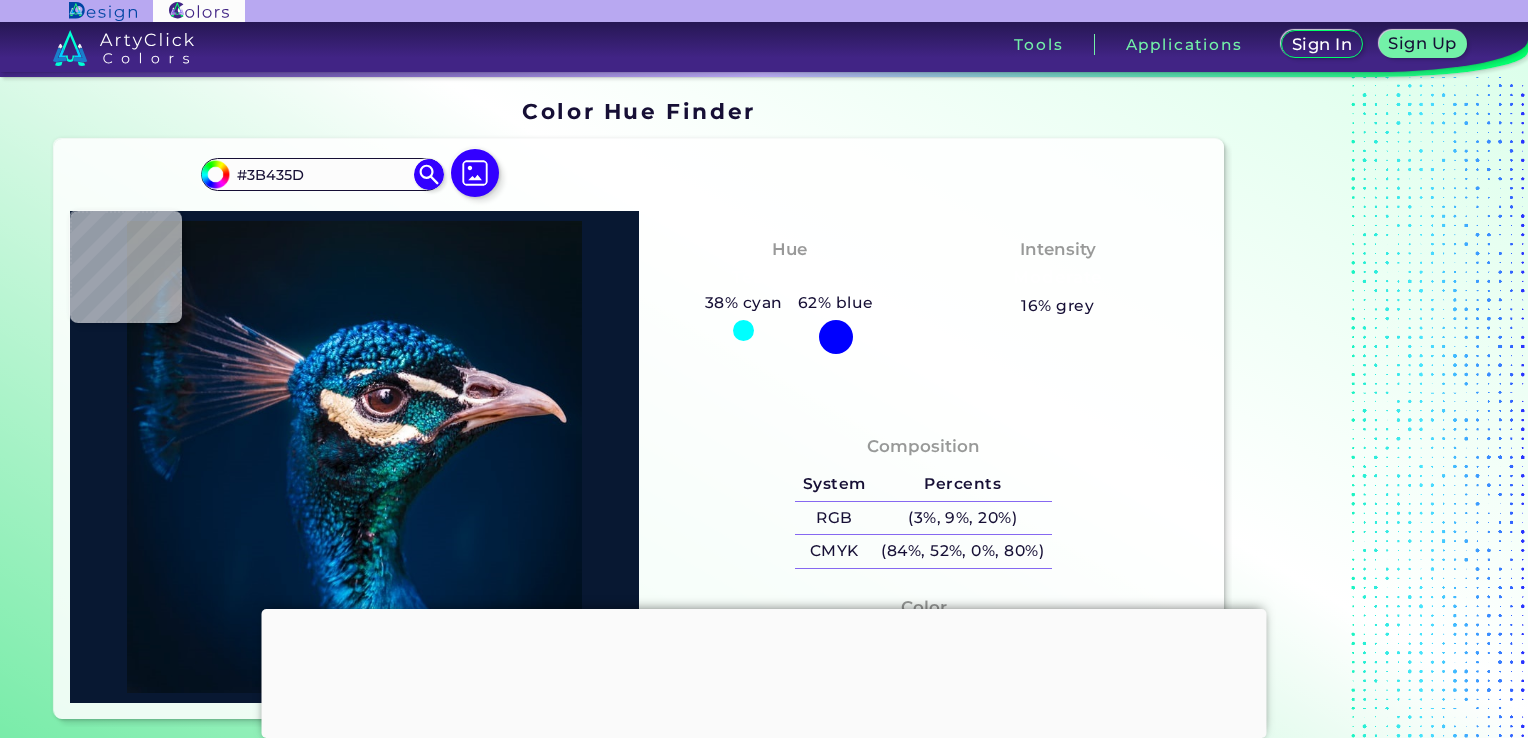 type on "#0e4f8c" 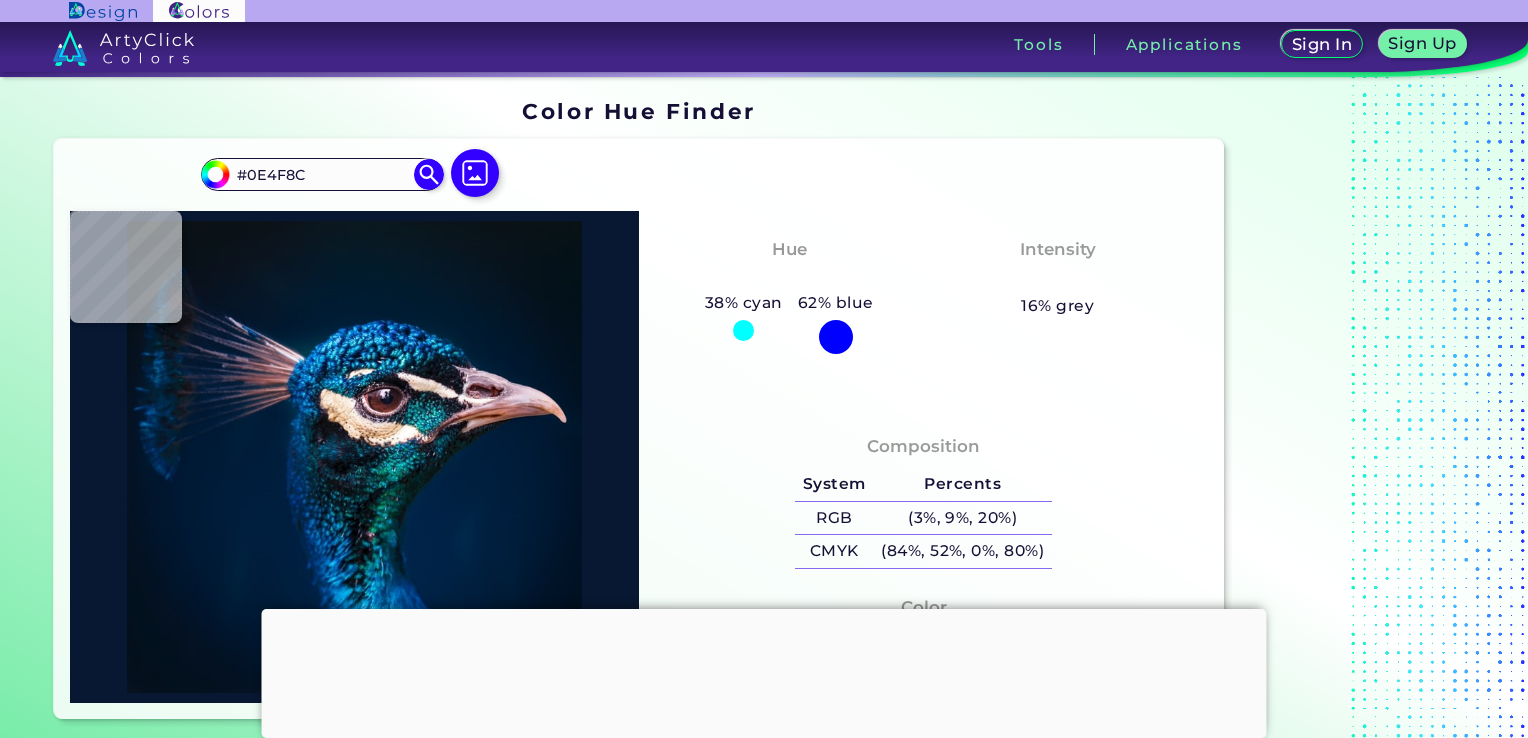 type on "#01172c" 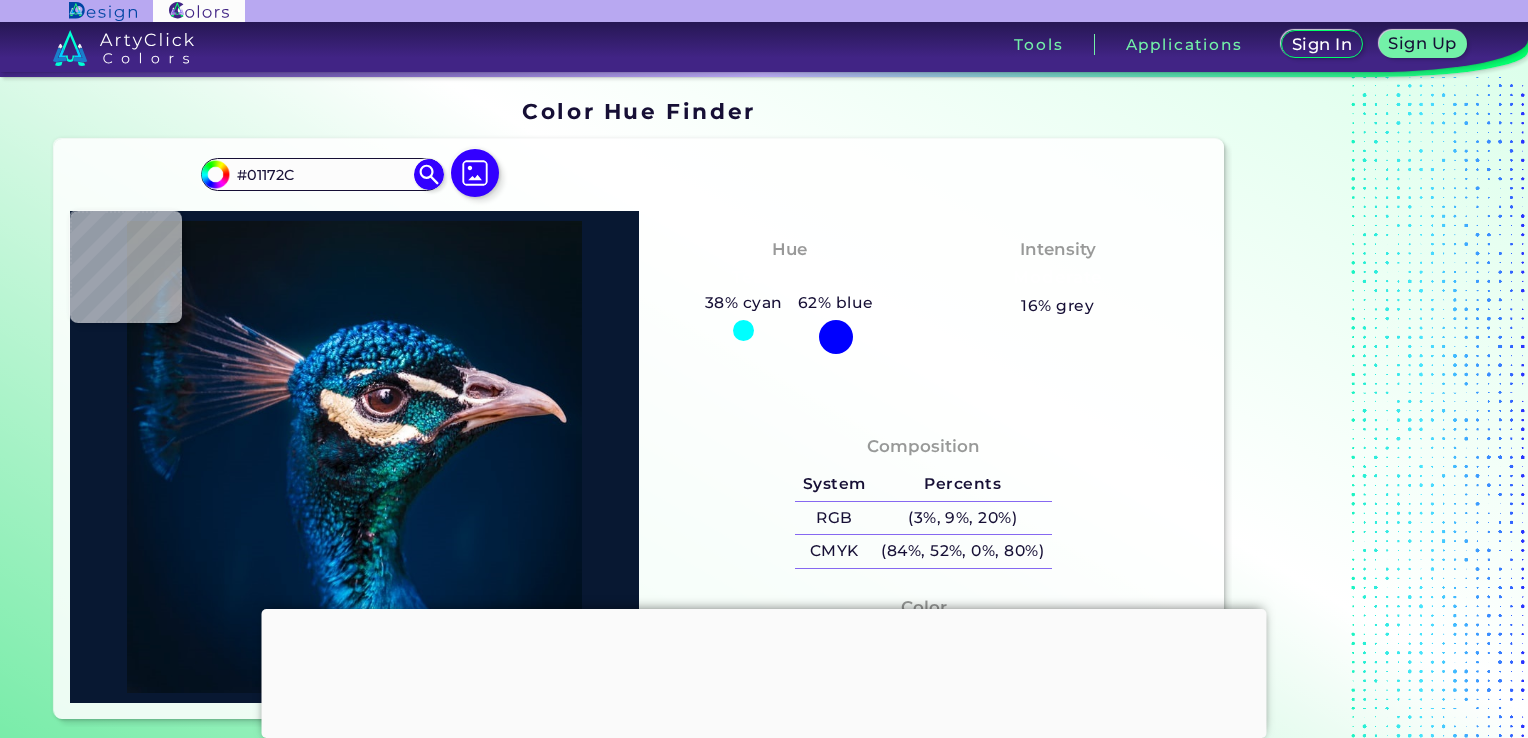 type on "#03182d" 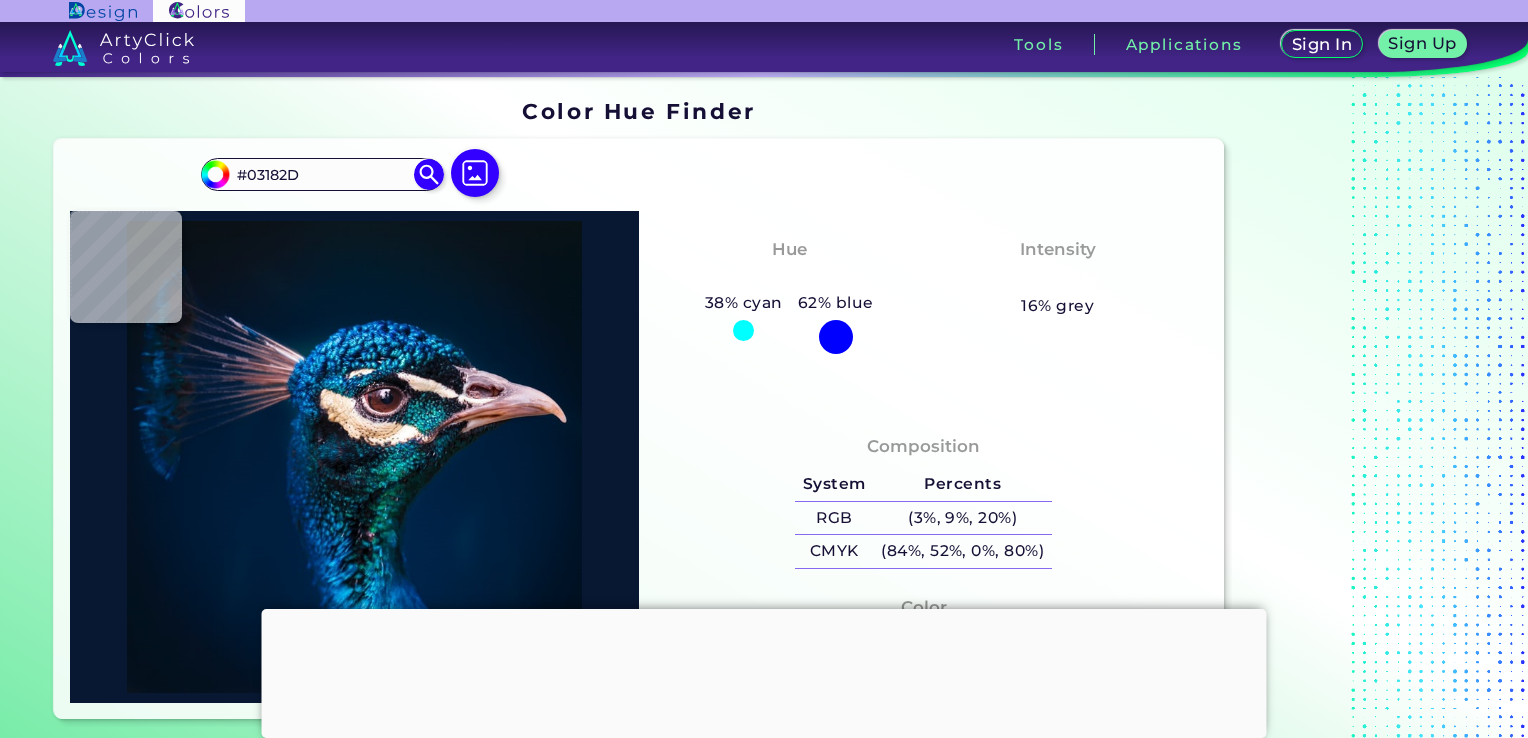 type on "#03182b" 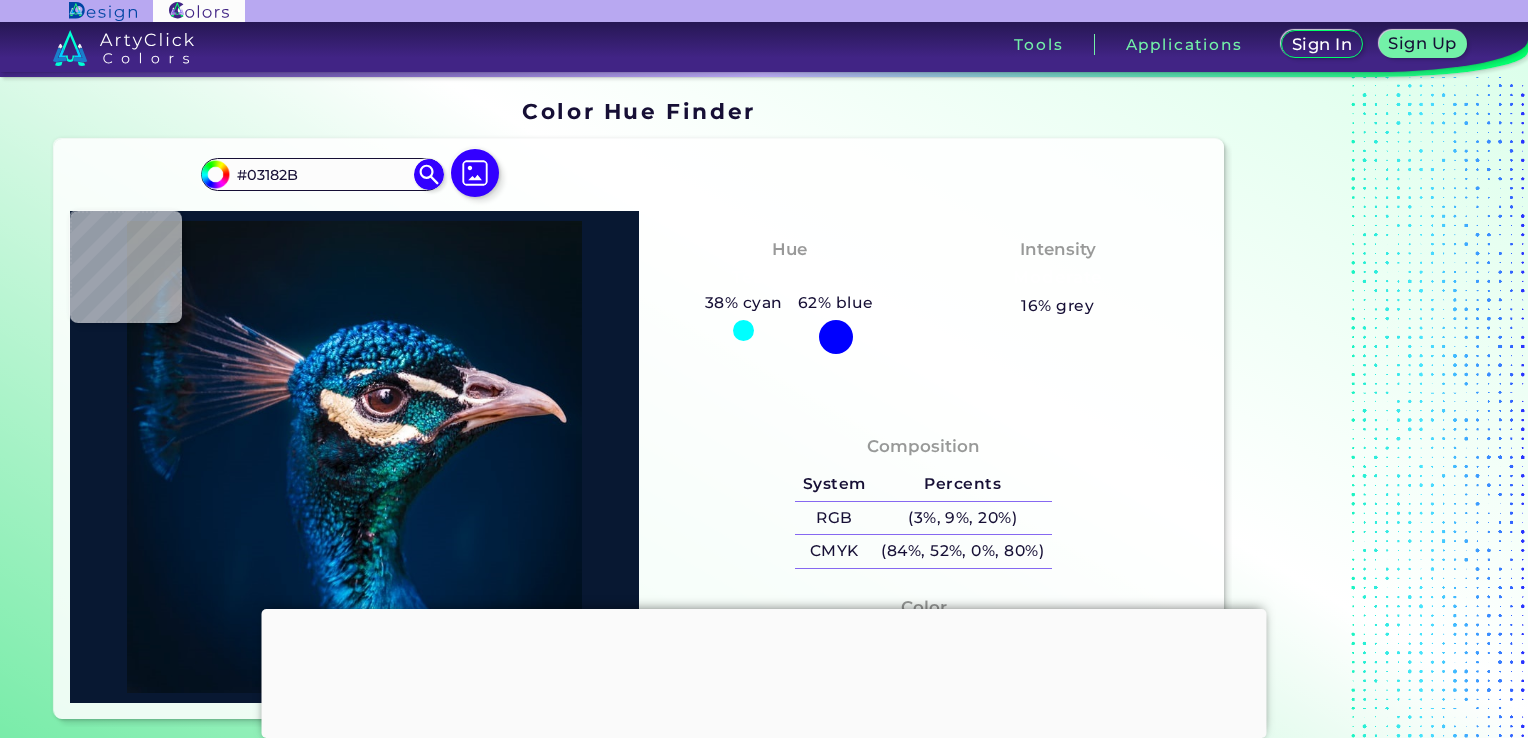 type on "#05172d" 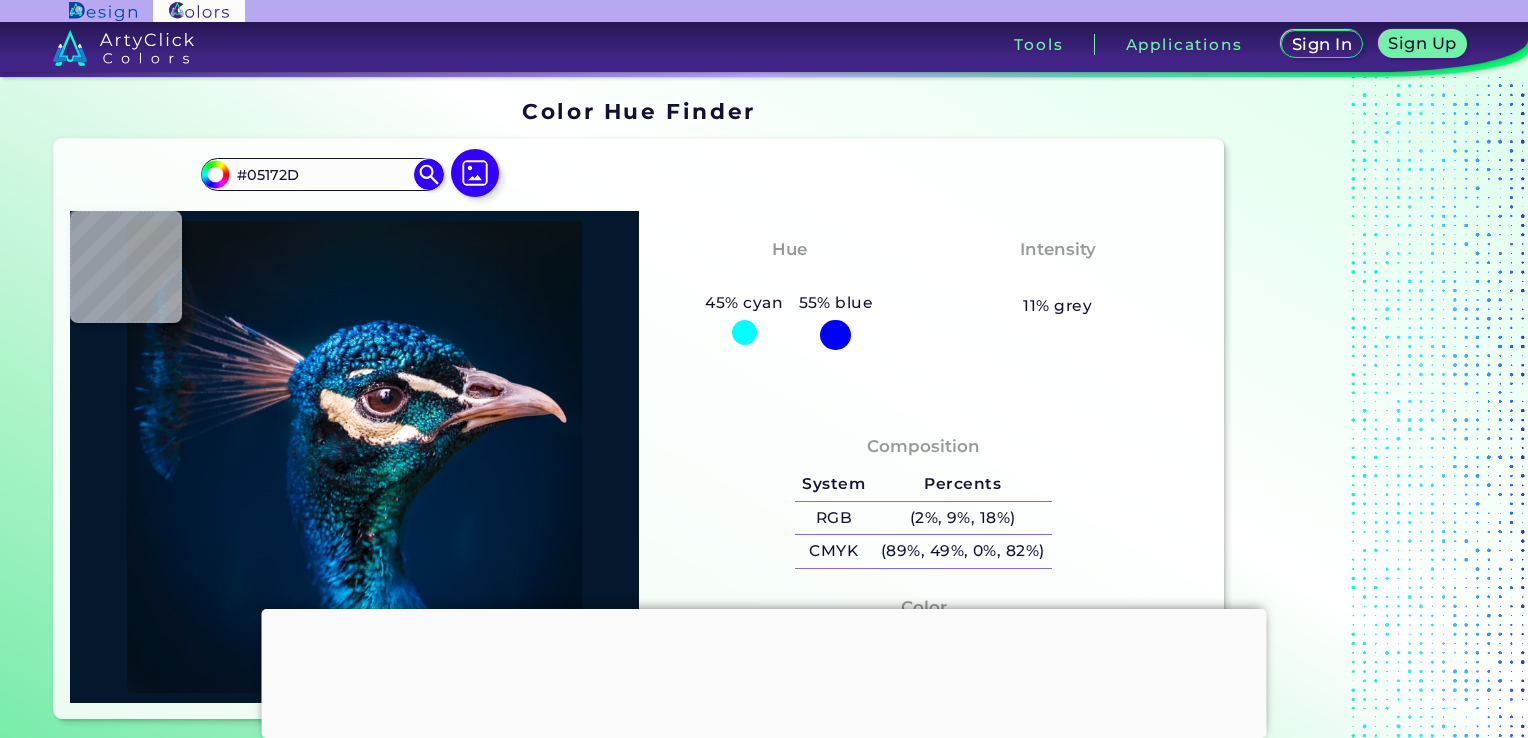 type on "#03192e" 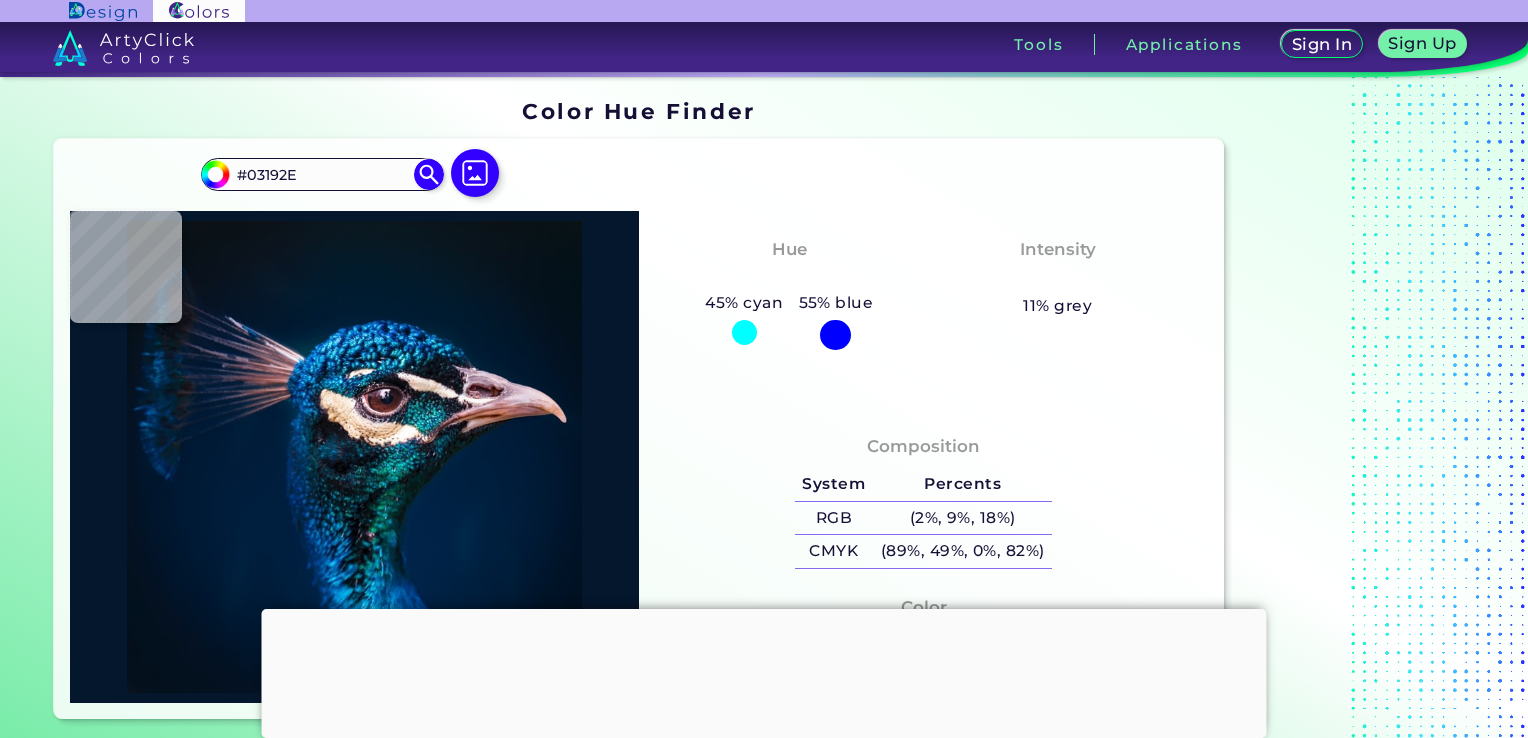 type on "#04192e" 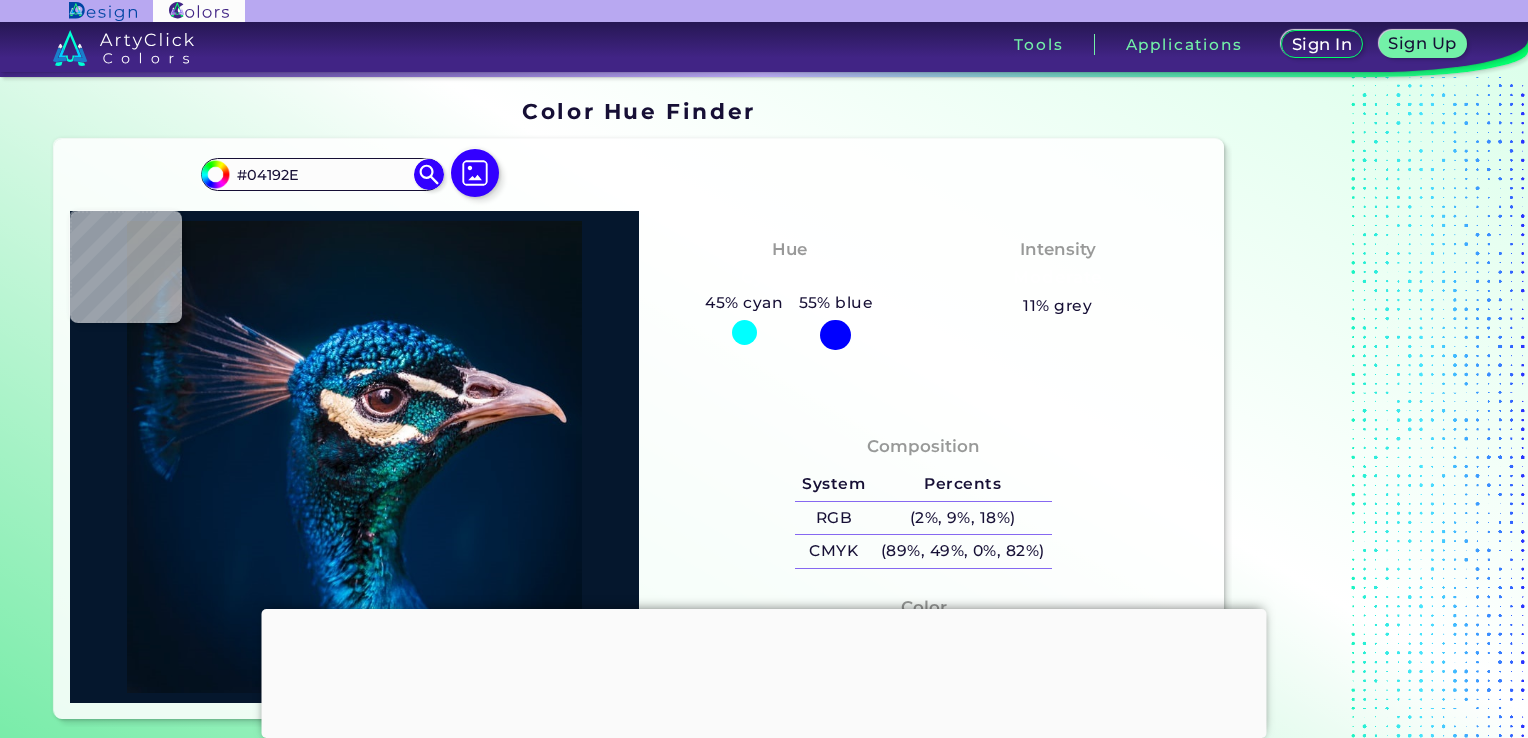 type on "#041a2f" 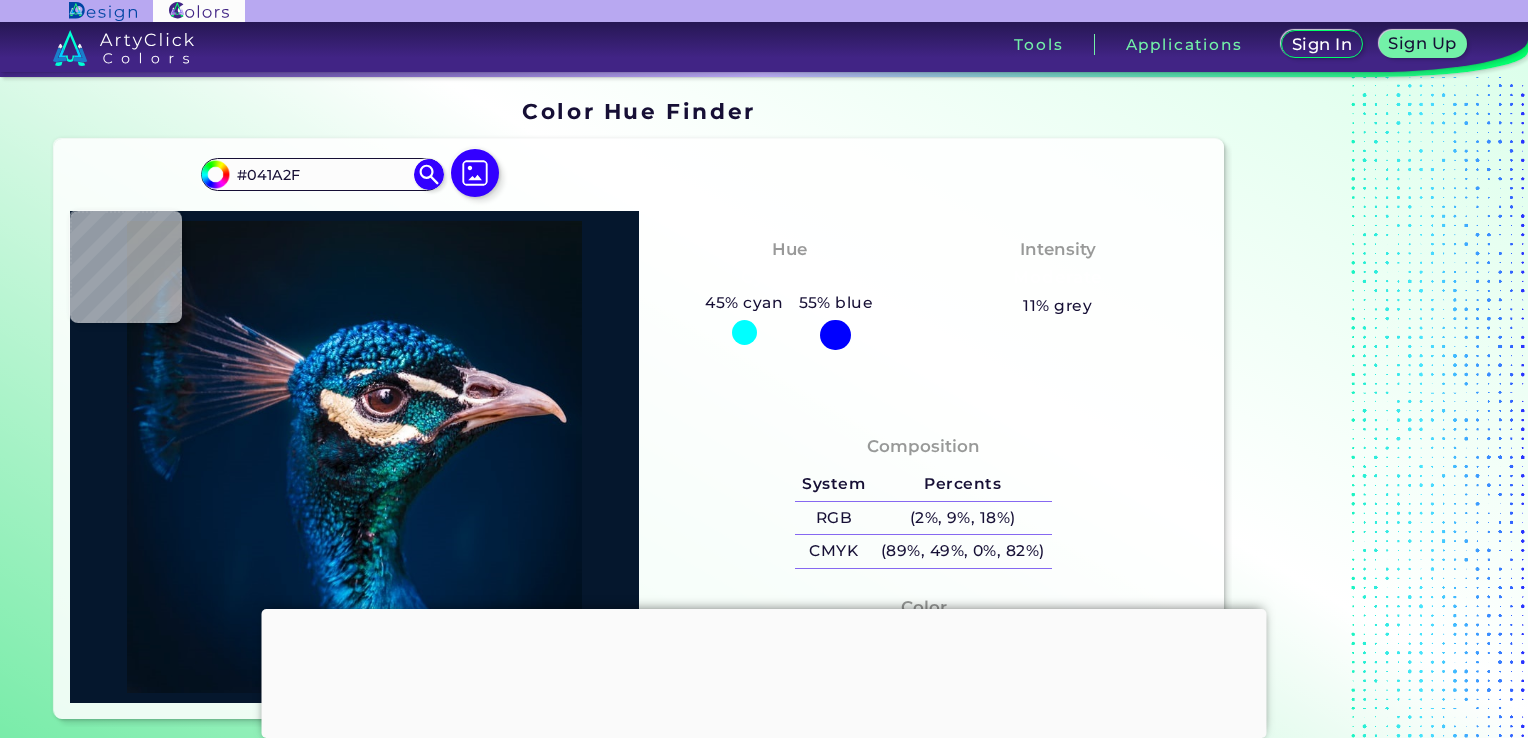 type on "#061b2e" 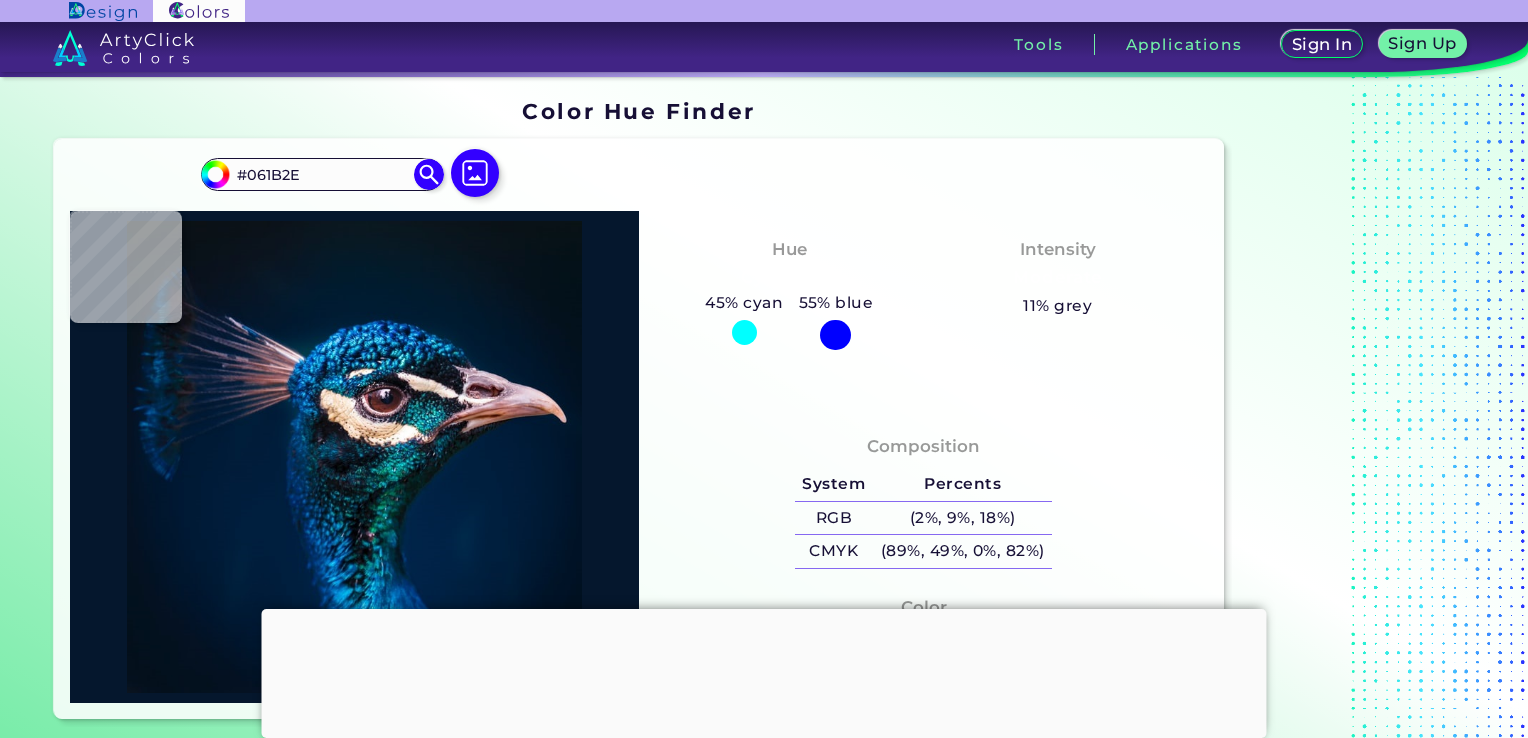 type on "#04192a" 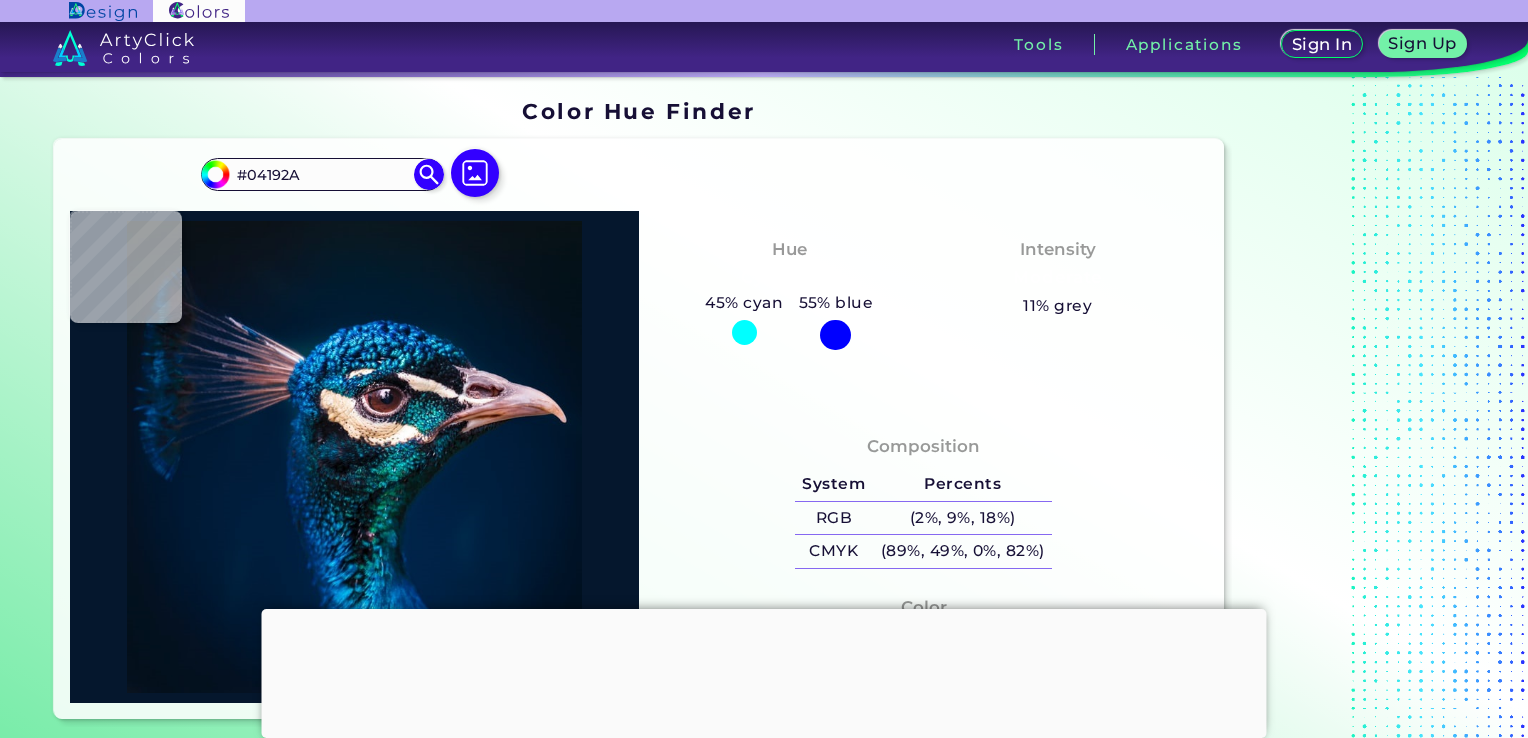 type on "#061828" 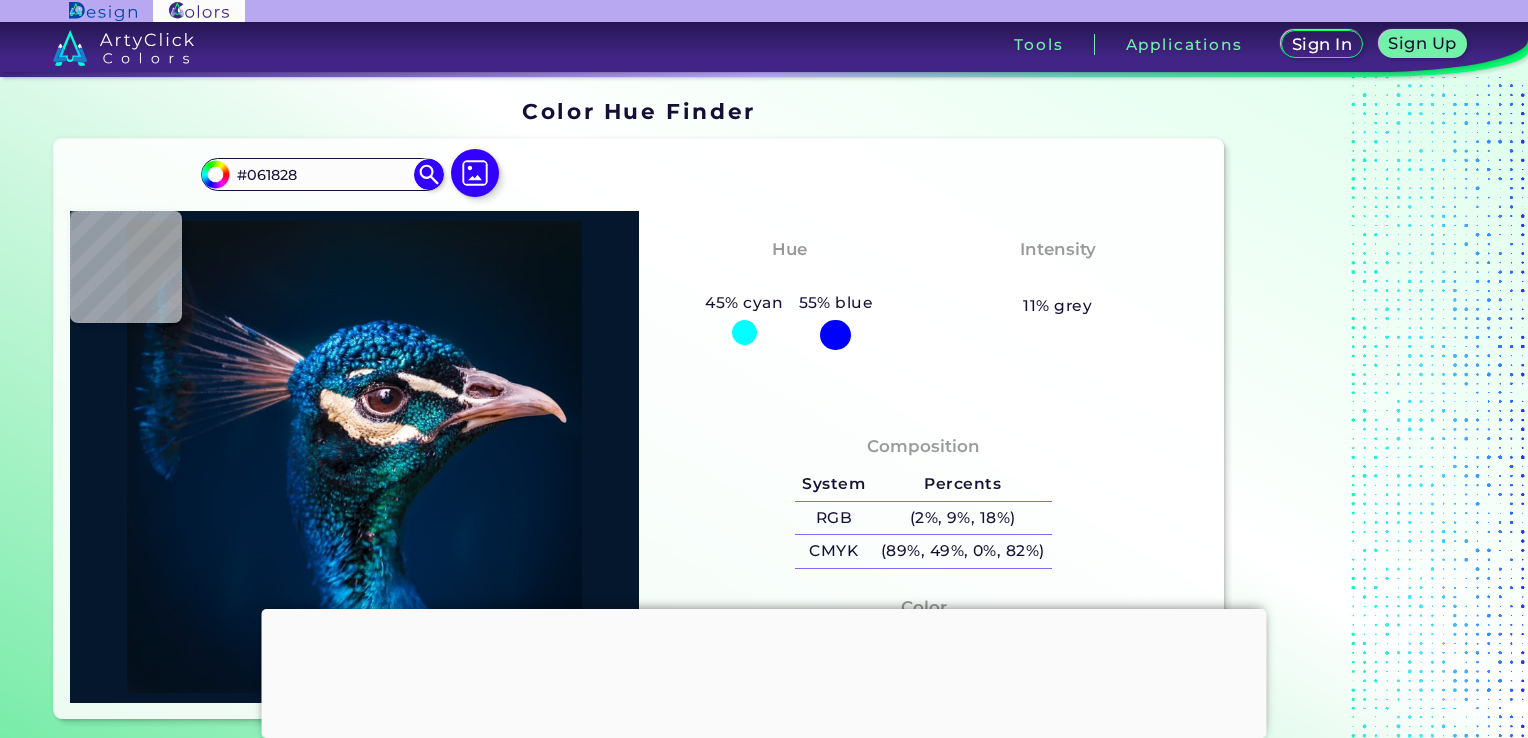 type on "#061928" 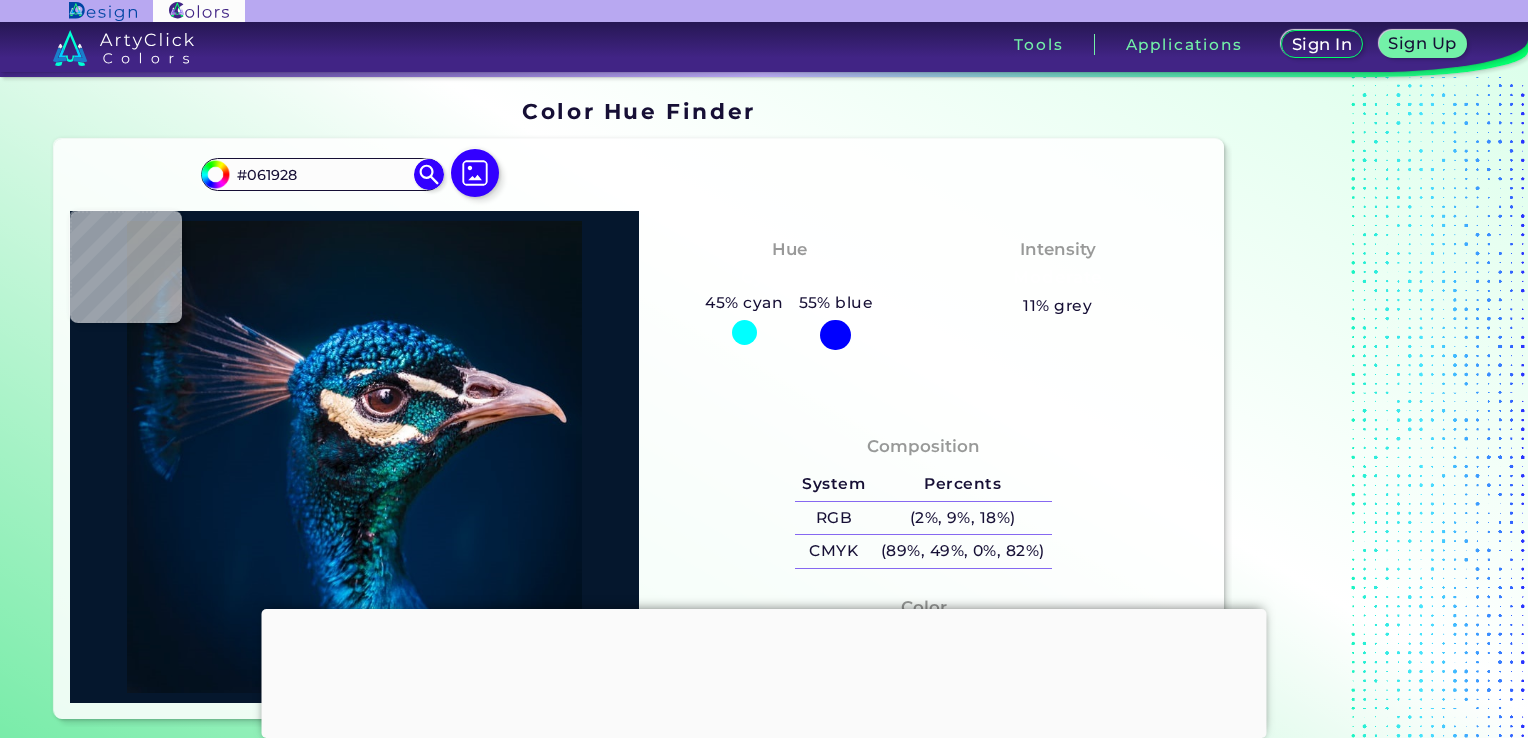 type on "#071927" 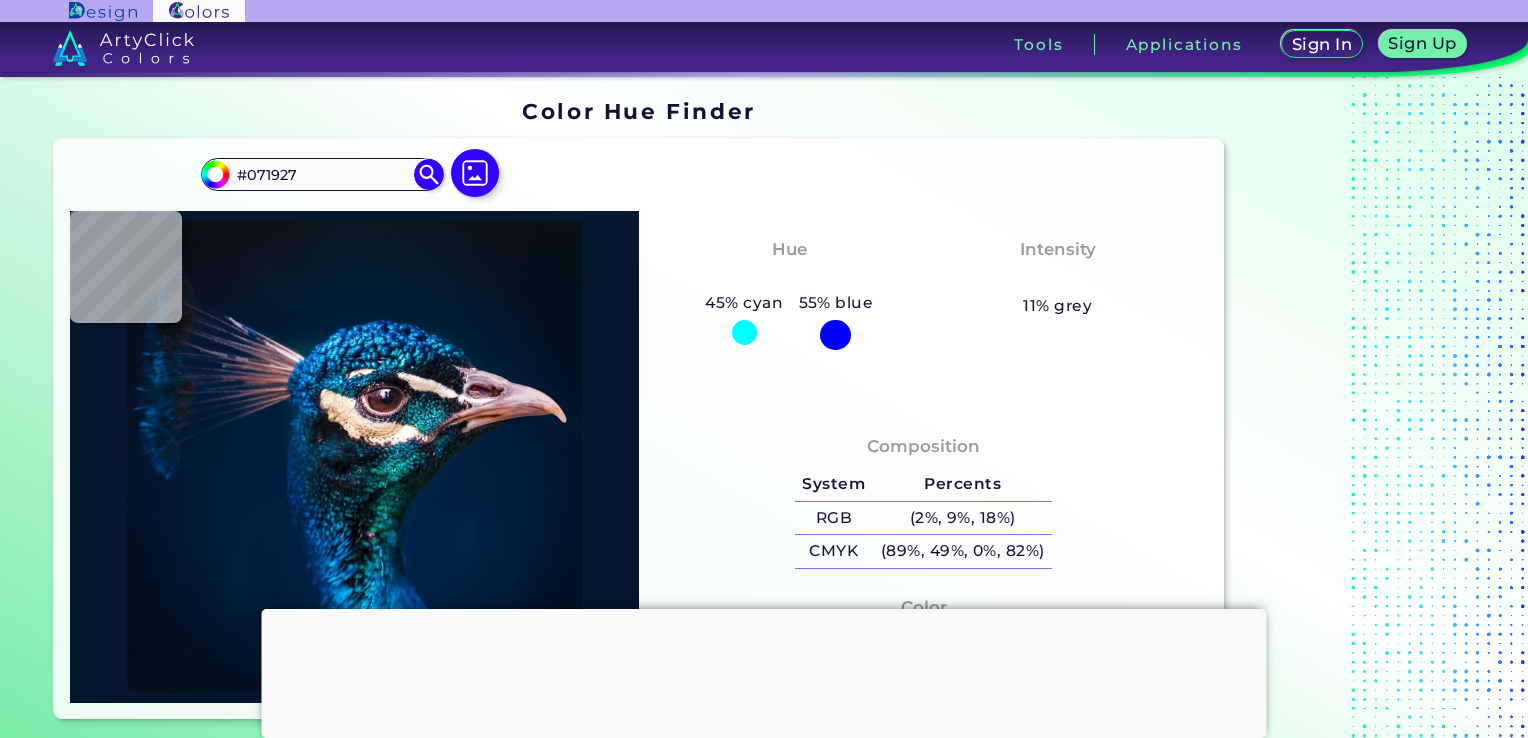 type on "#081923" 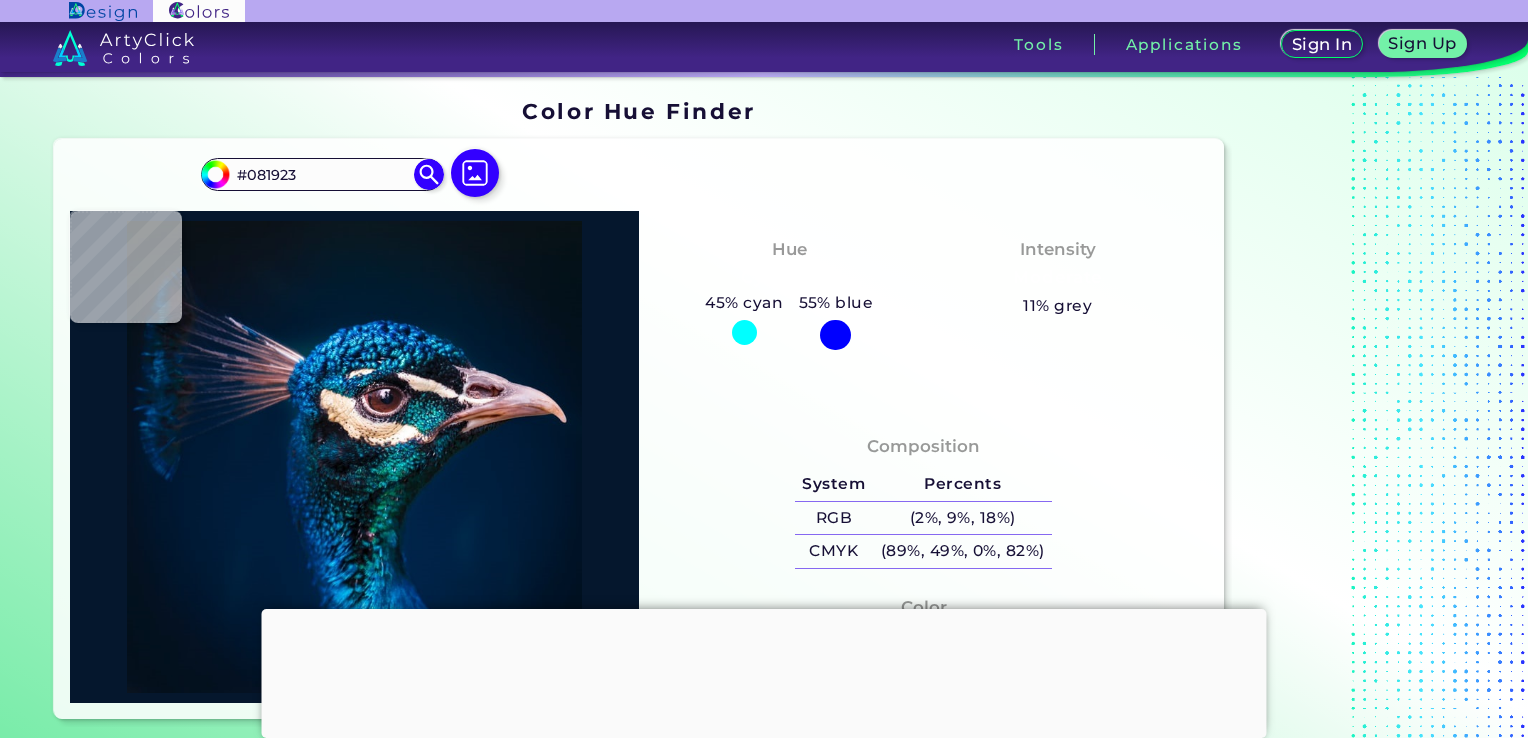 type on "#0a1722" 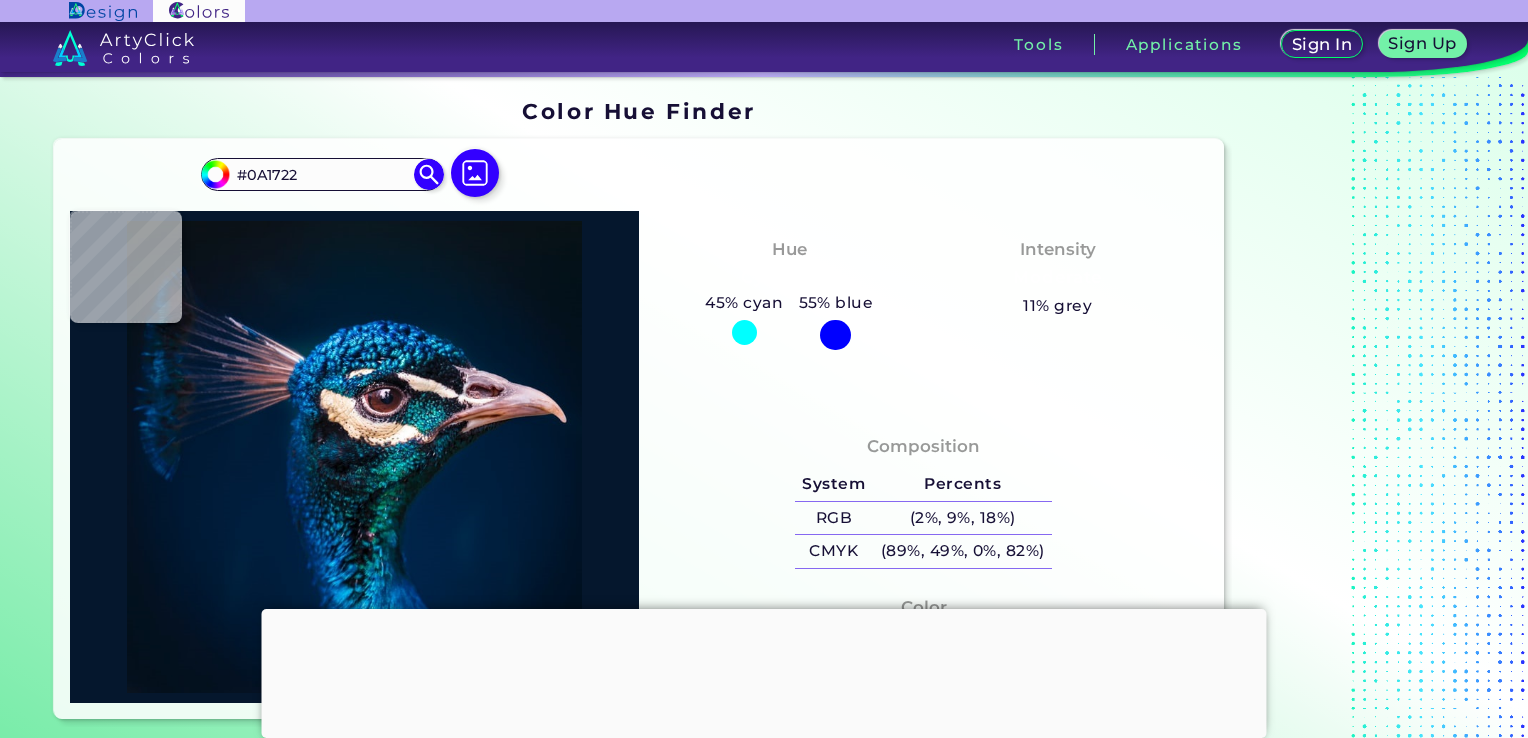 type on "#0a1920" 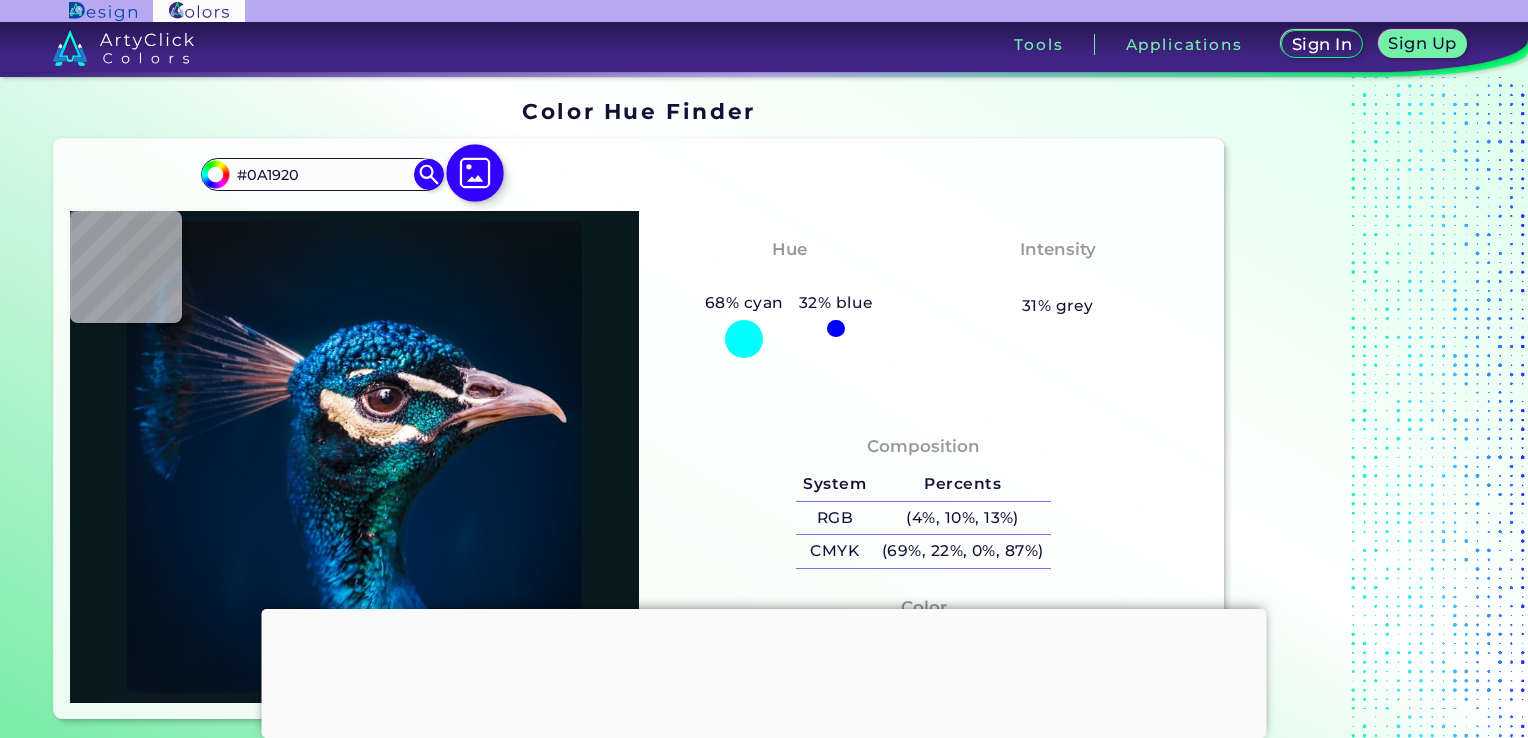 click at bounding box center (476, 173) 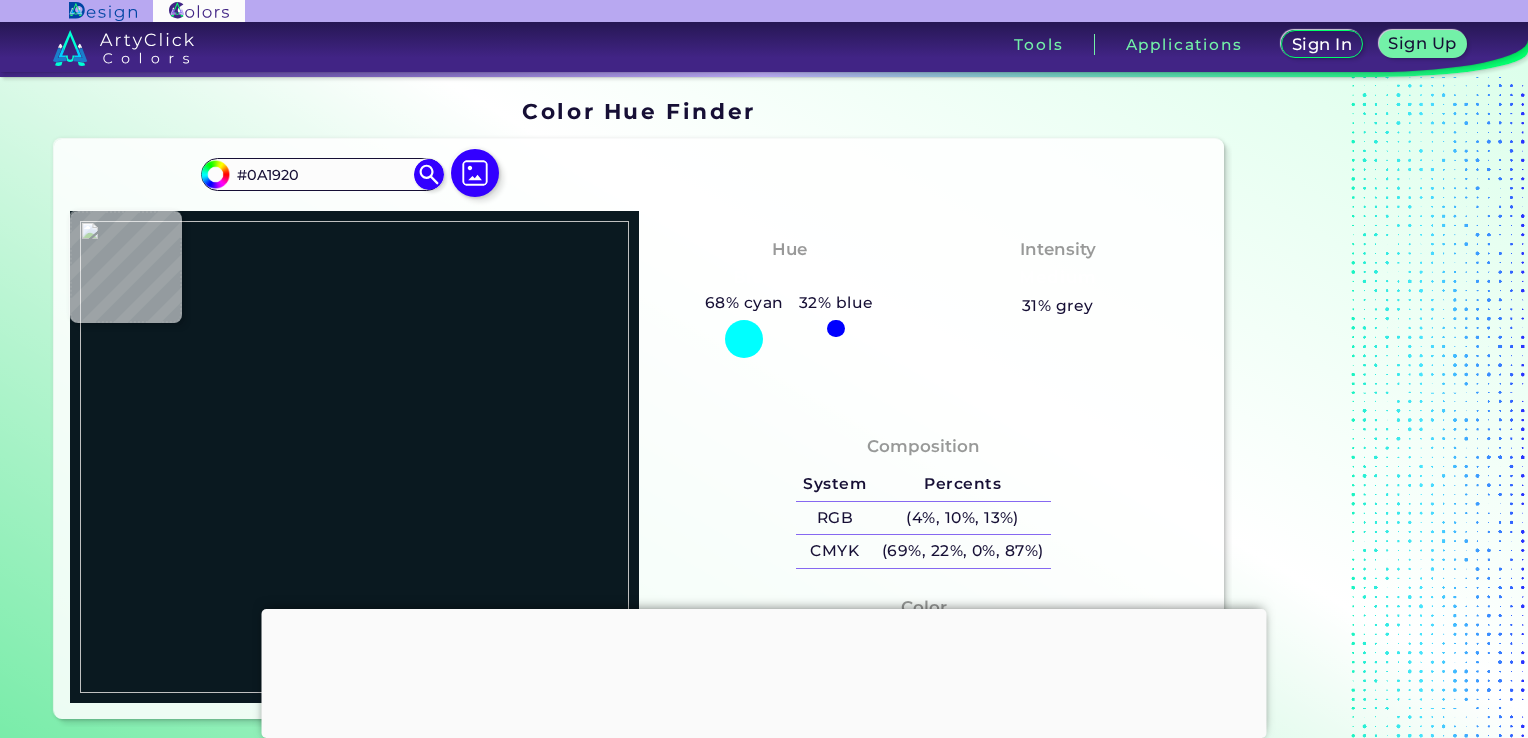 type on "#000000" 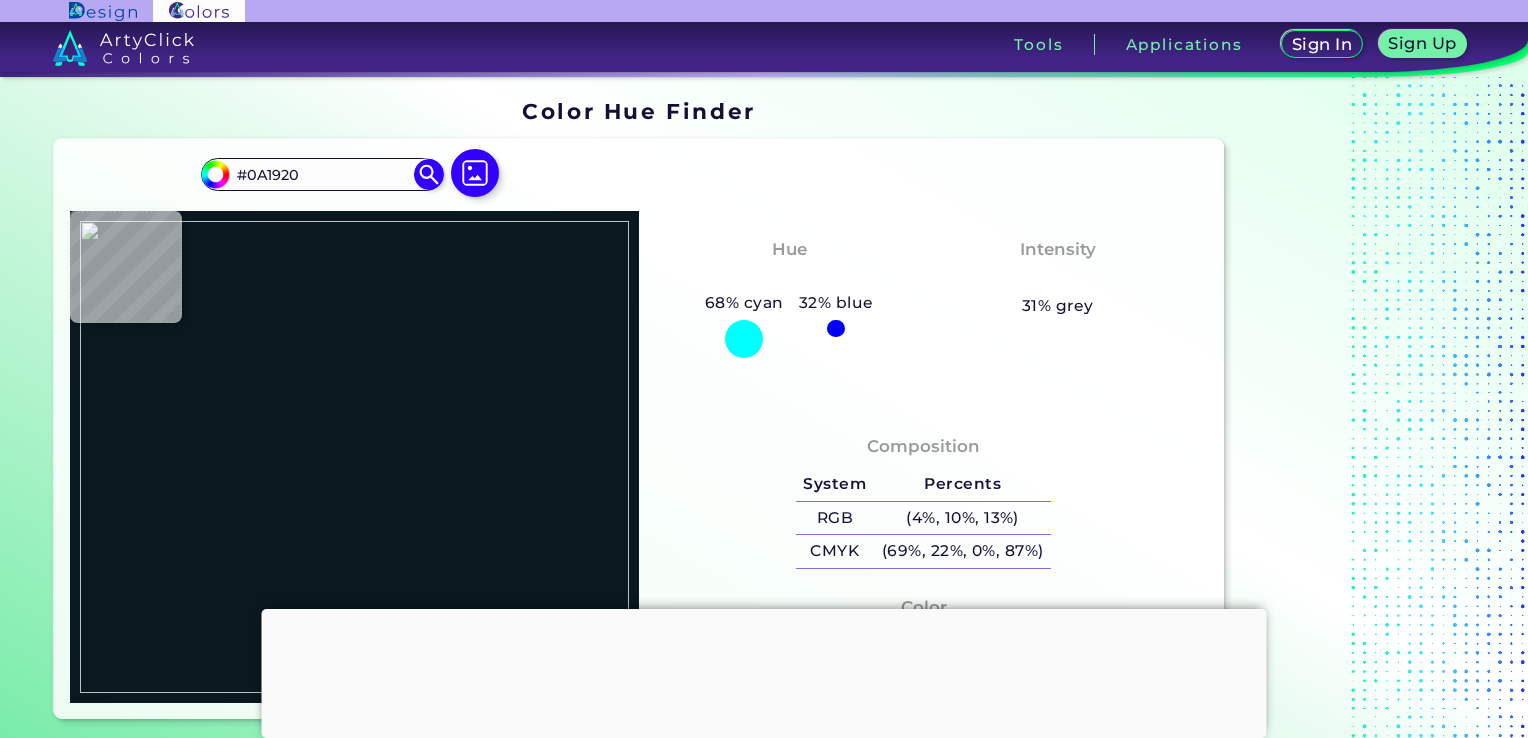 type on "#000000" 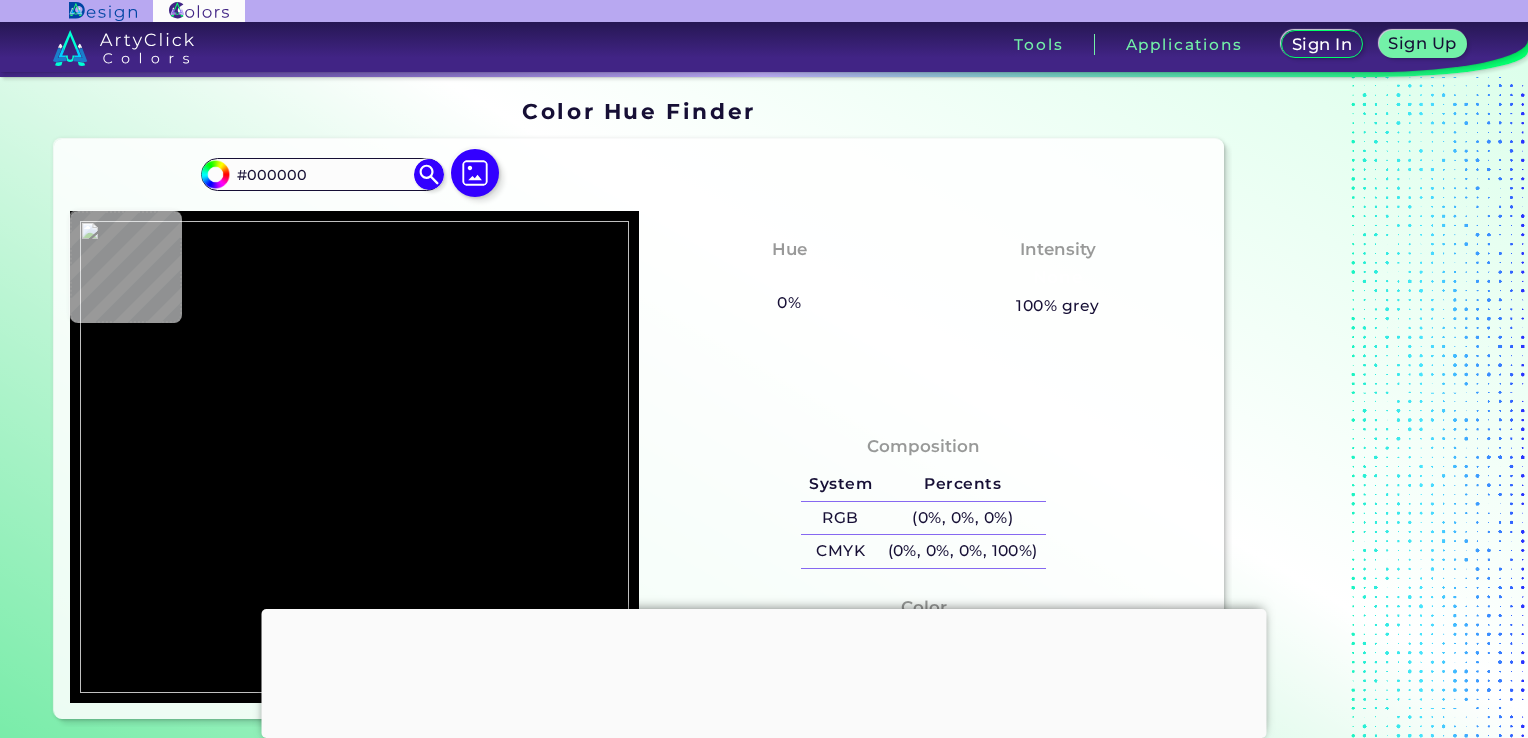 type on "#bfb2c0" 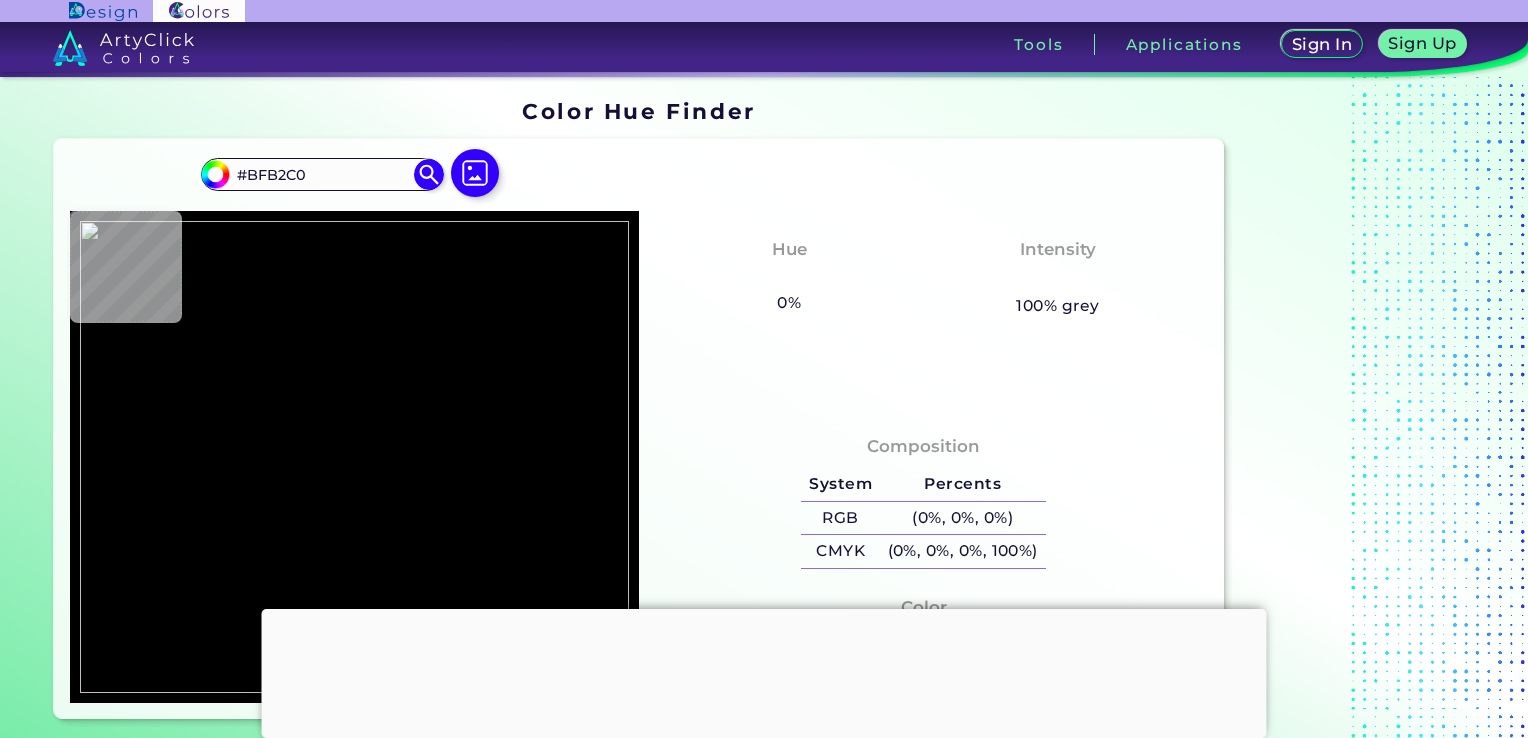 type on "#a5b1d5" 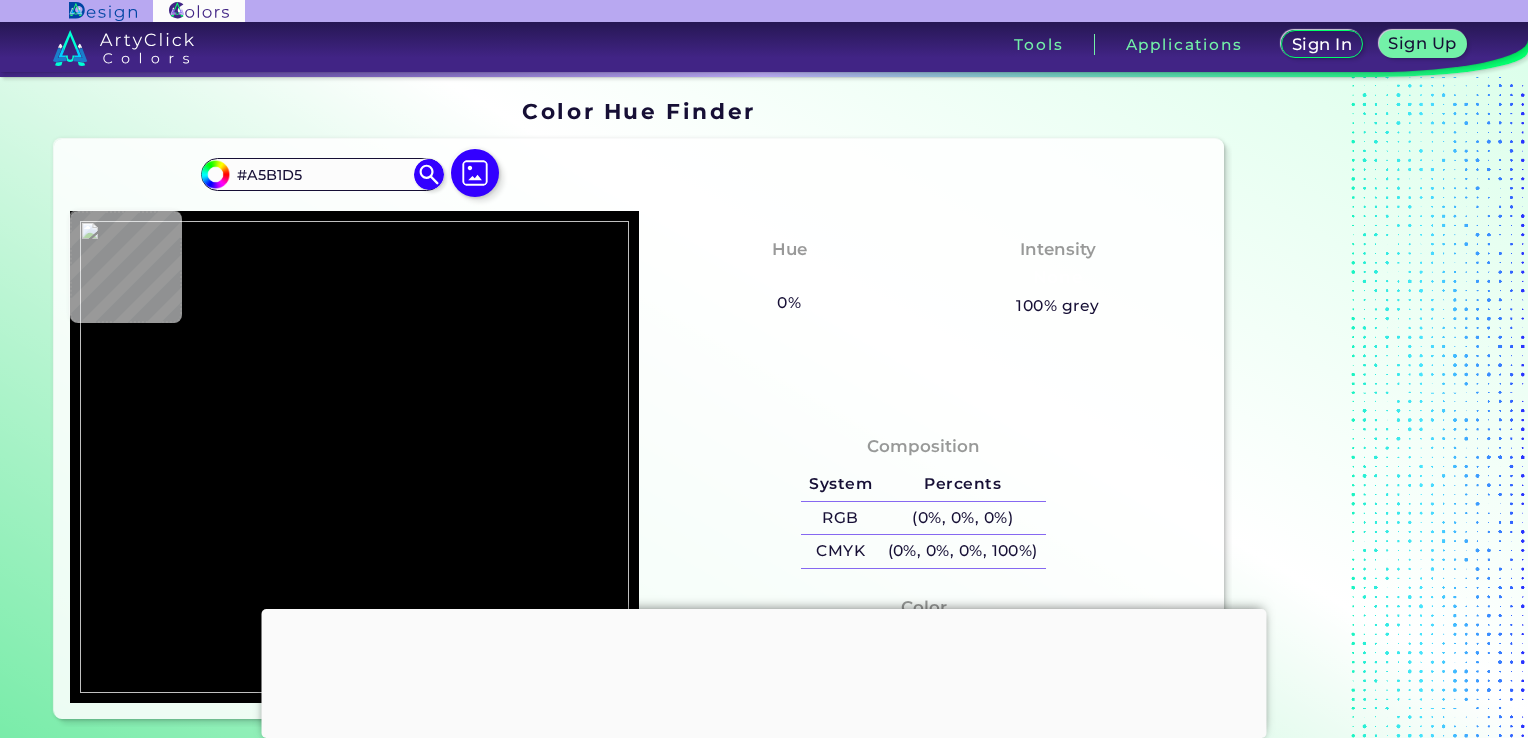 type on "#bcb0bf" 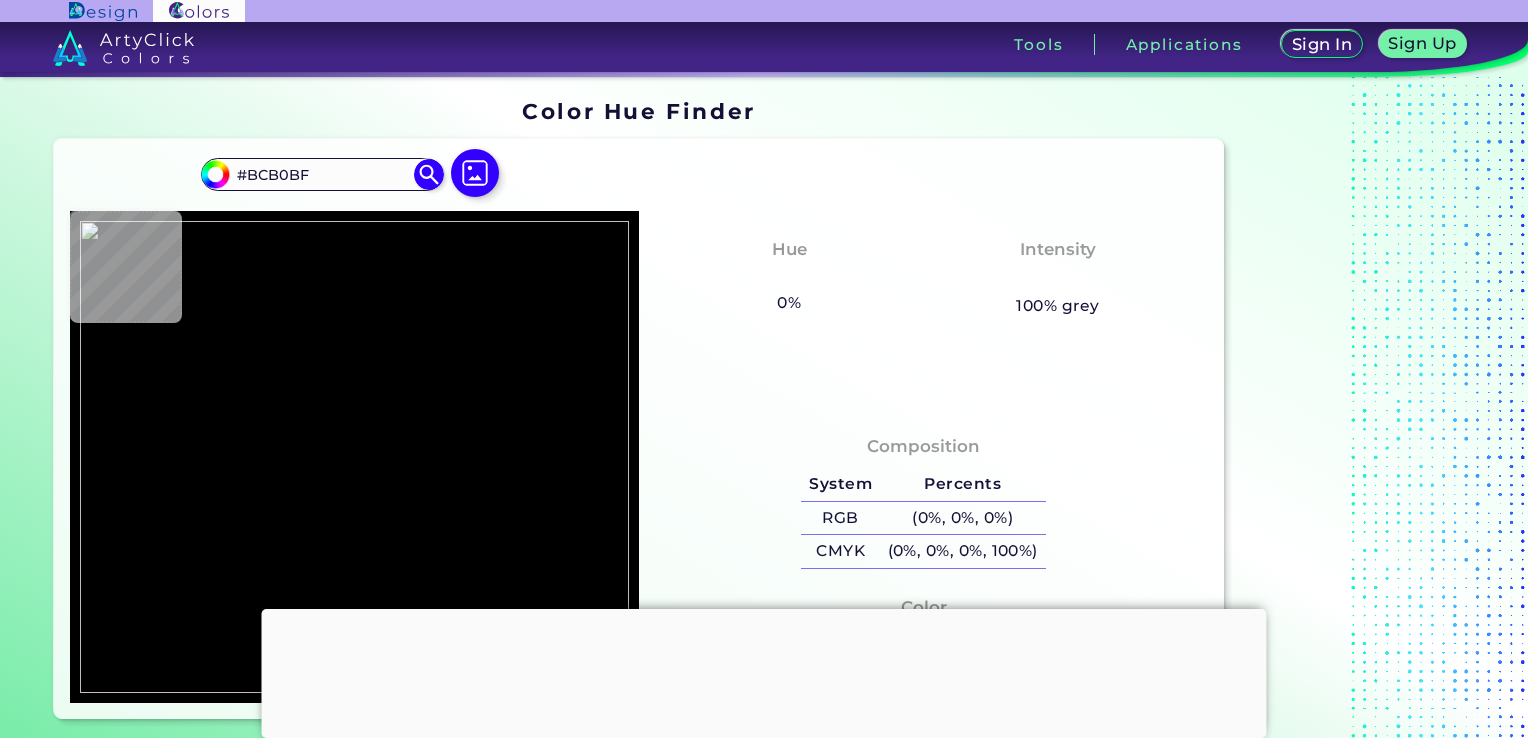 type on "#000000" 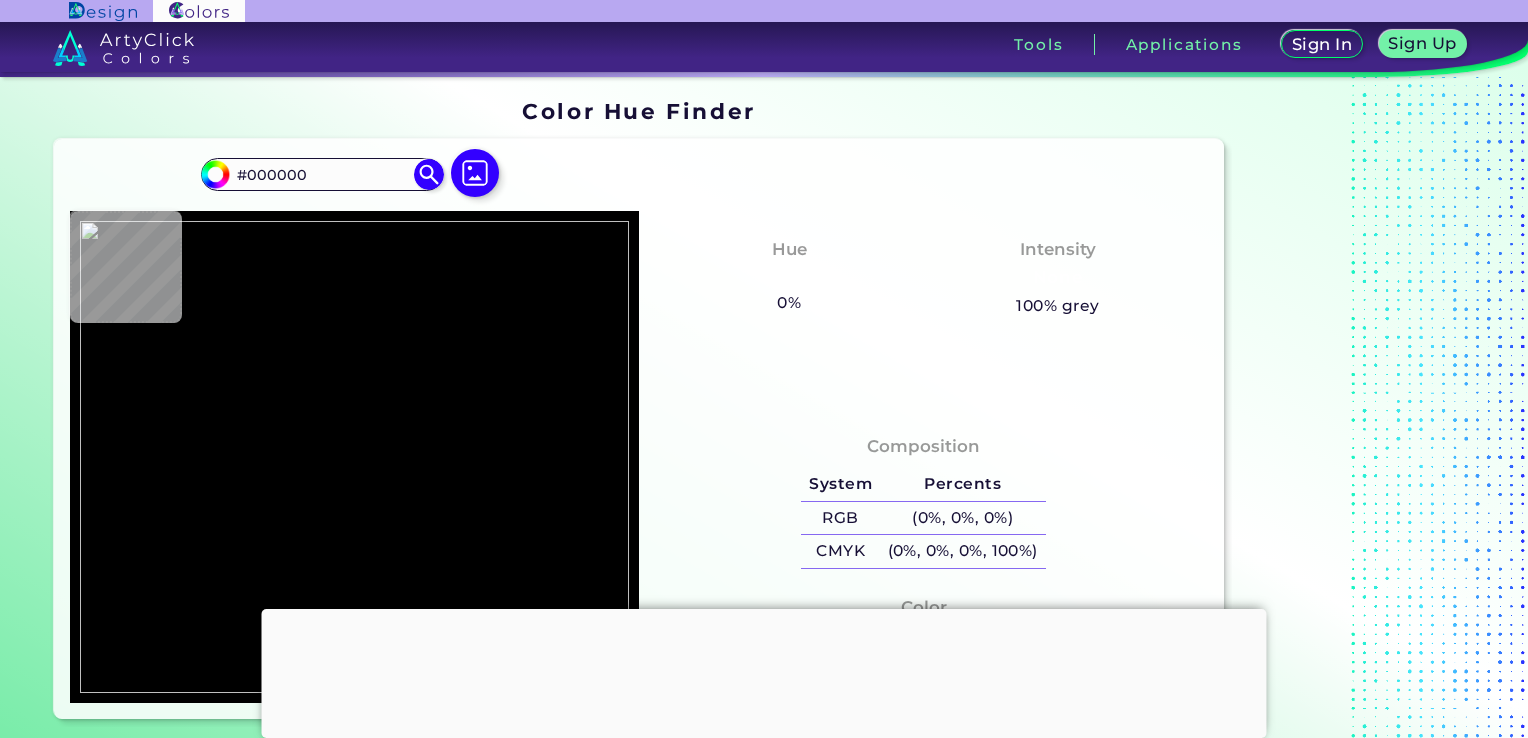 type on "#d1c6d2" 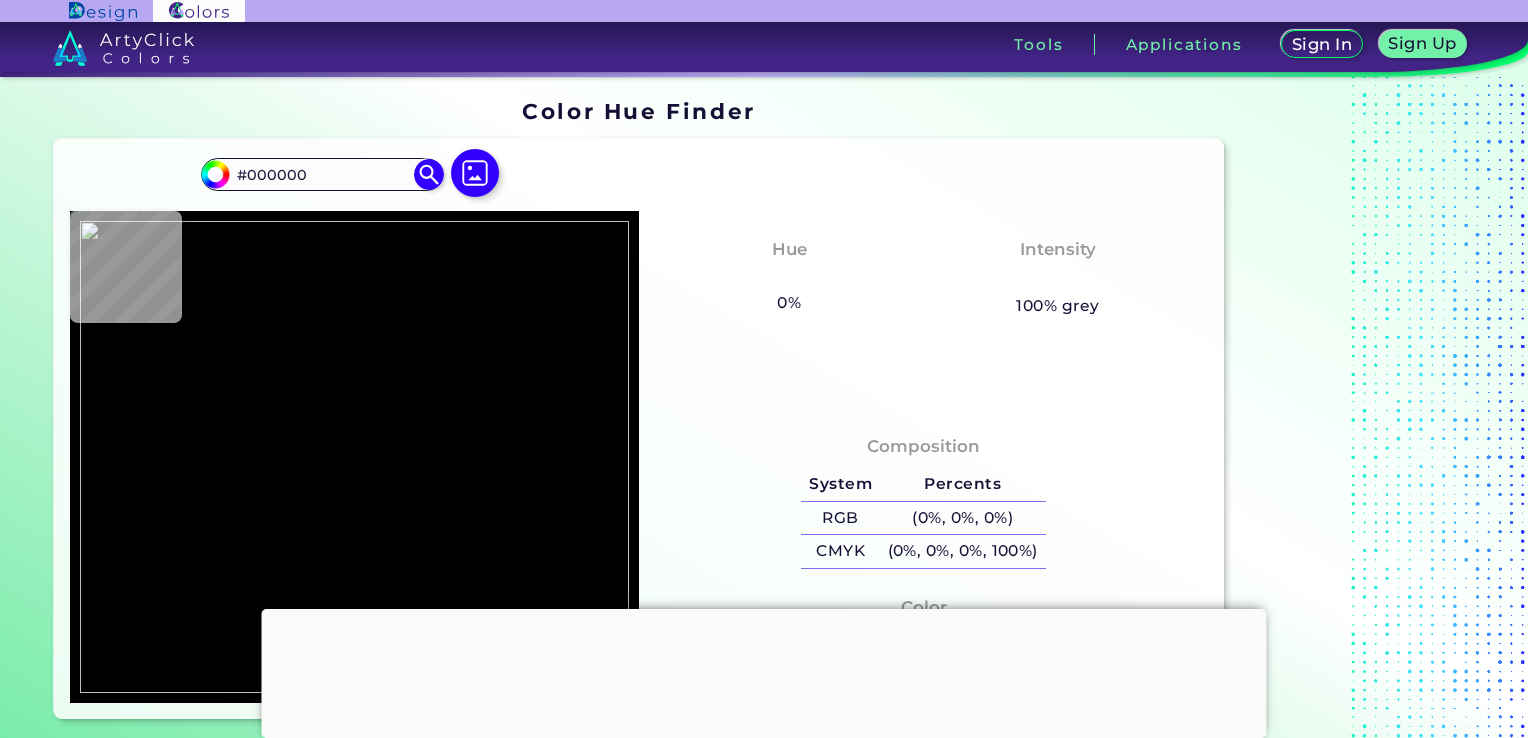 type on "#D1C6D2" 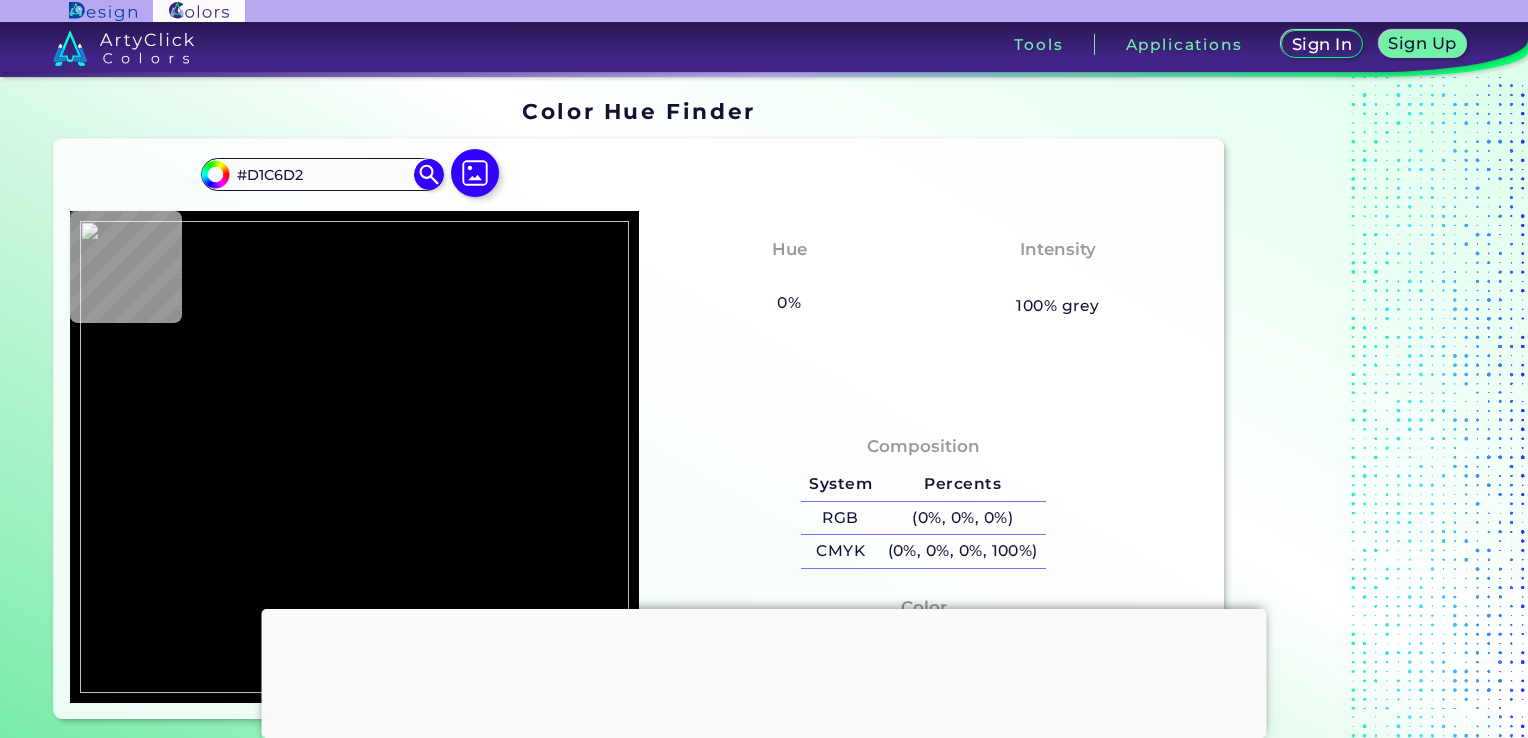 type on "#cdc2d0" 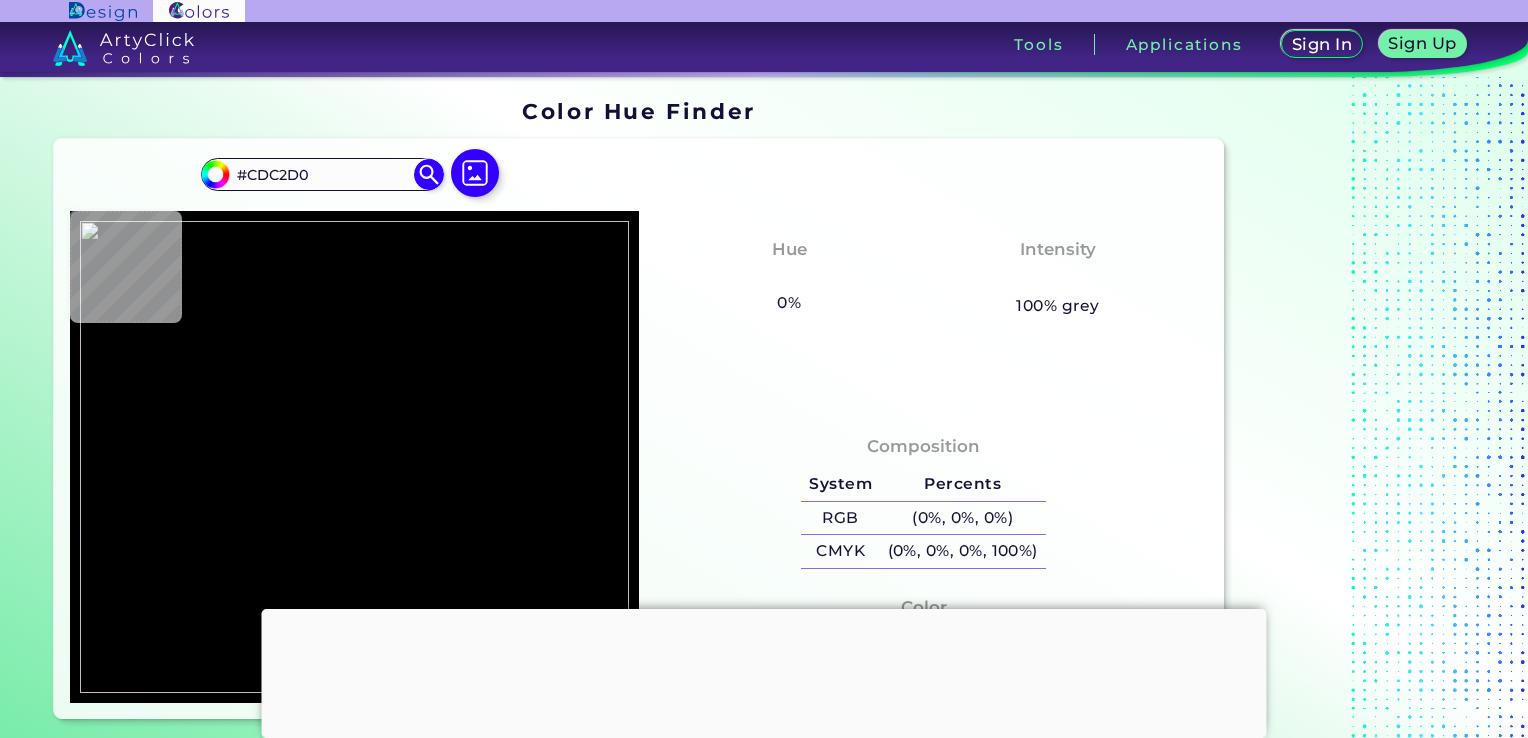 type on "#bcafbe" 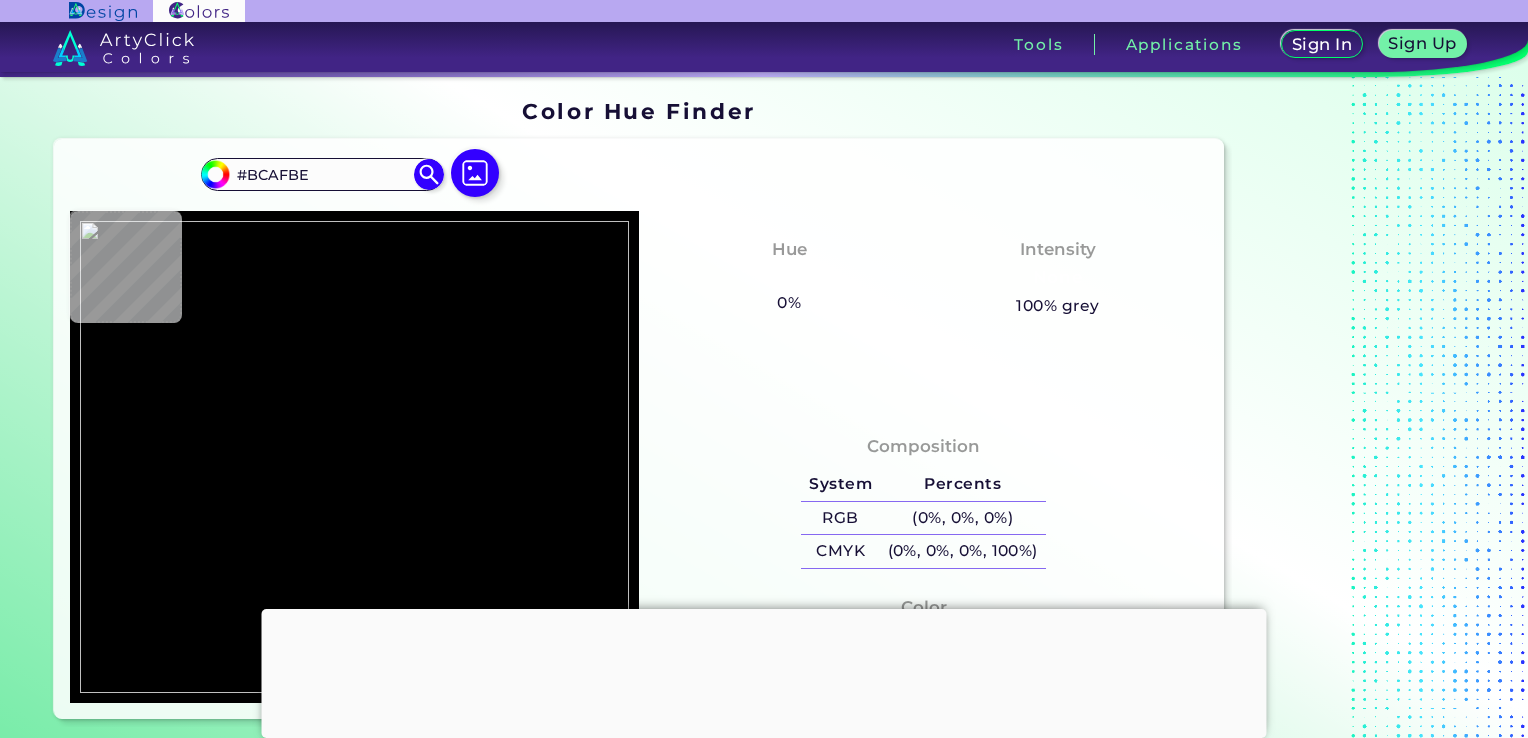 type on "#b6aab9" 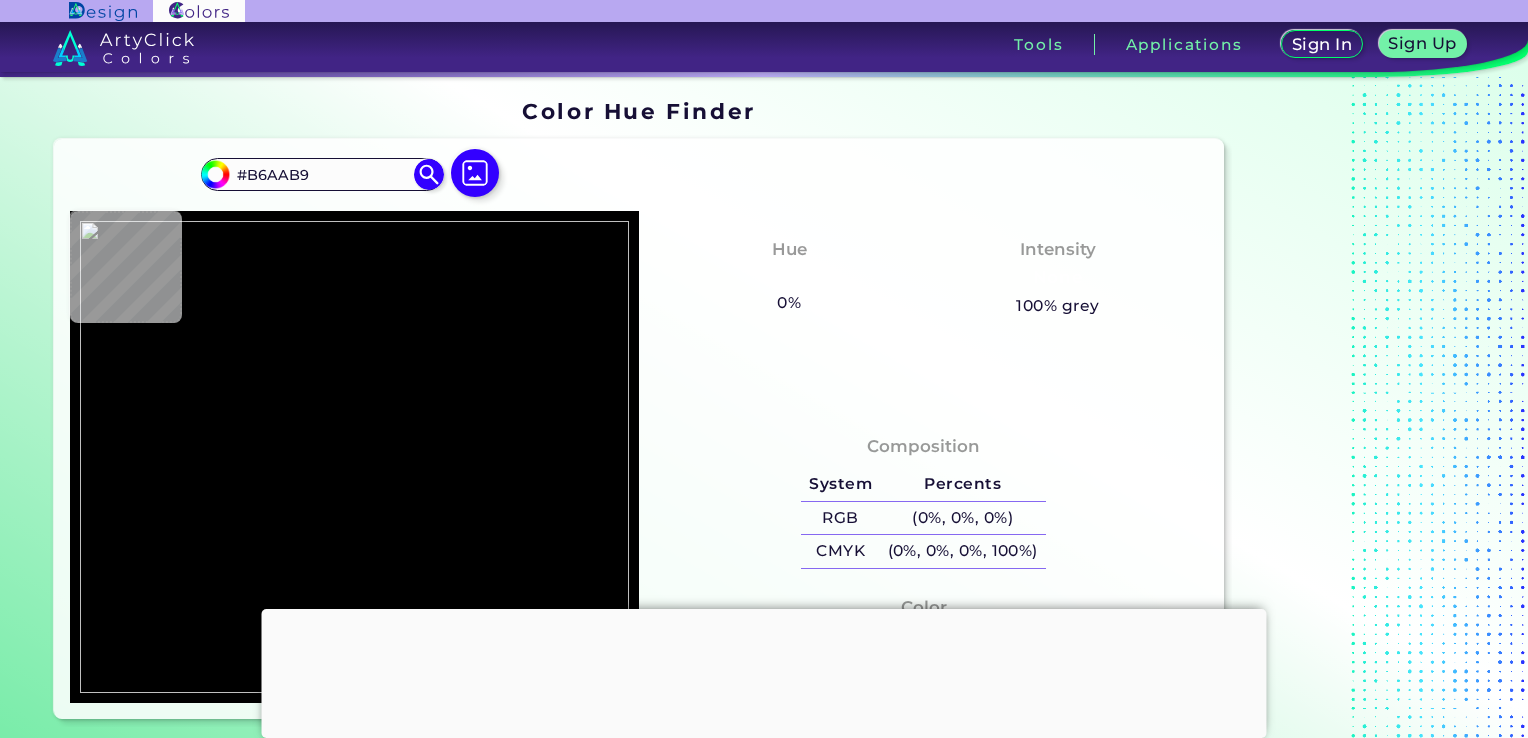 type on "#bdb1bf" 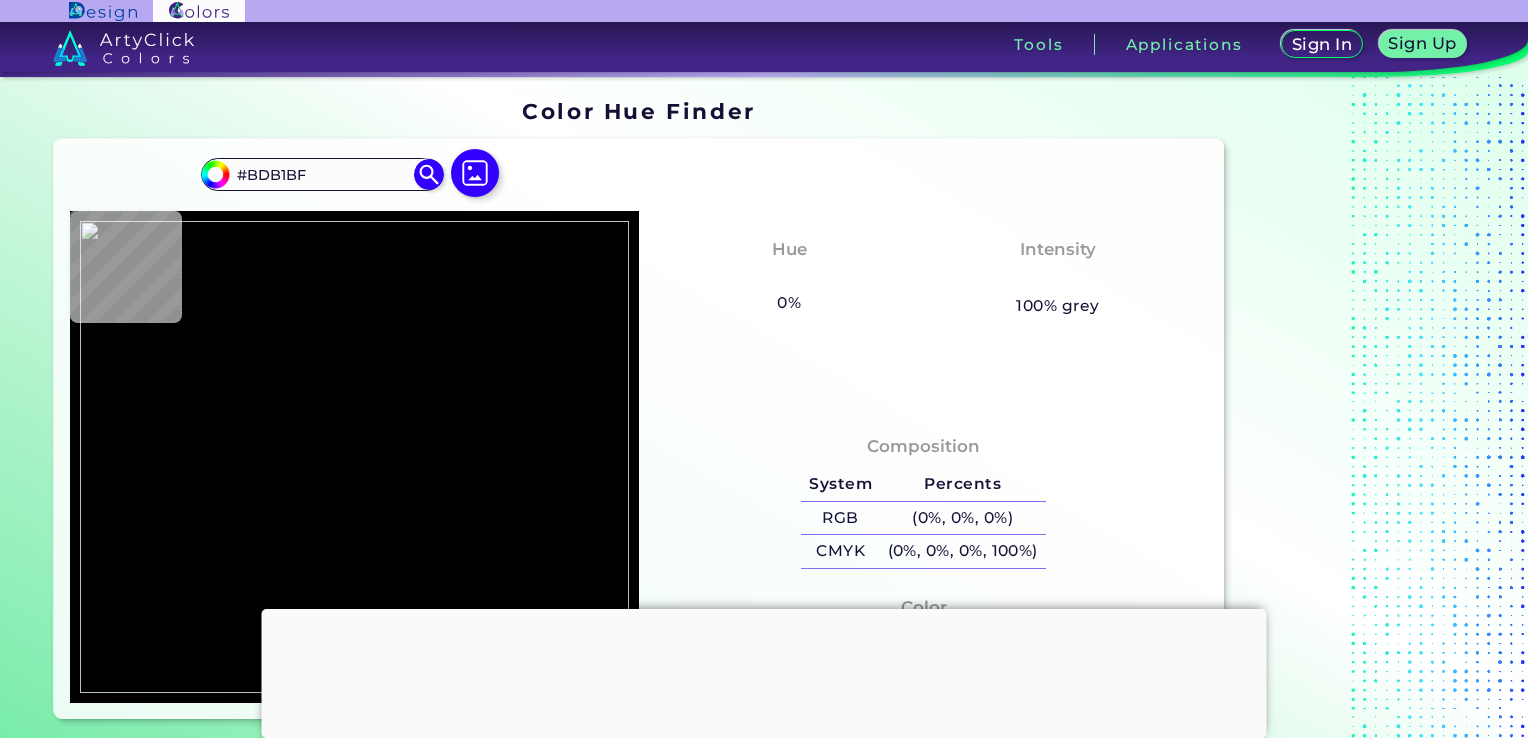 type on "#c9becd" 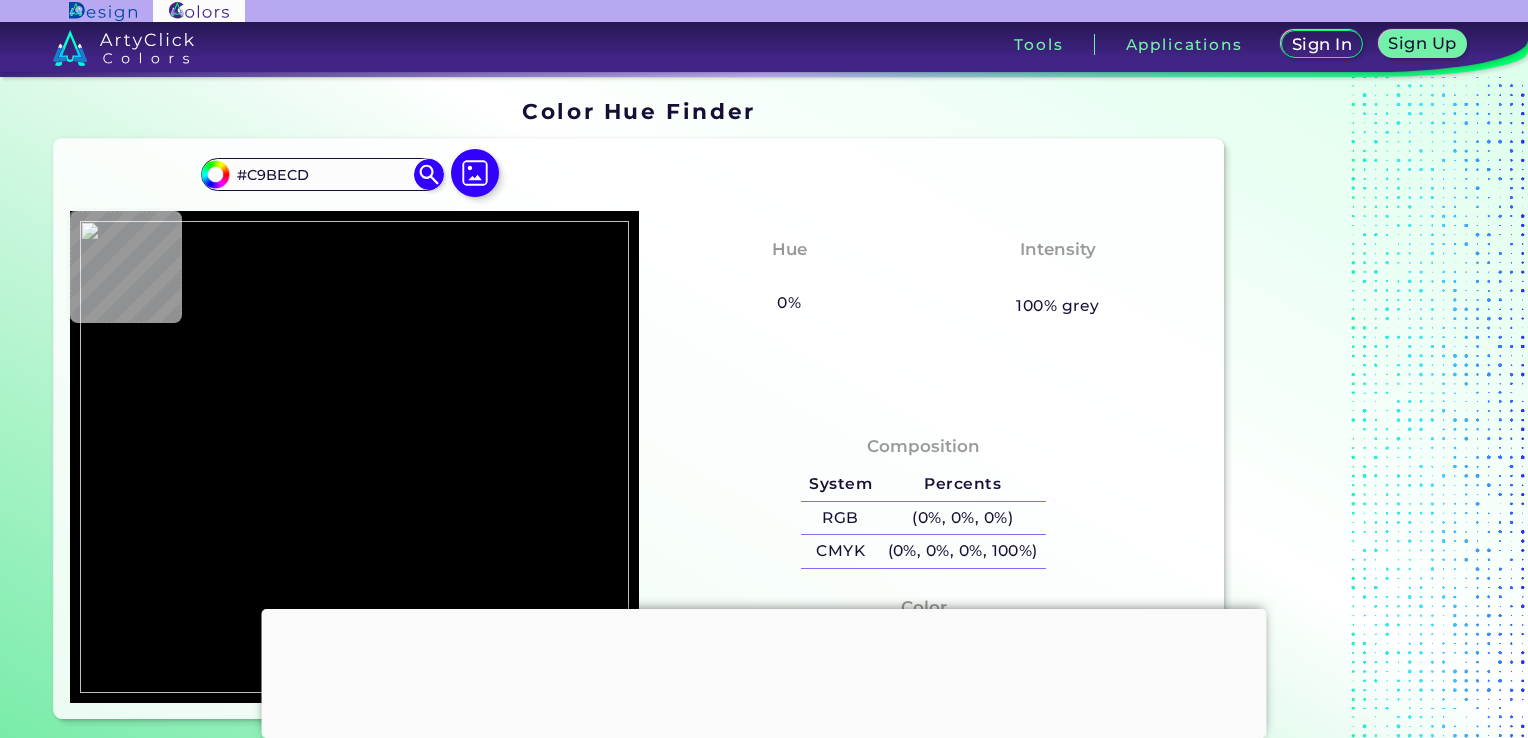 type on "#cbc0ce" 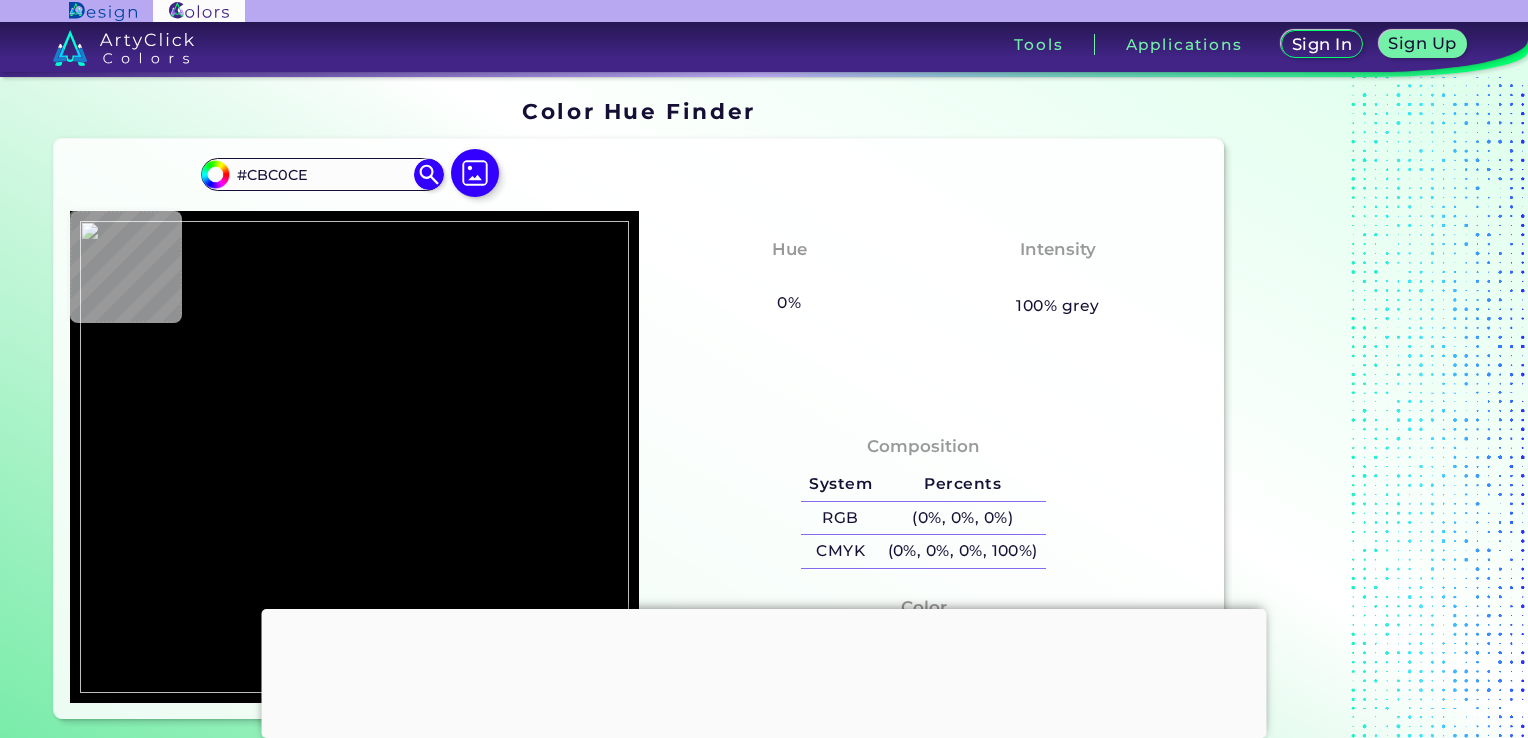 type on "#cec4d1" 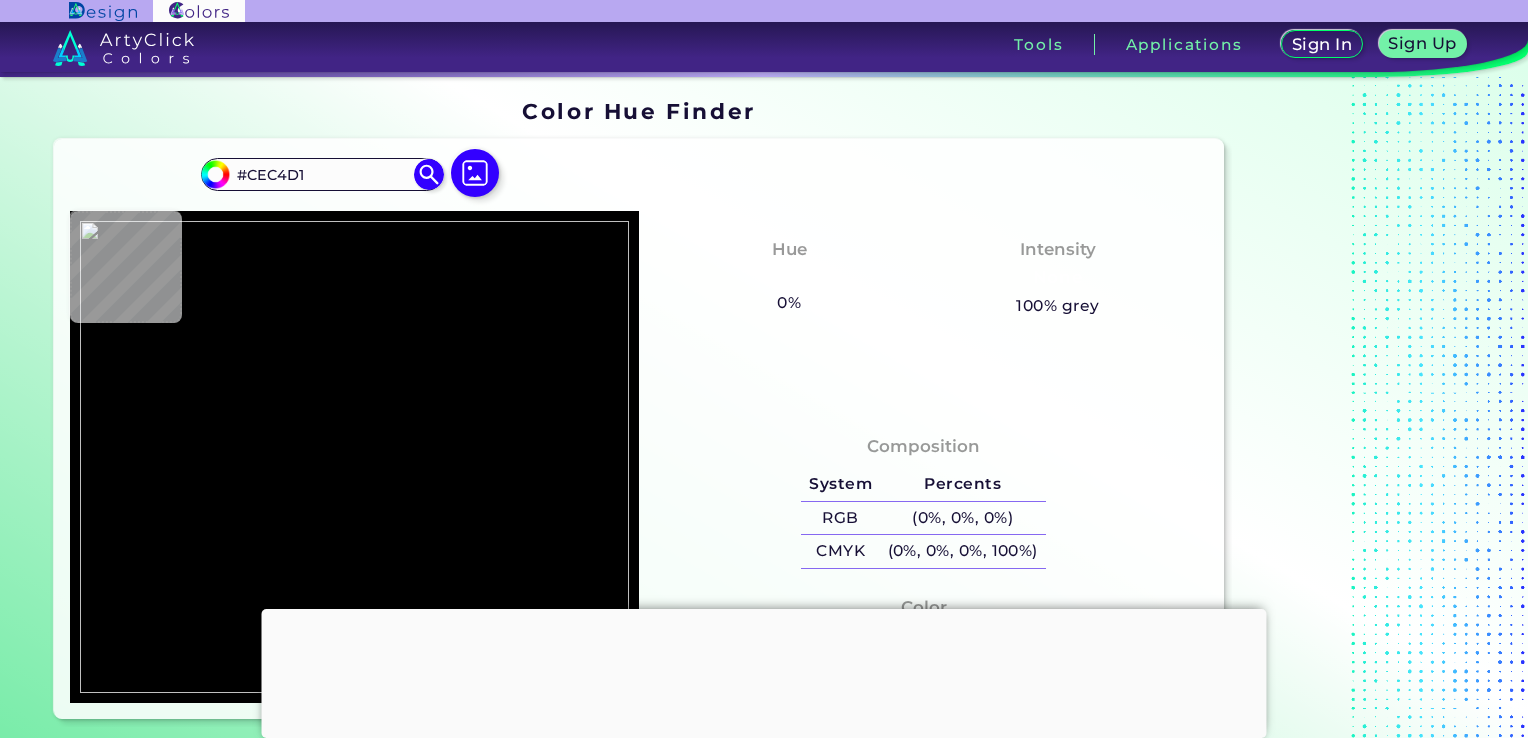 type on "#cbc1ce" 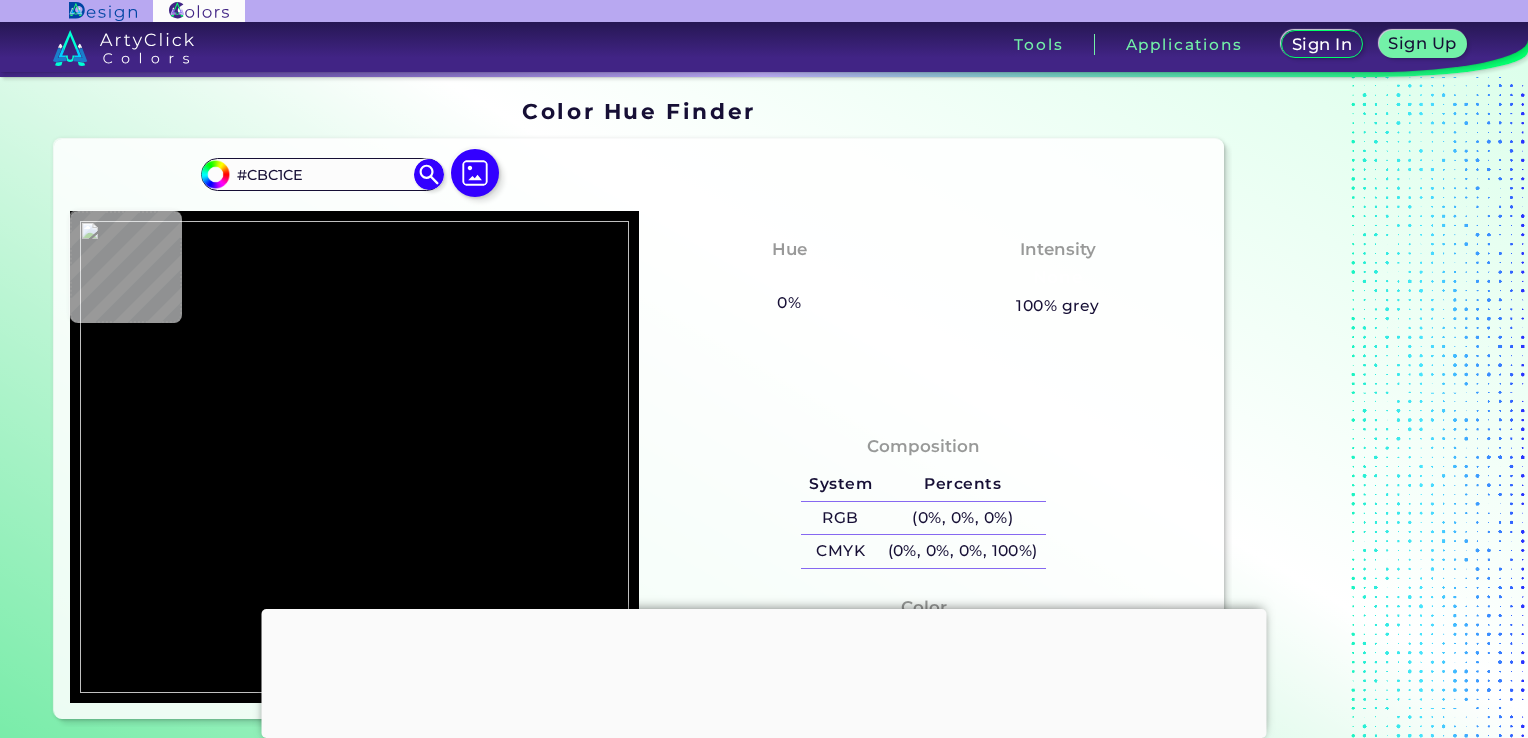 type on "#beb2c0" 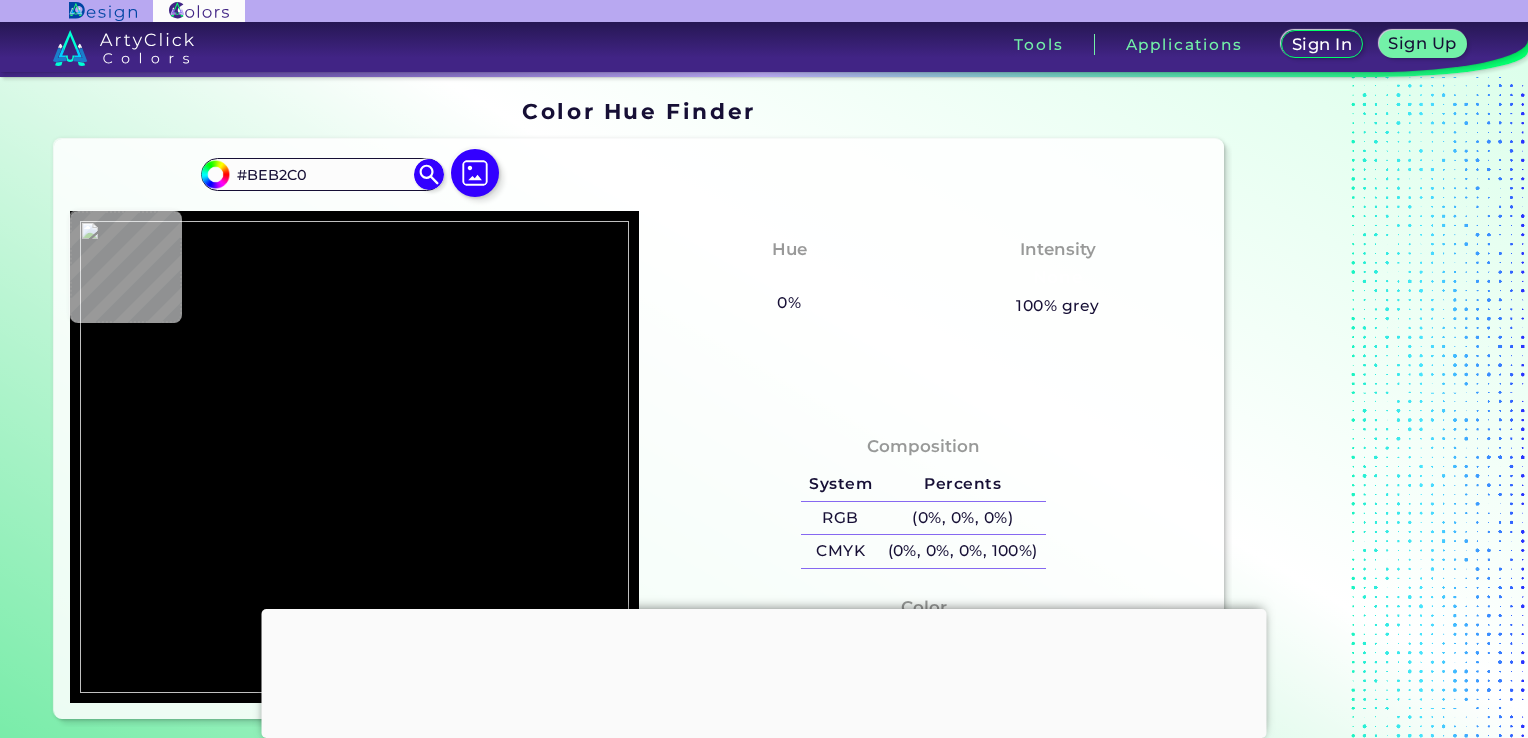 type on "#b7abba" 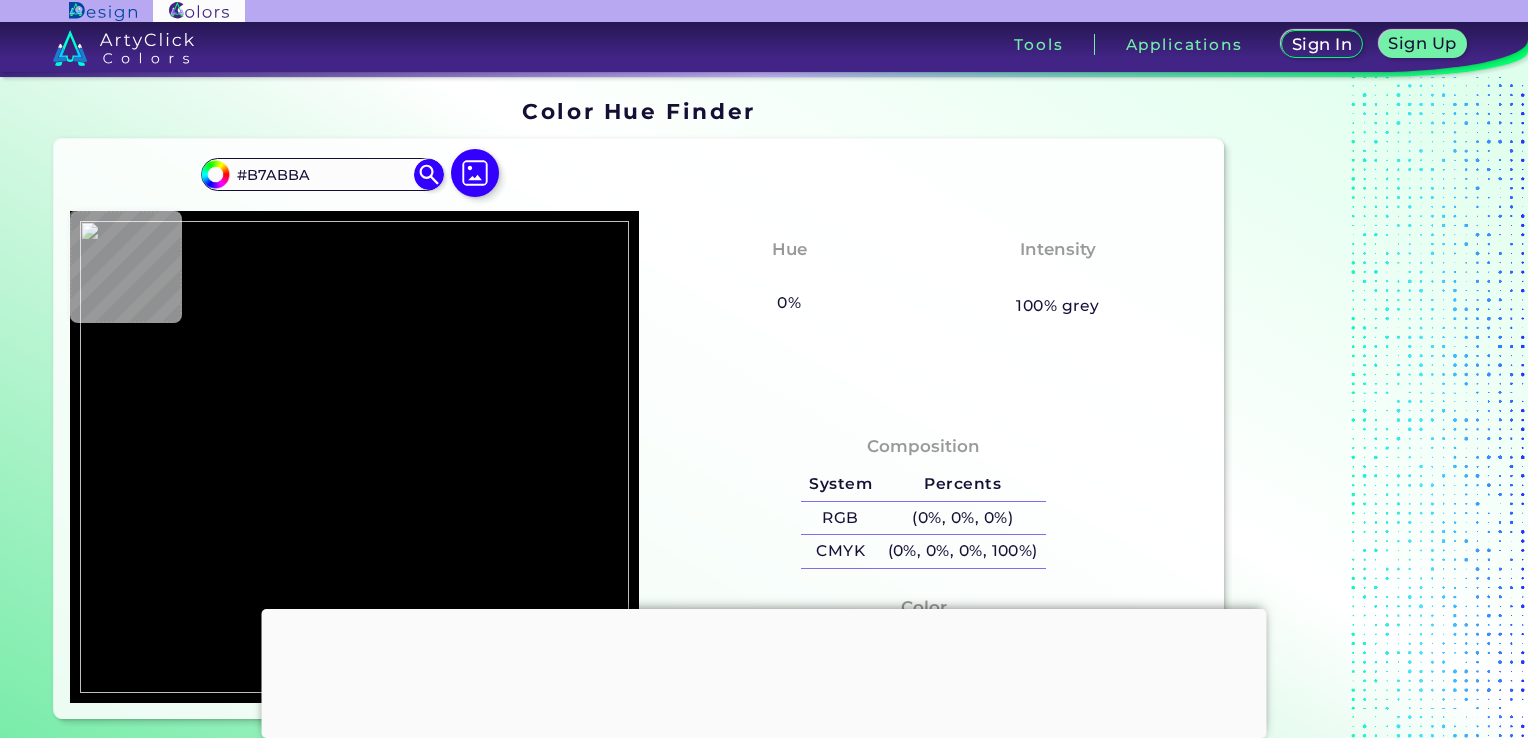 type on "#b5a9b9" 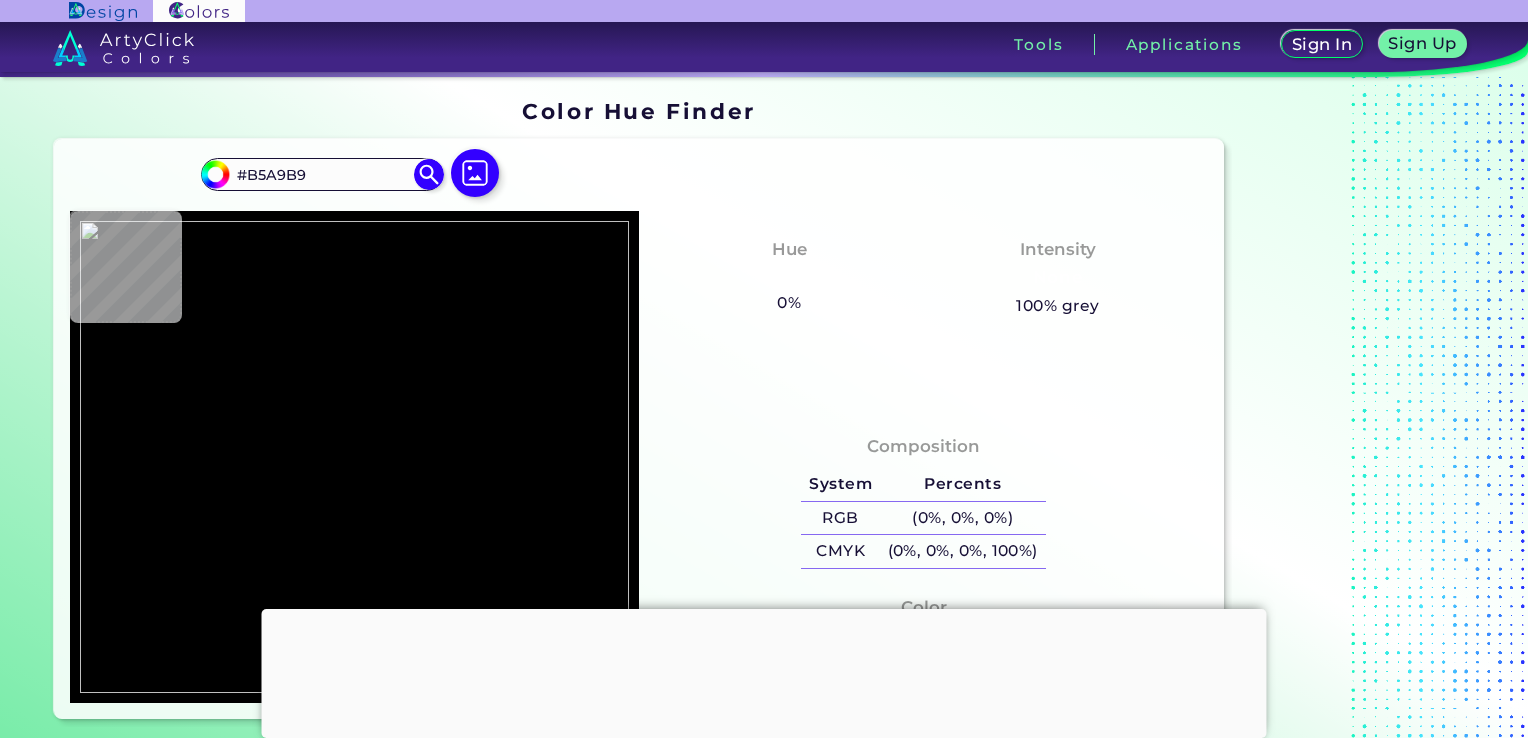 type on "#b3a7b7" 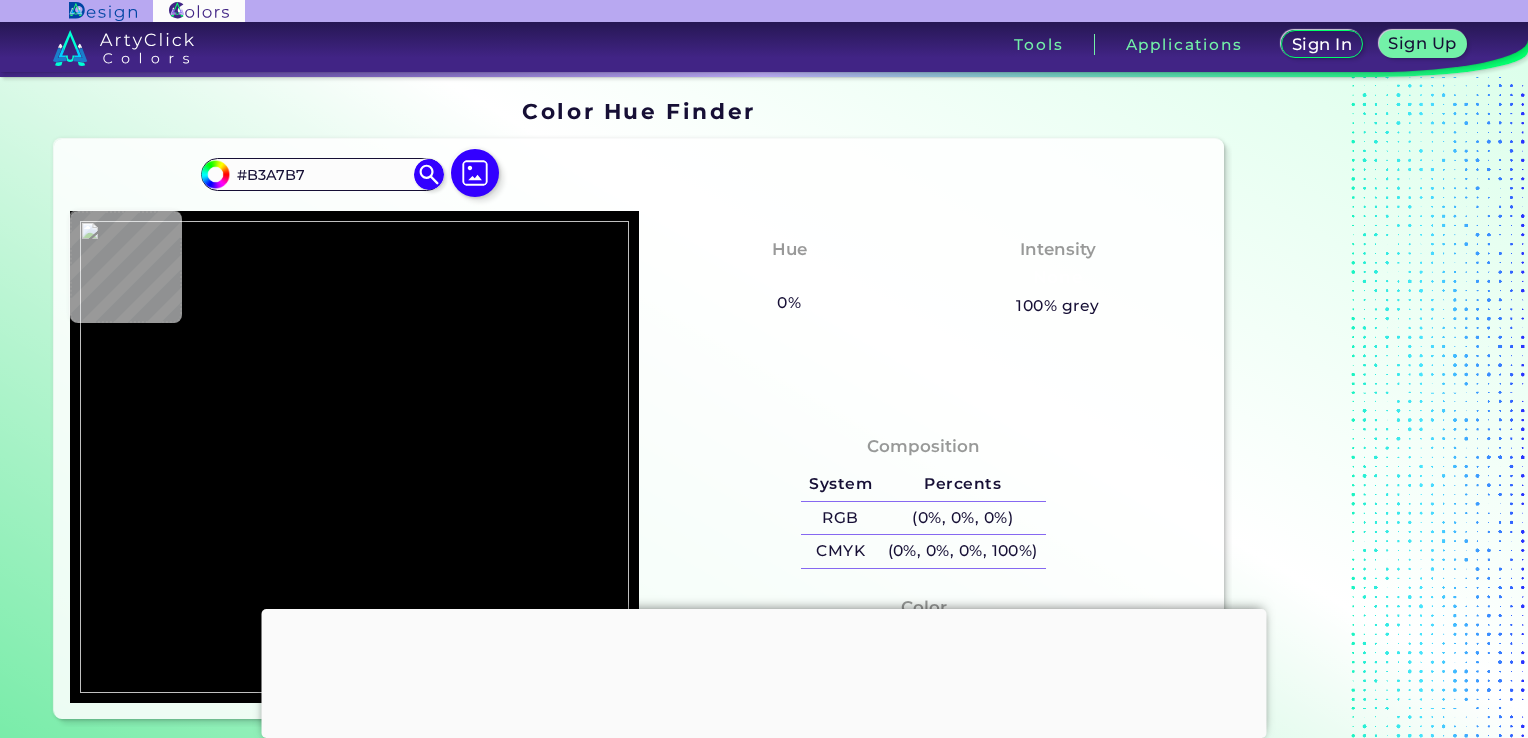 type on "#b2a6b6" 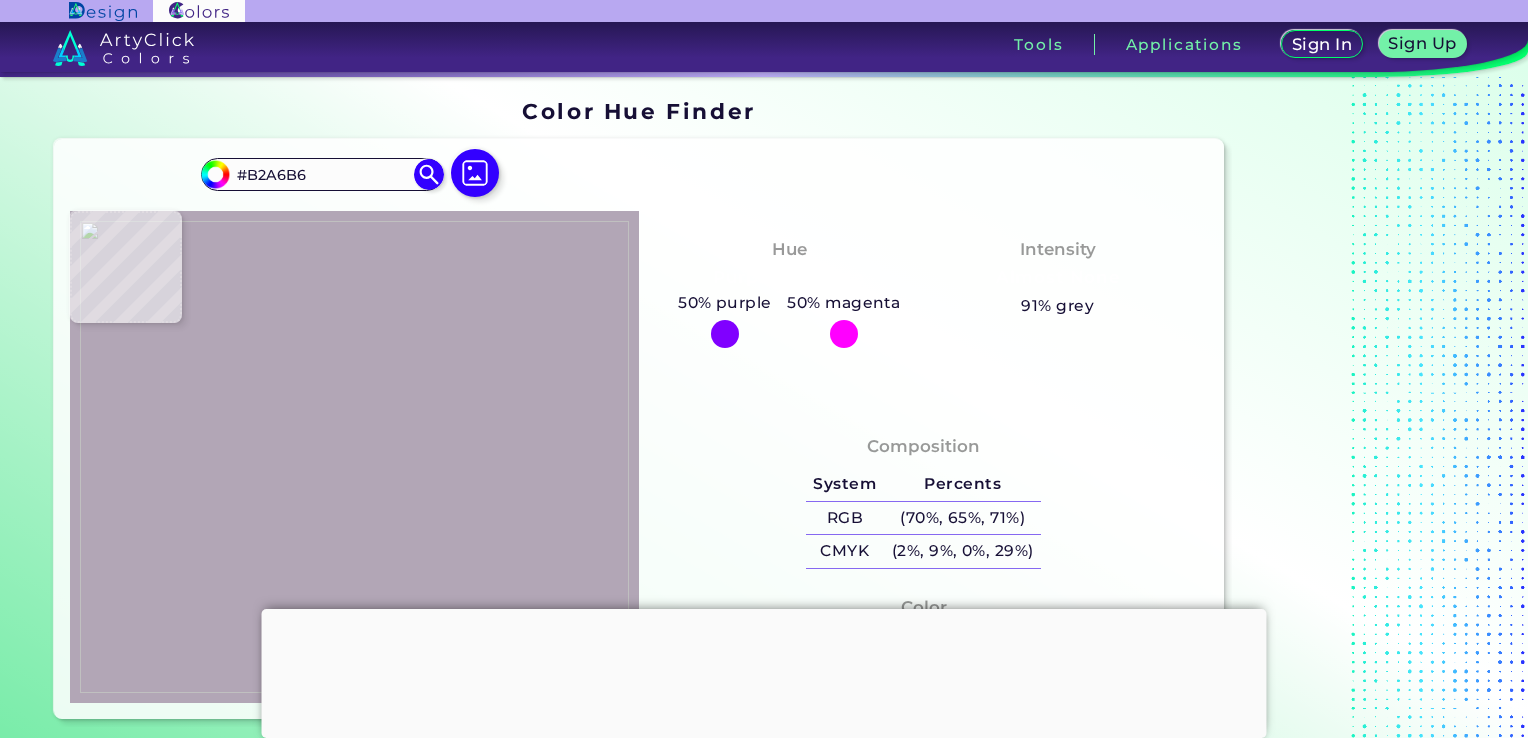 type on "#b9adbc" 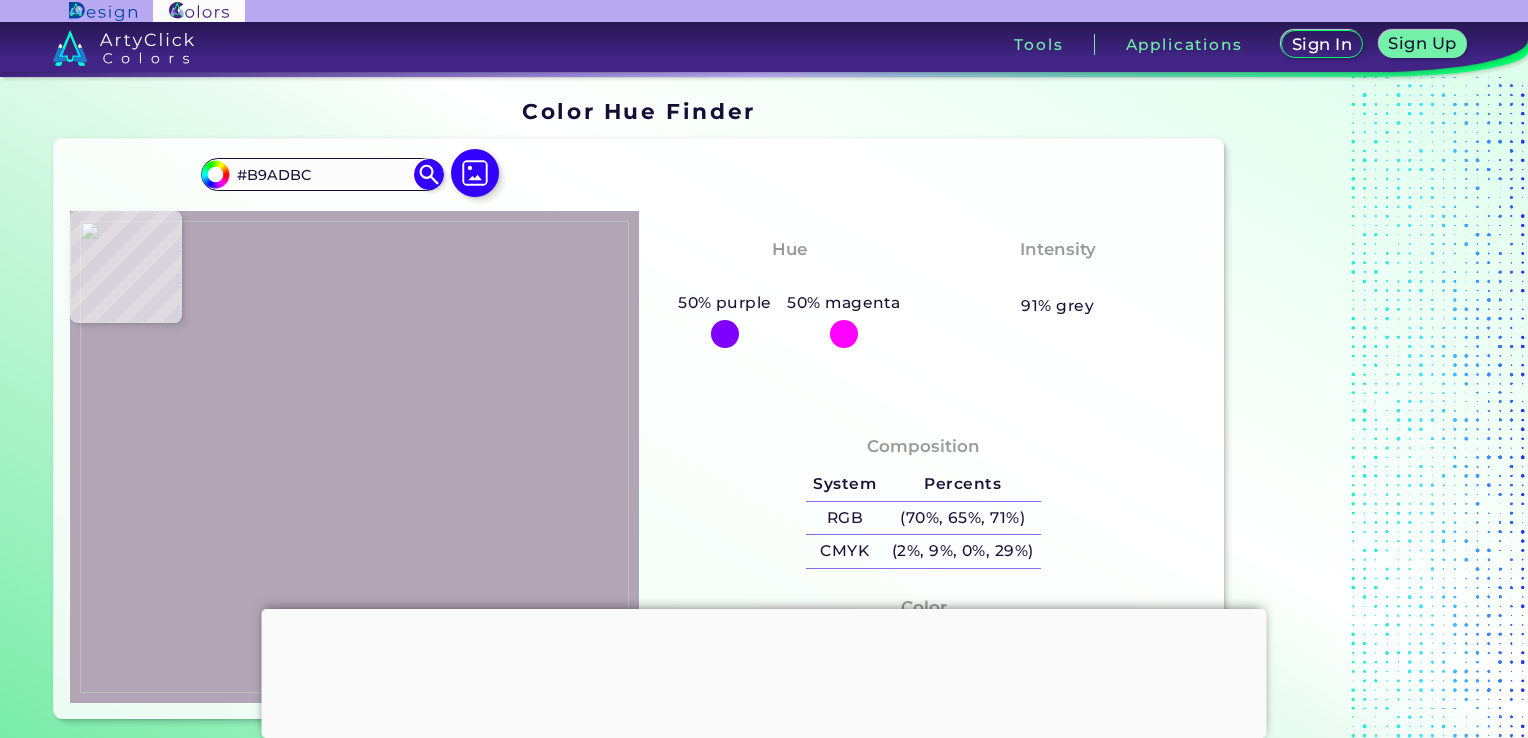 type on "#d6d9e9" 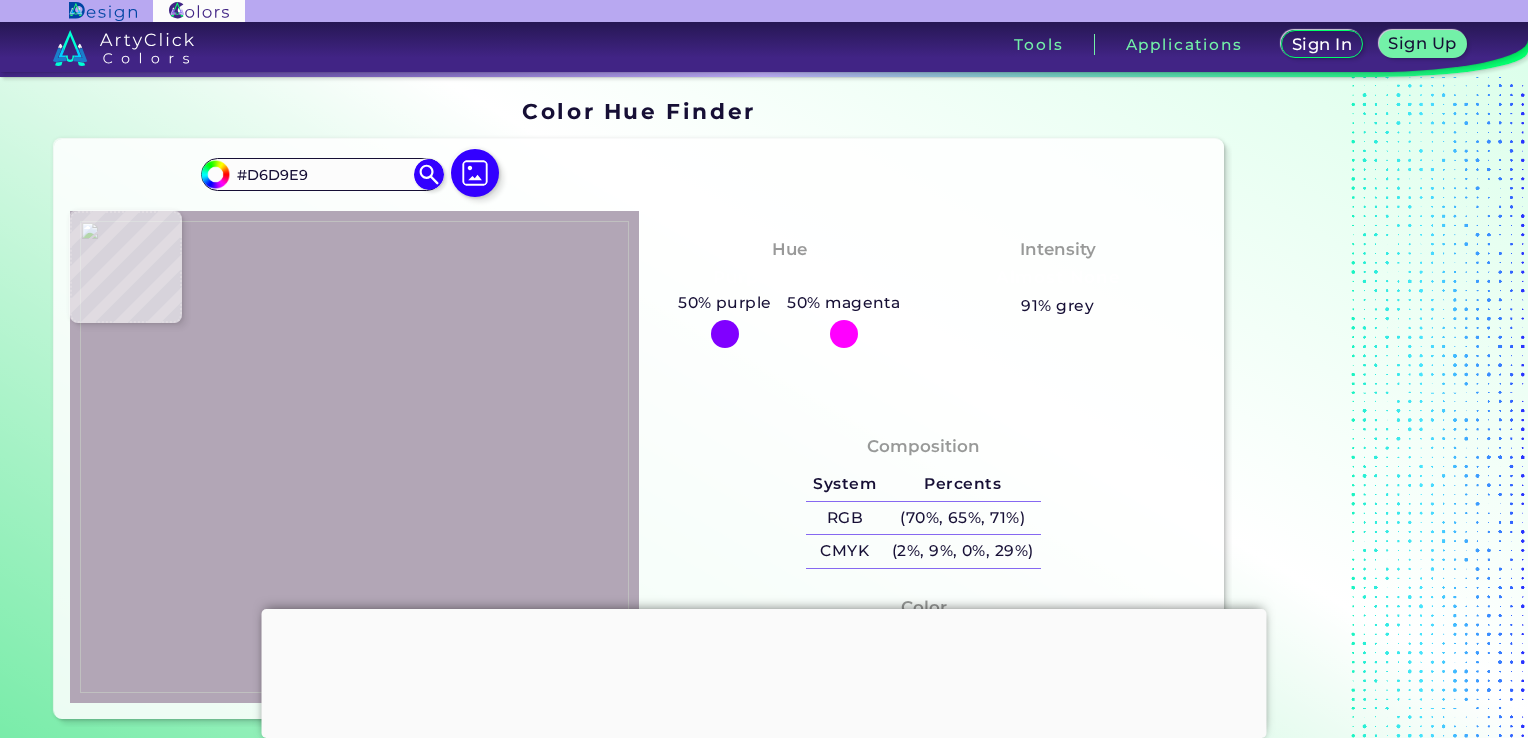 type on "#9ca6c9" 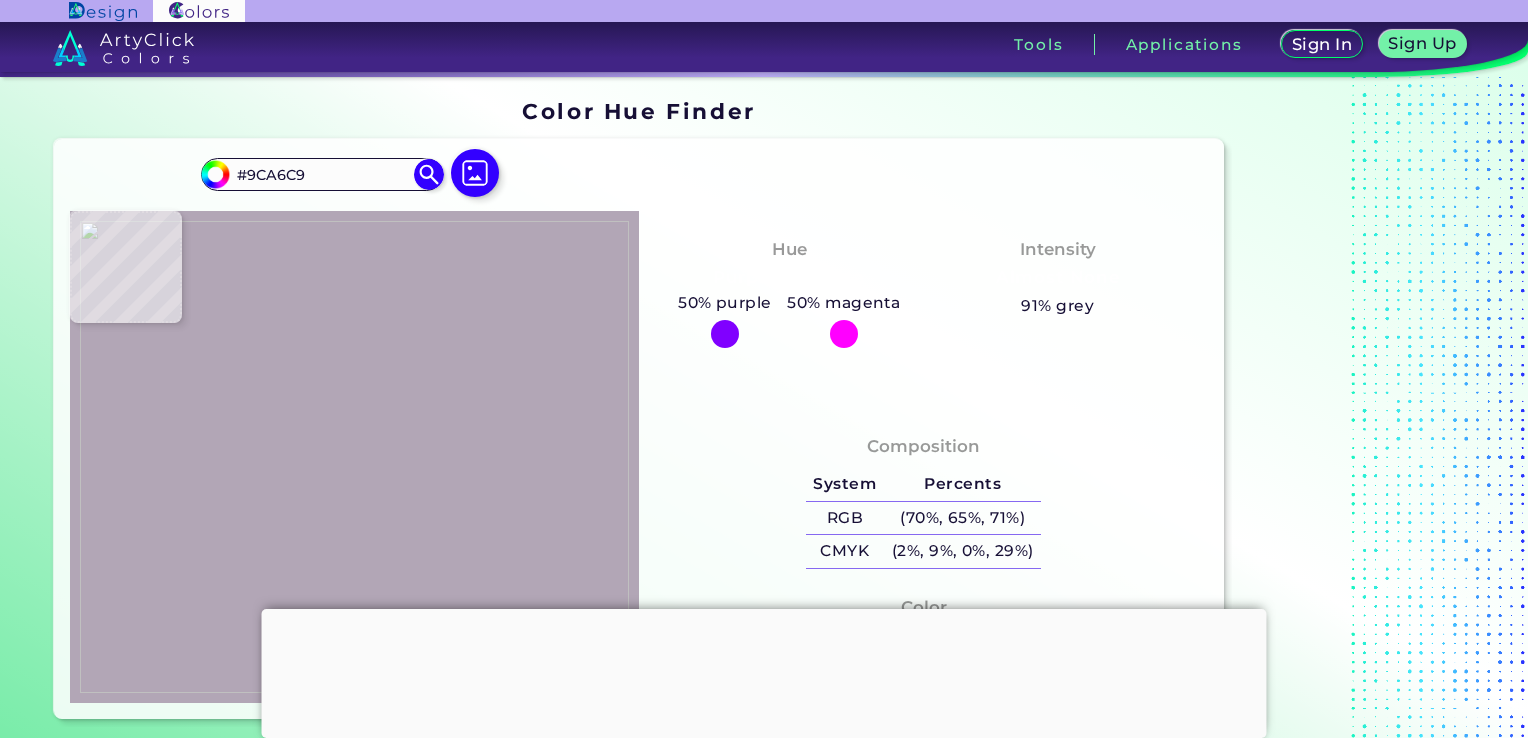 type on "#95a4cd" 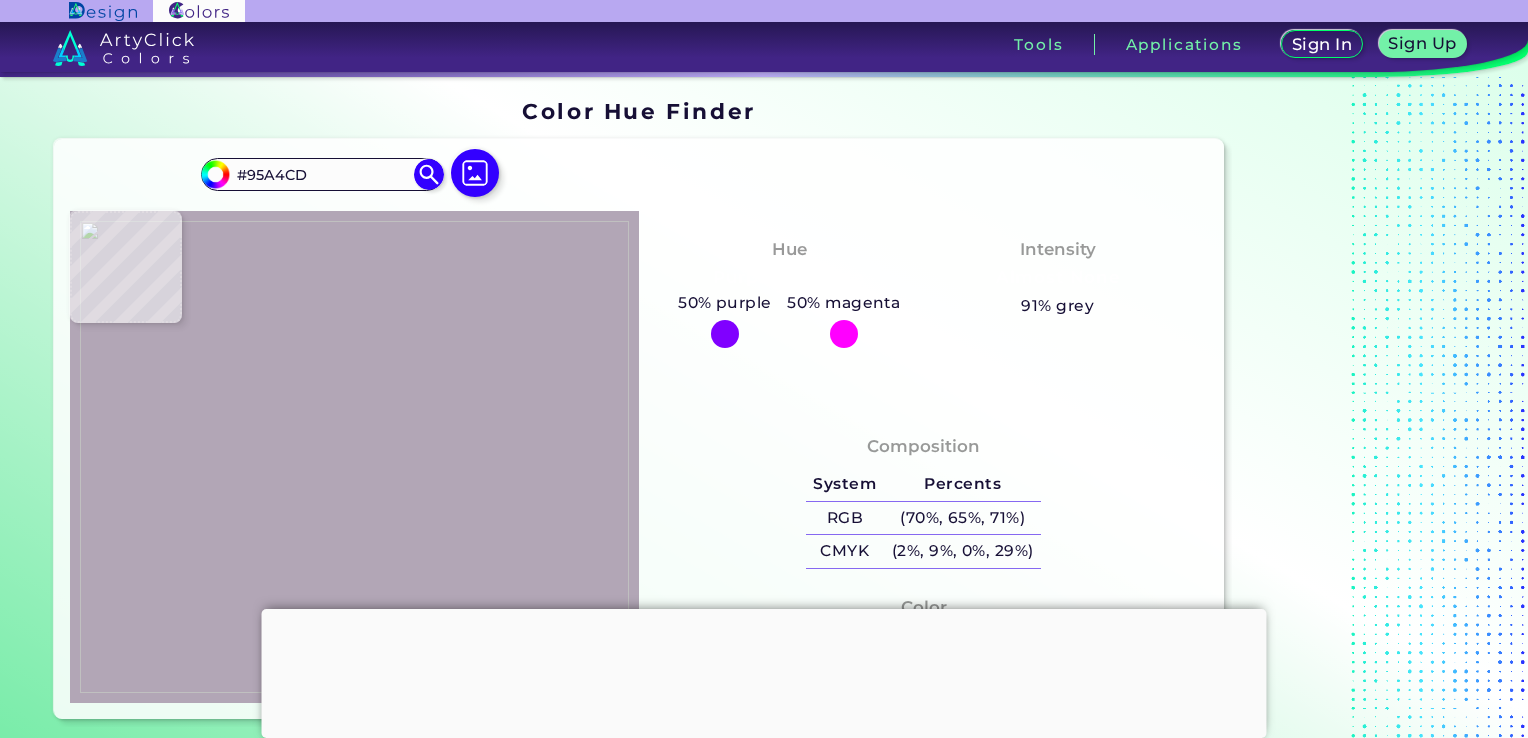 type on "#98a6ce" 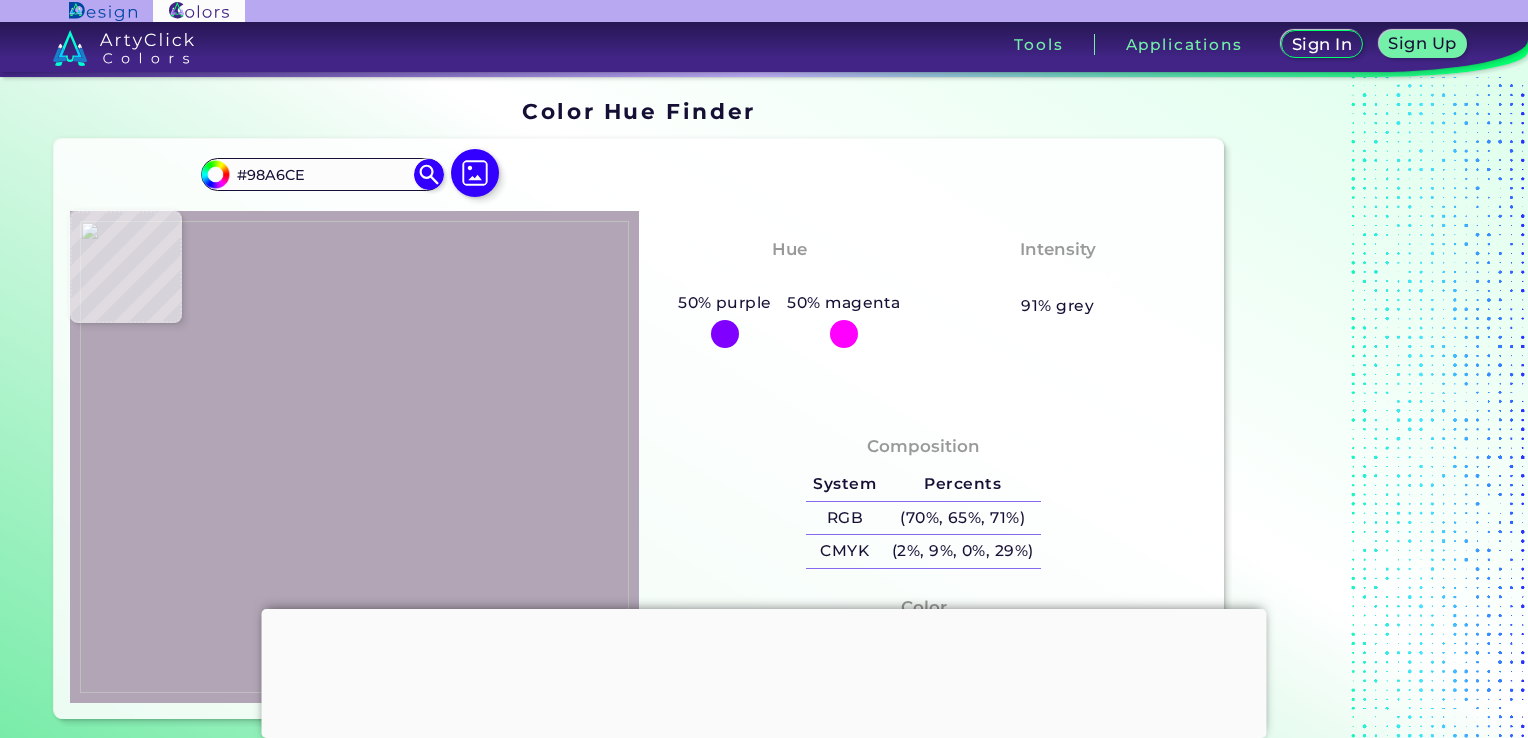 type on "#a0add2" 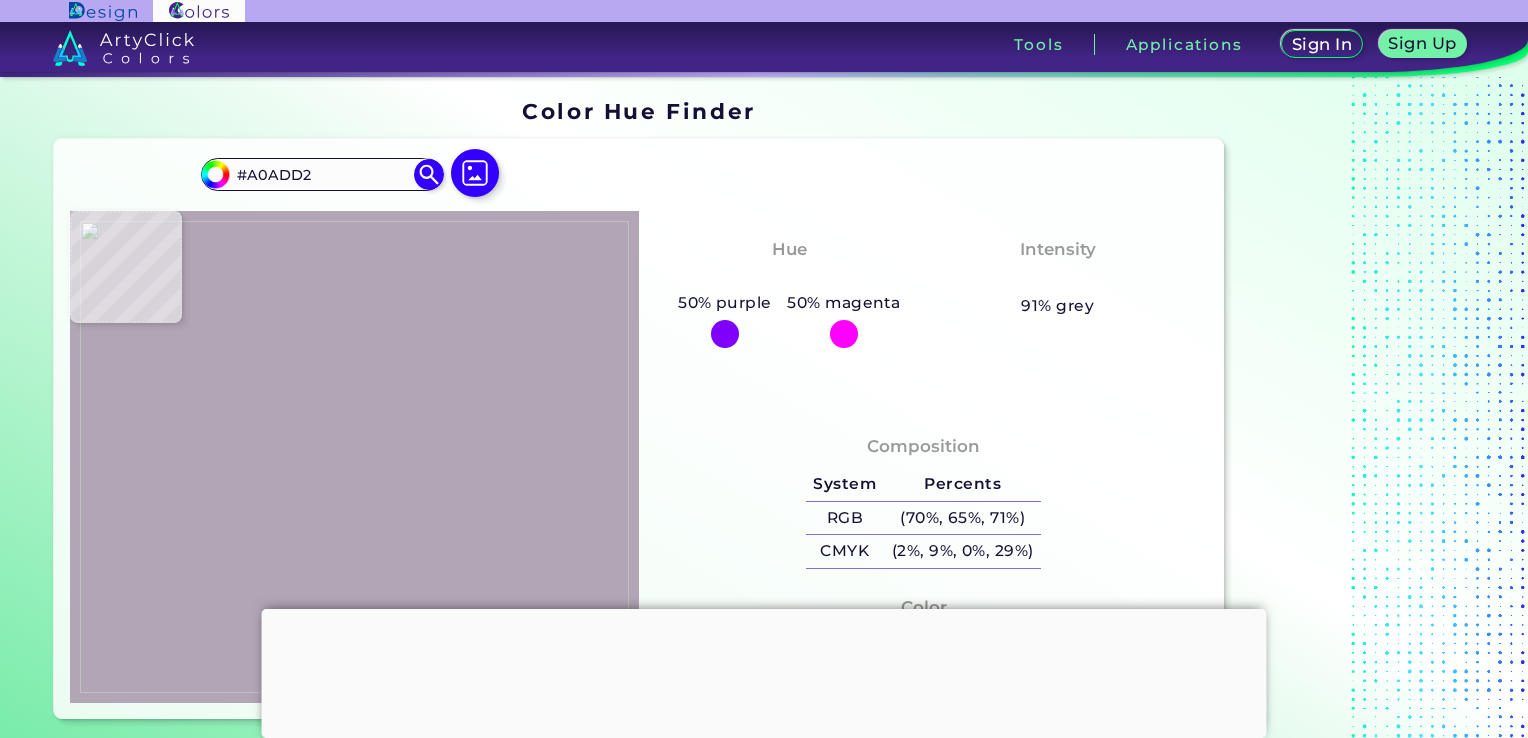 type on "#a2afd3" 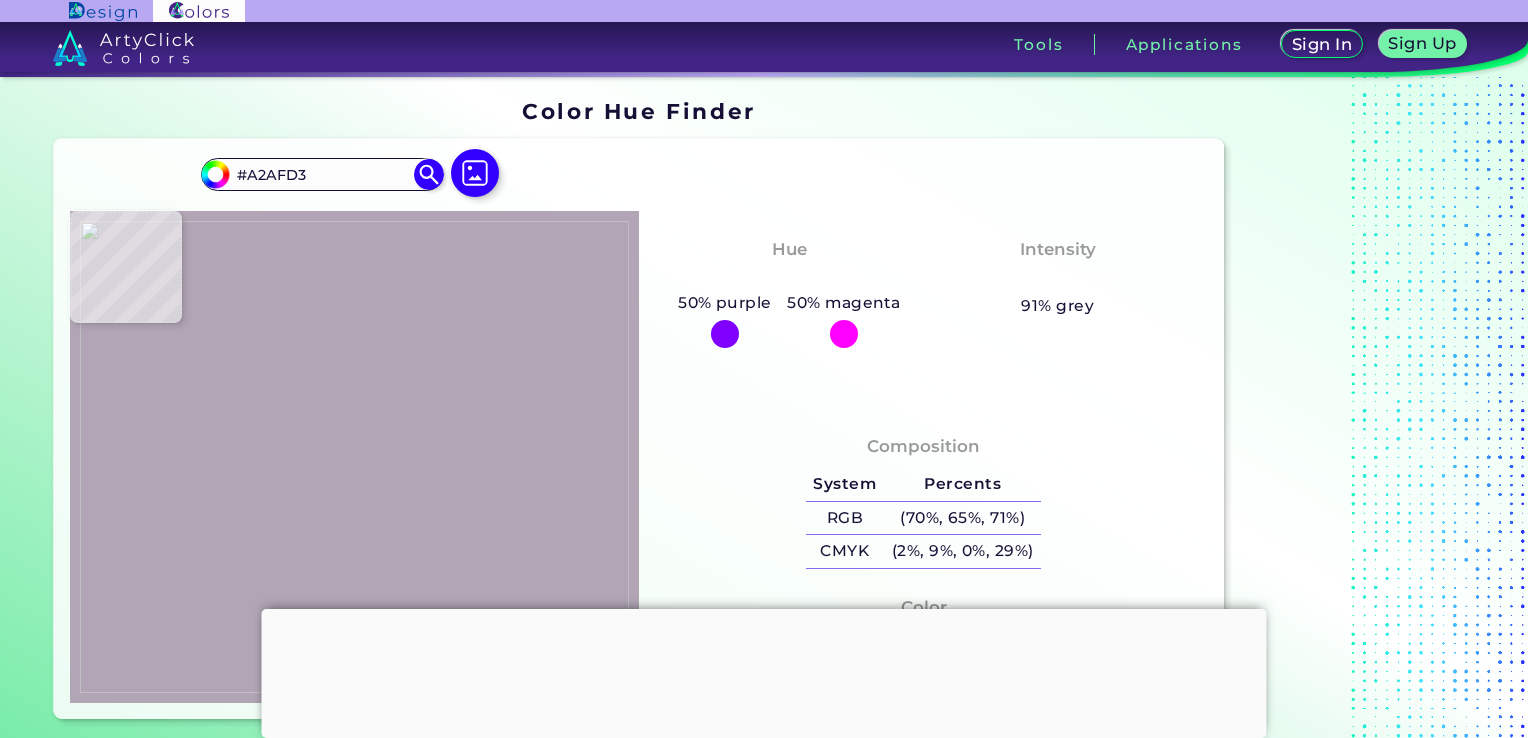 type on "#a7b1d5" 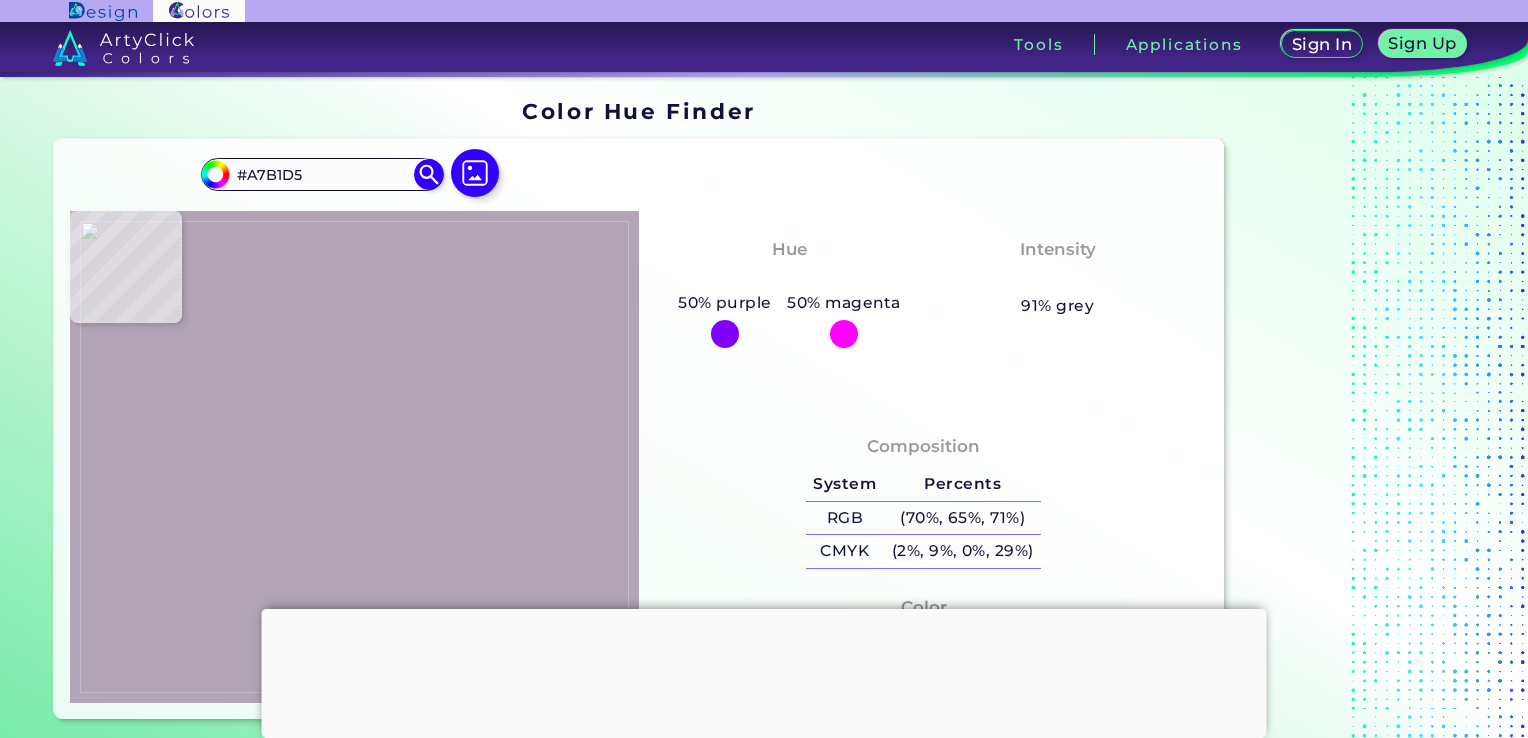 type on "#99a6cf" 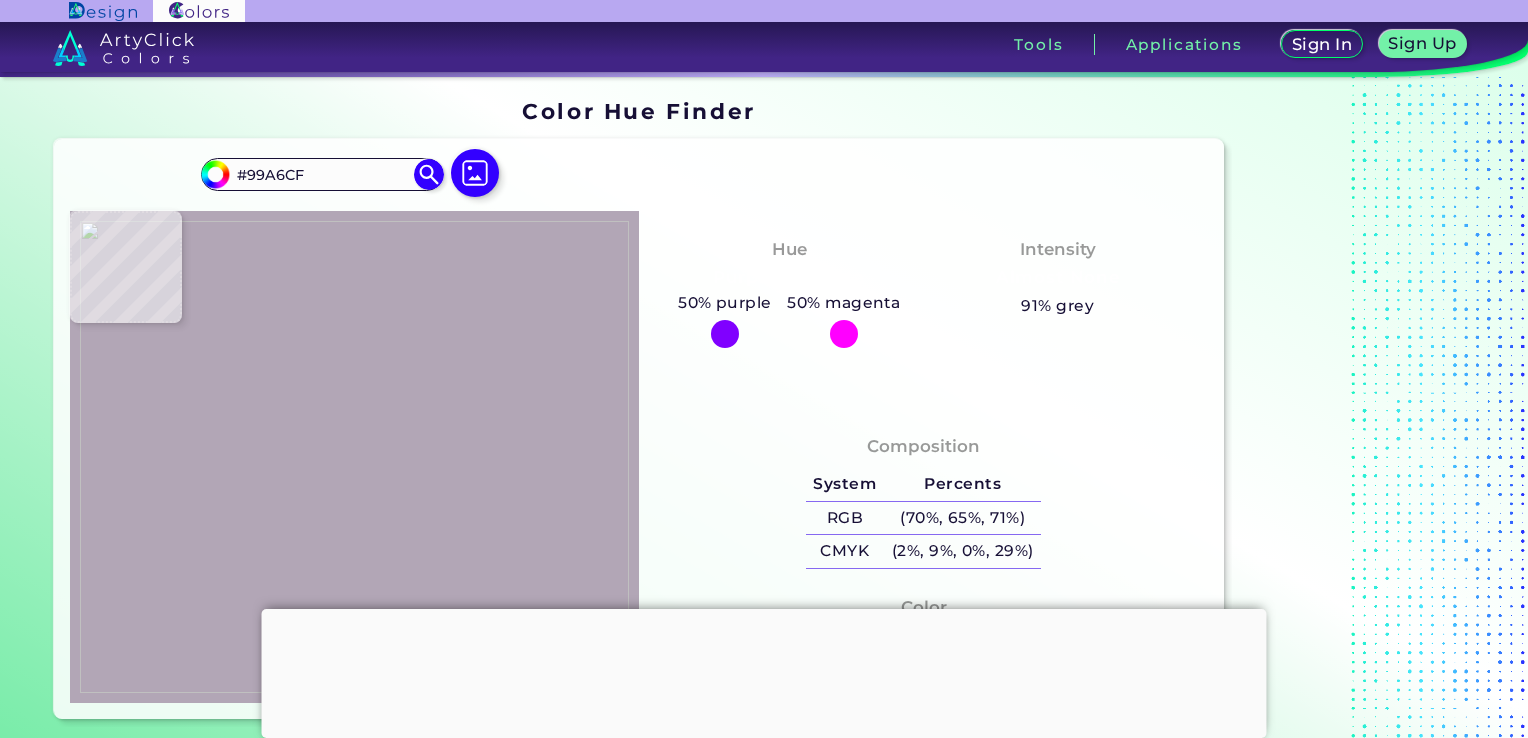type on "#a0acd2" 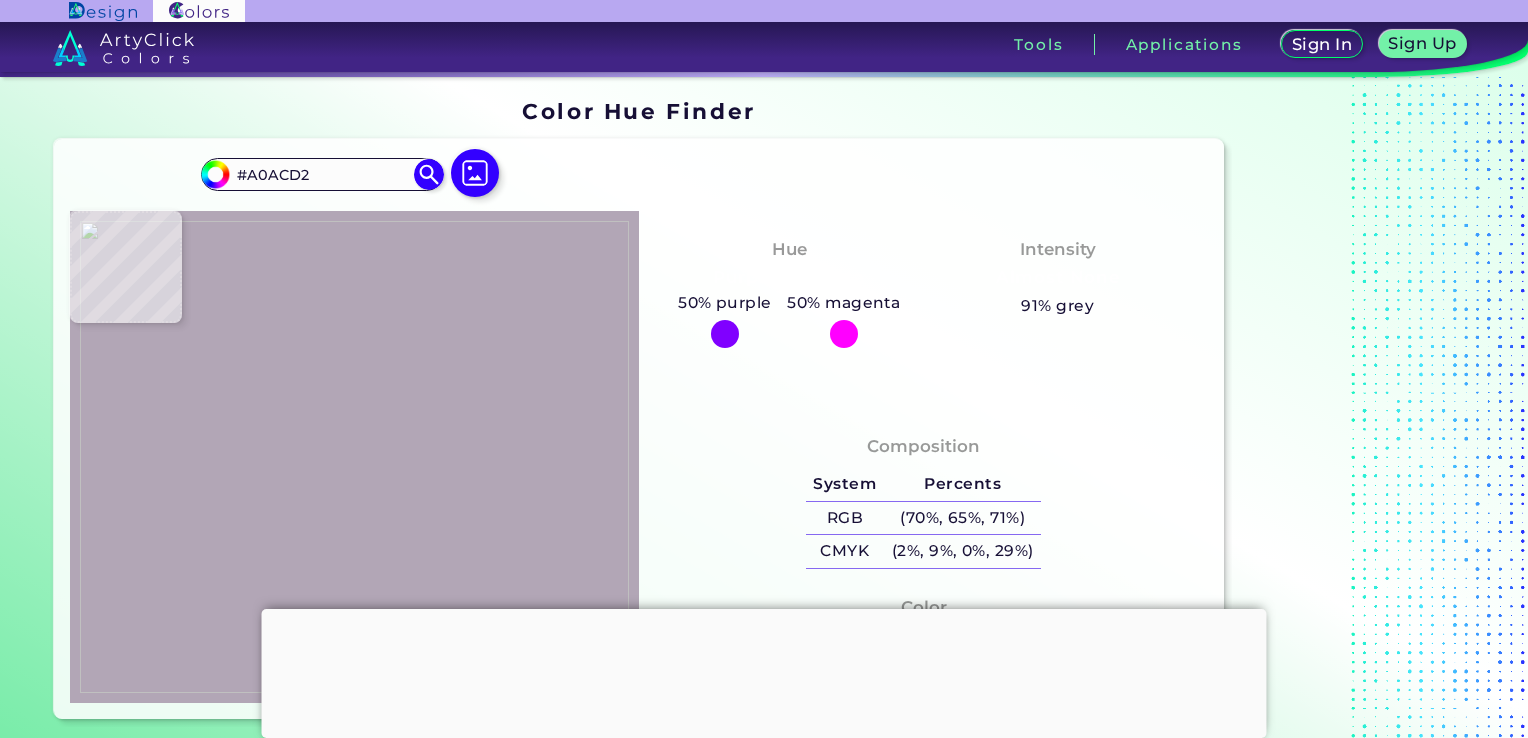 type on "#a1add2" 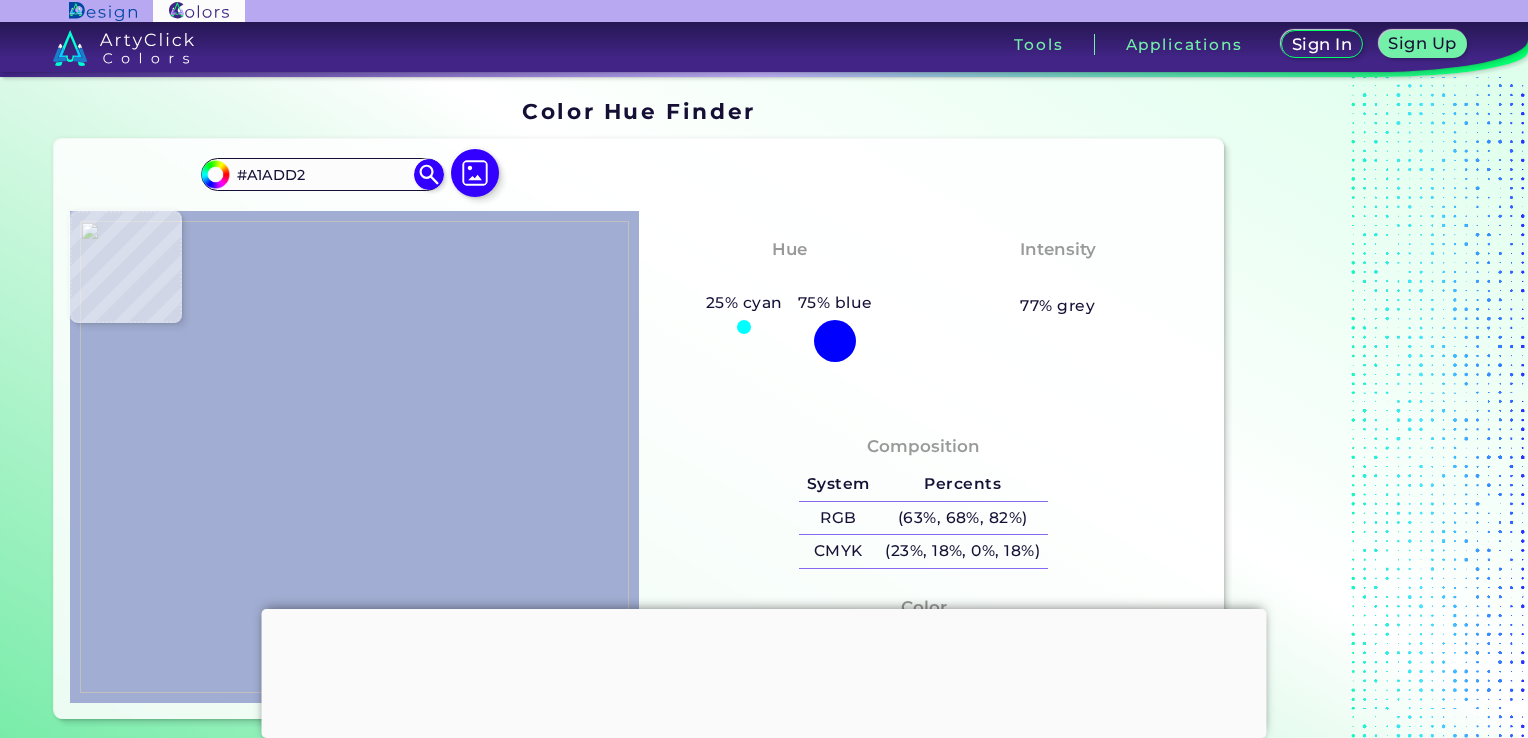 type on "#a6b2d5" 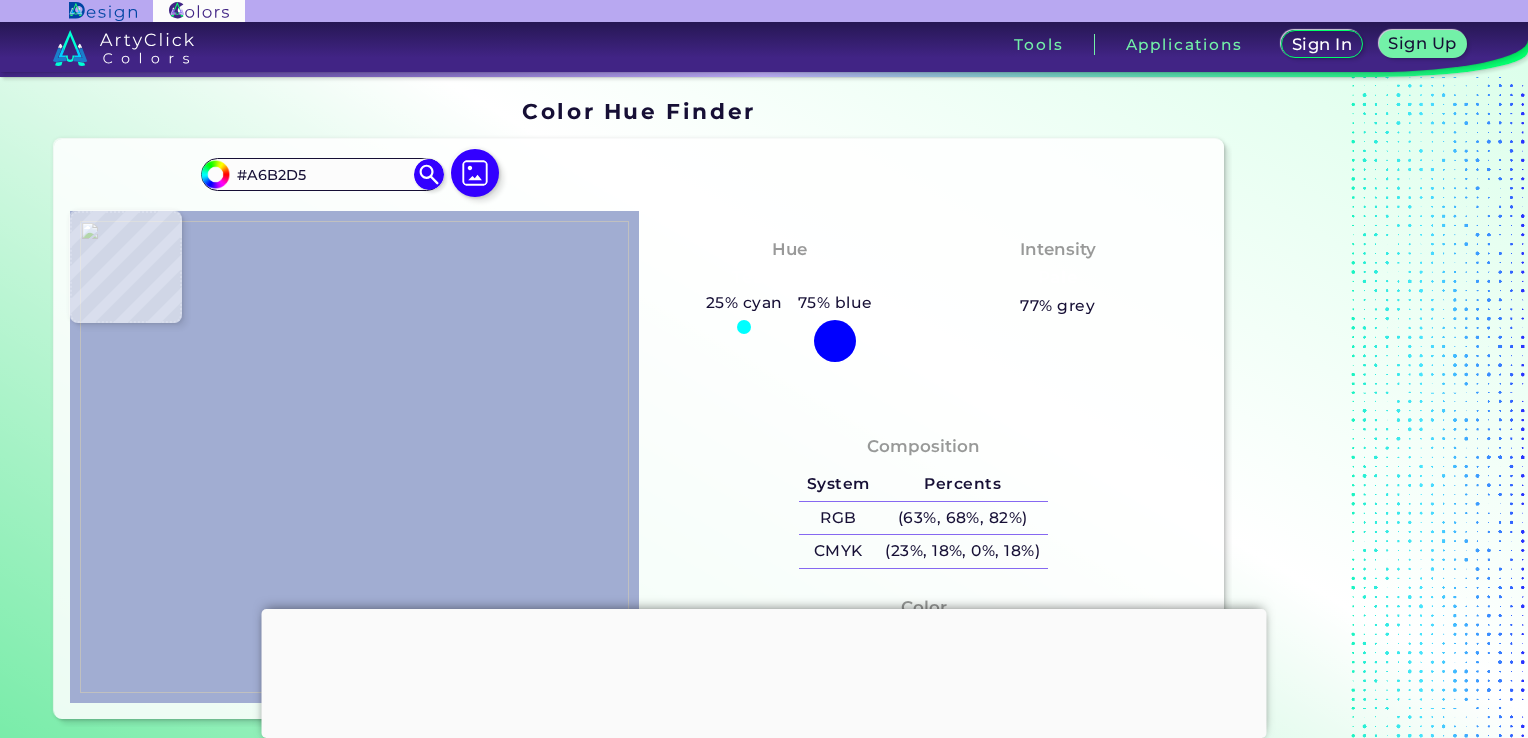 type on "#a1aed3" 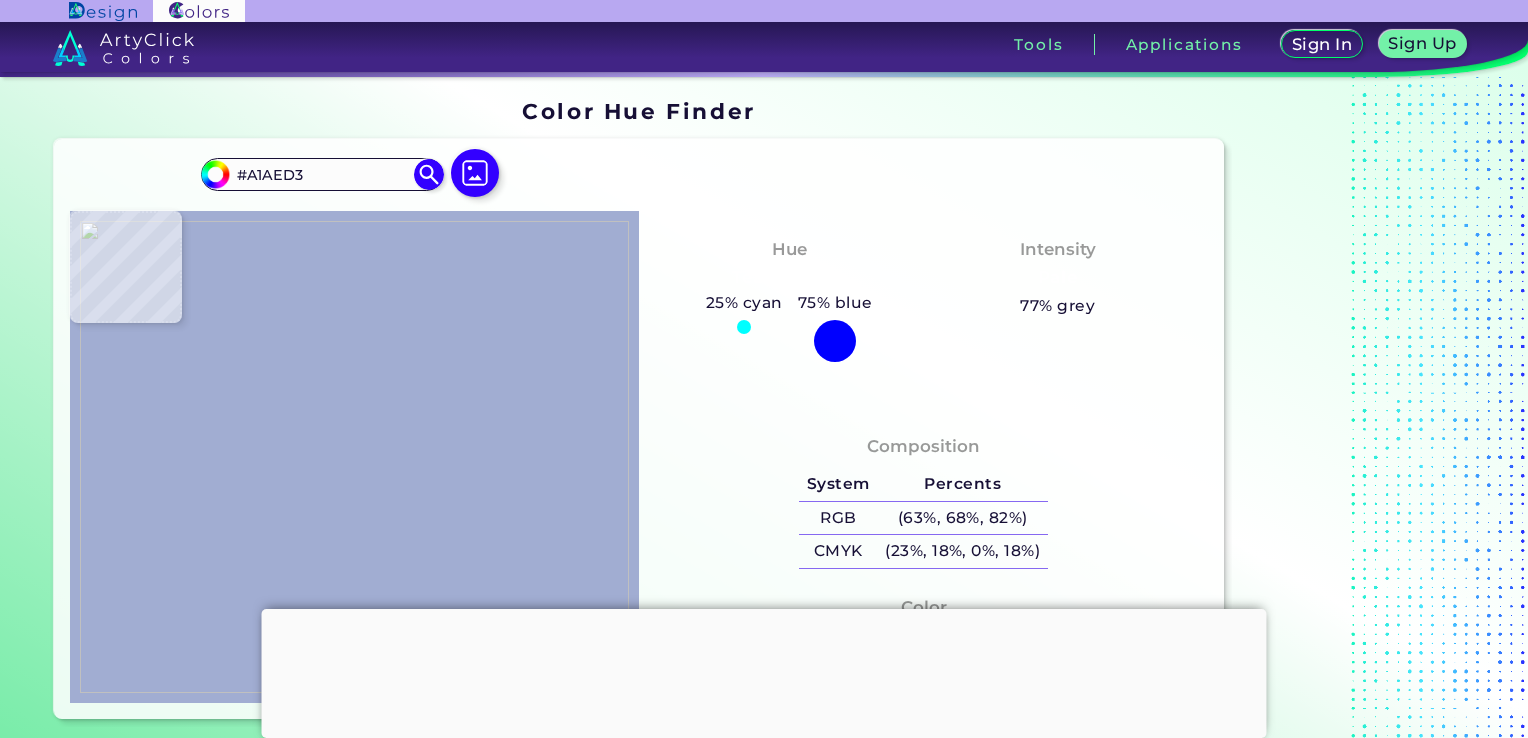 type on "#a6b2d5" 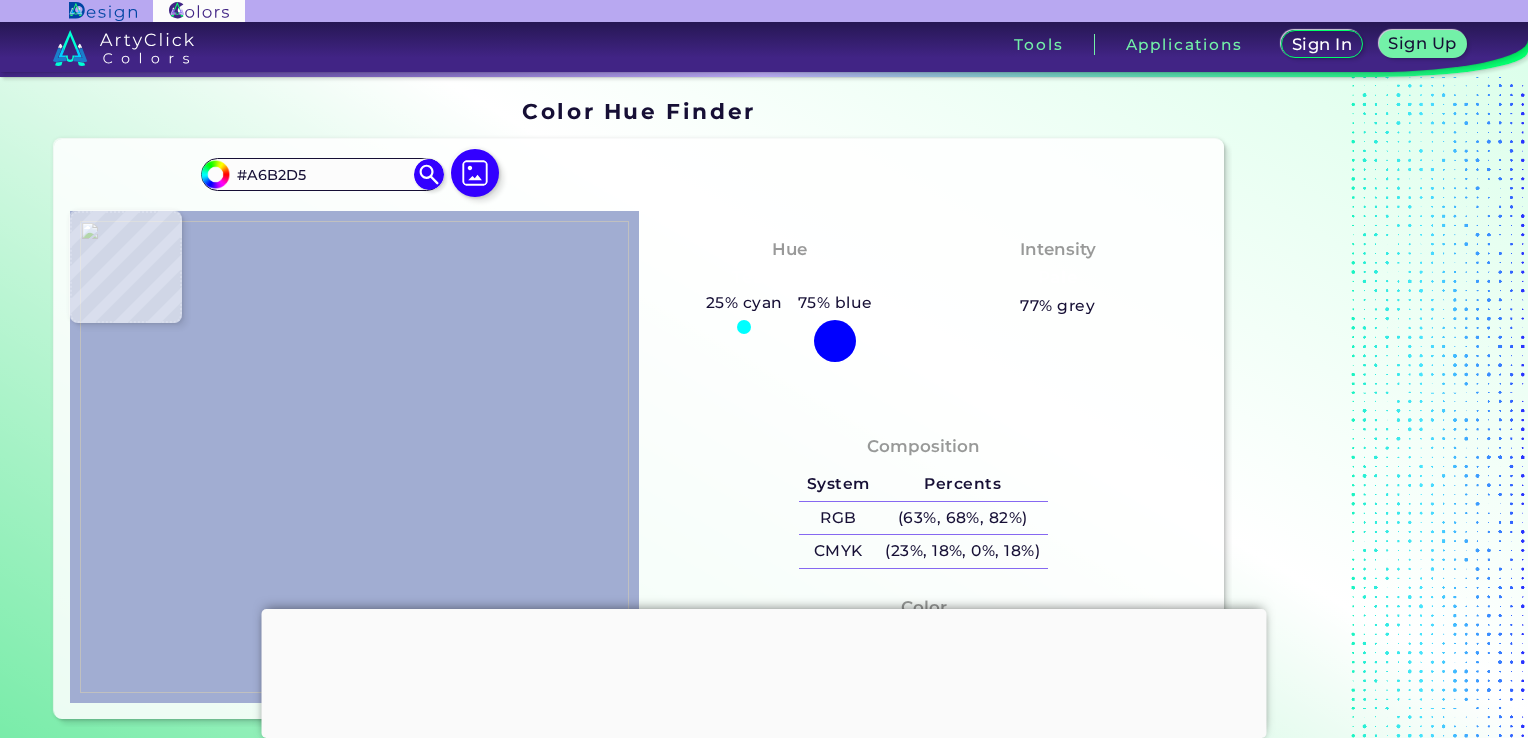 type on "#a4b0d4" 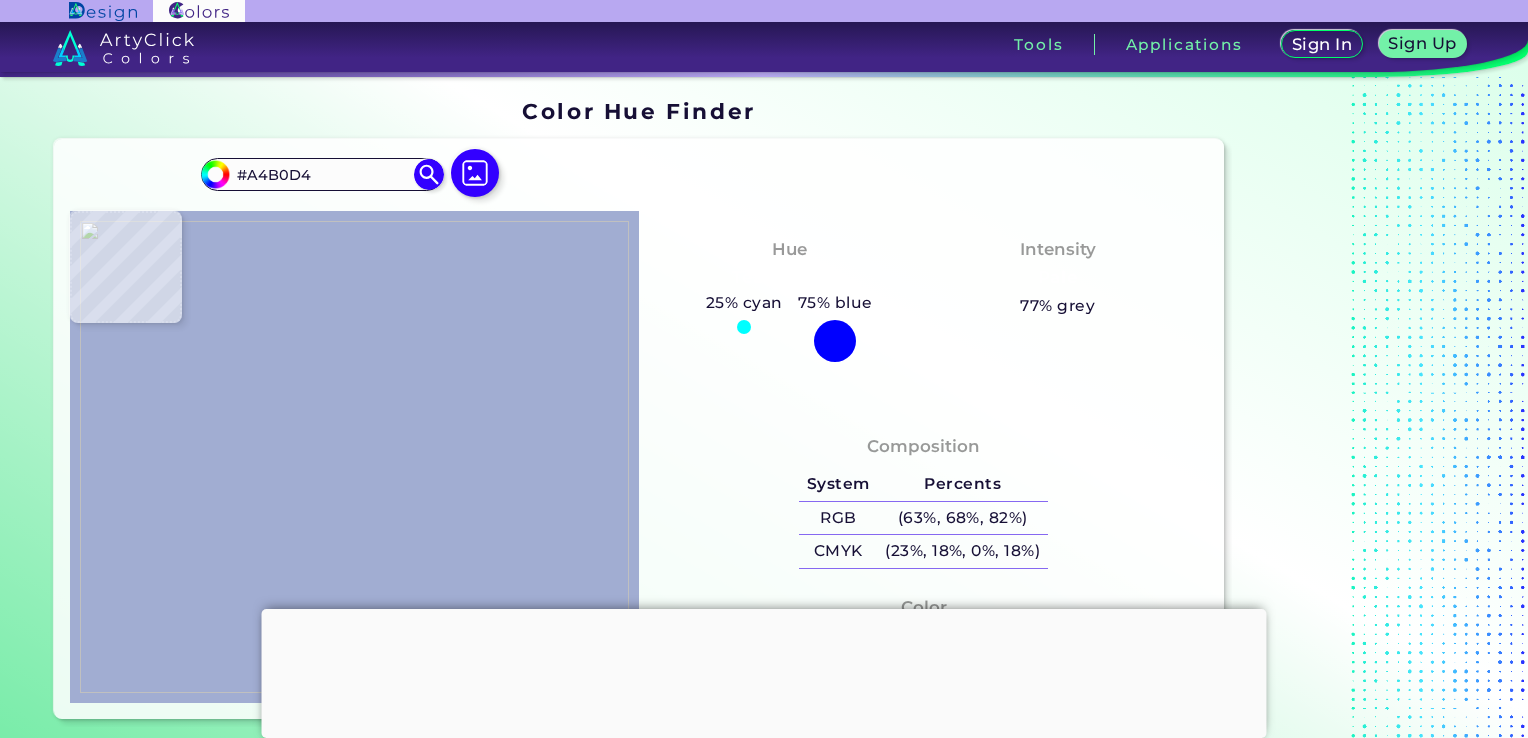 type on "#a7b3d6" 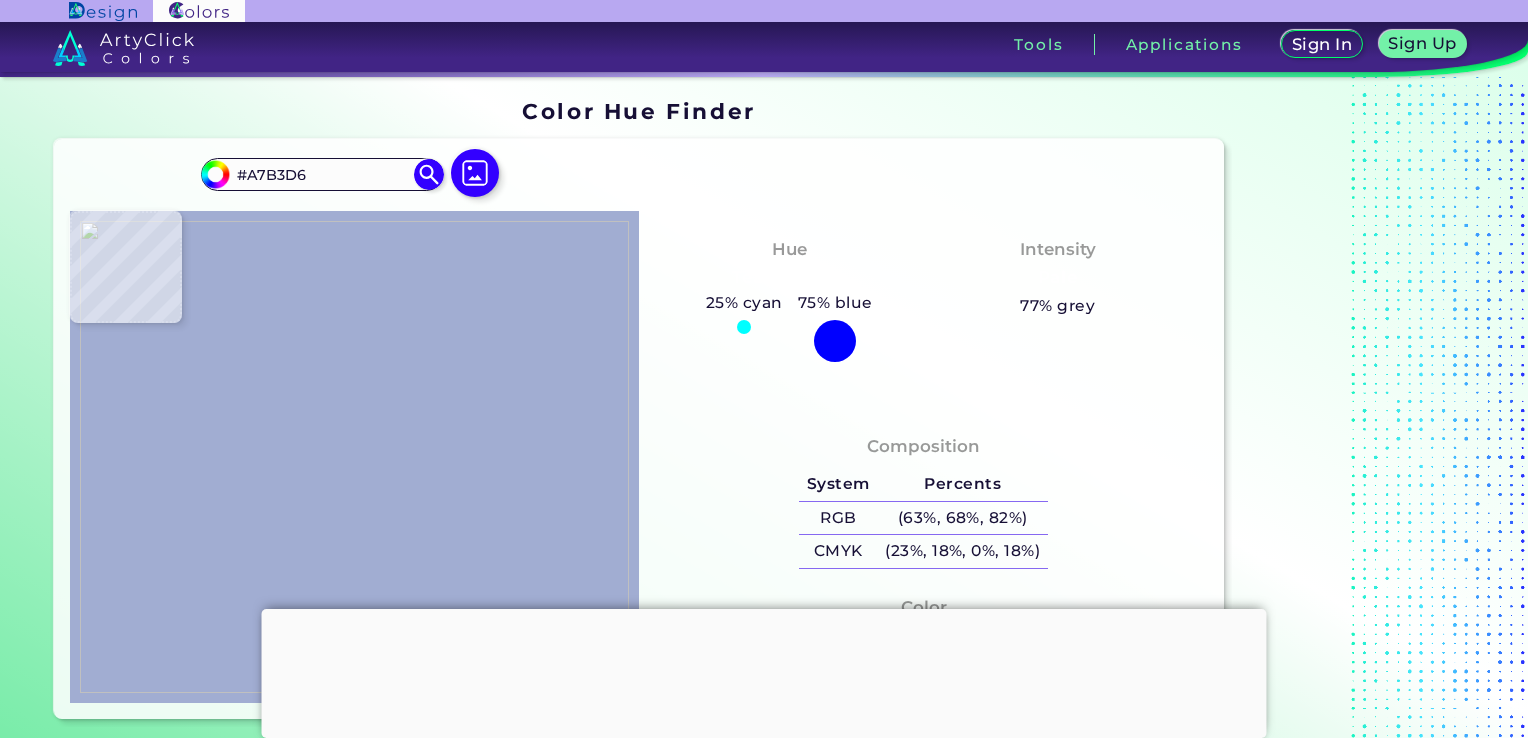 type on "#a7b2d5" 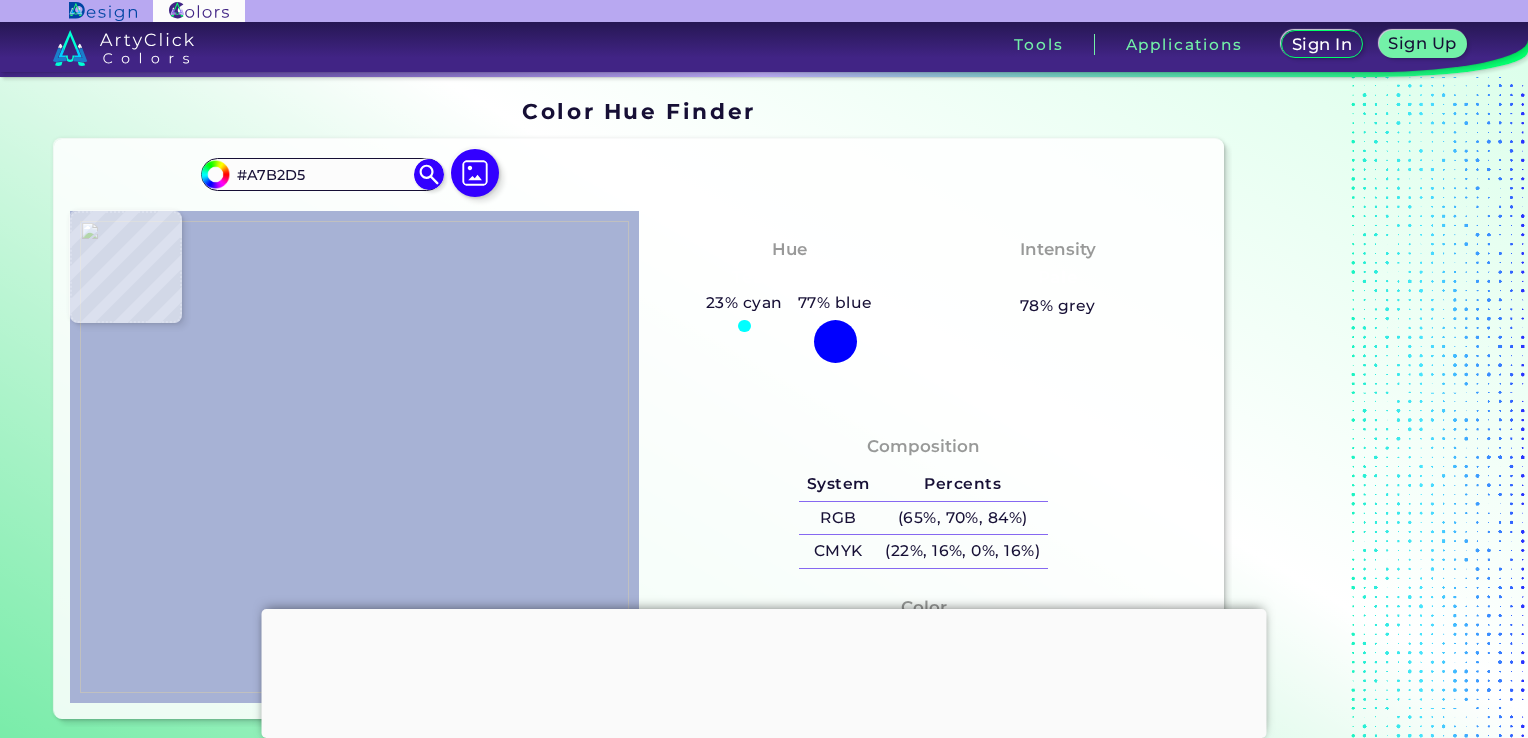 type on "#a7b2d6" 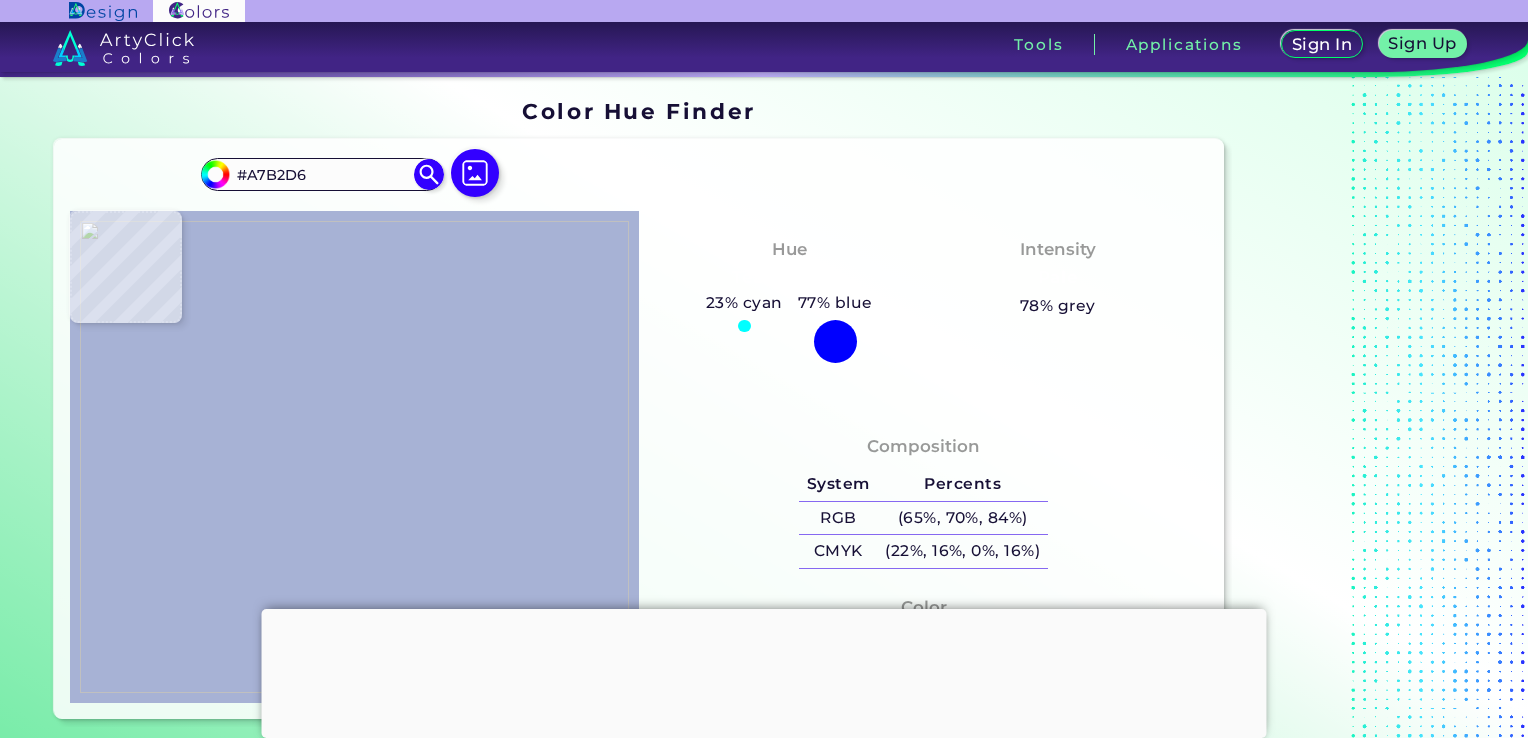 type on "#a7b2d5" 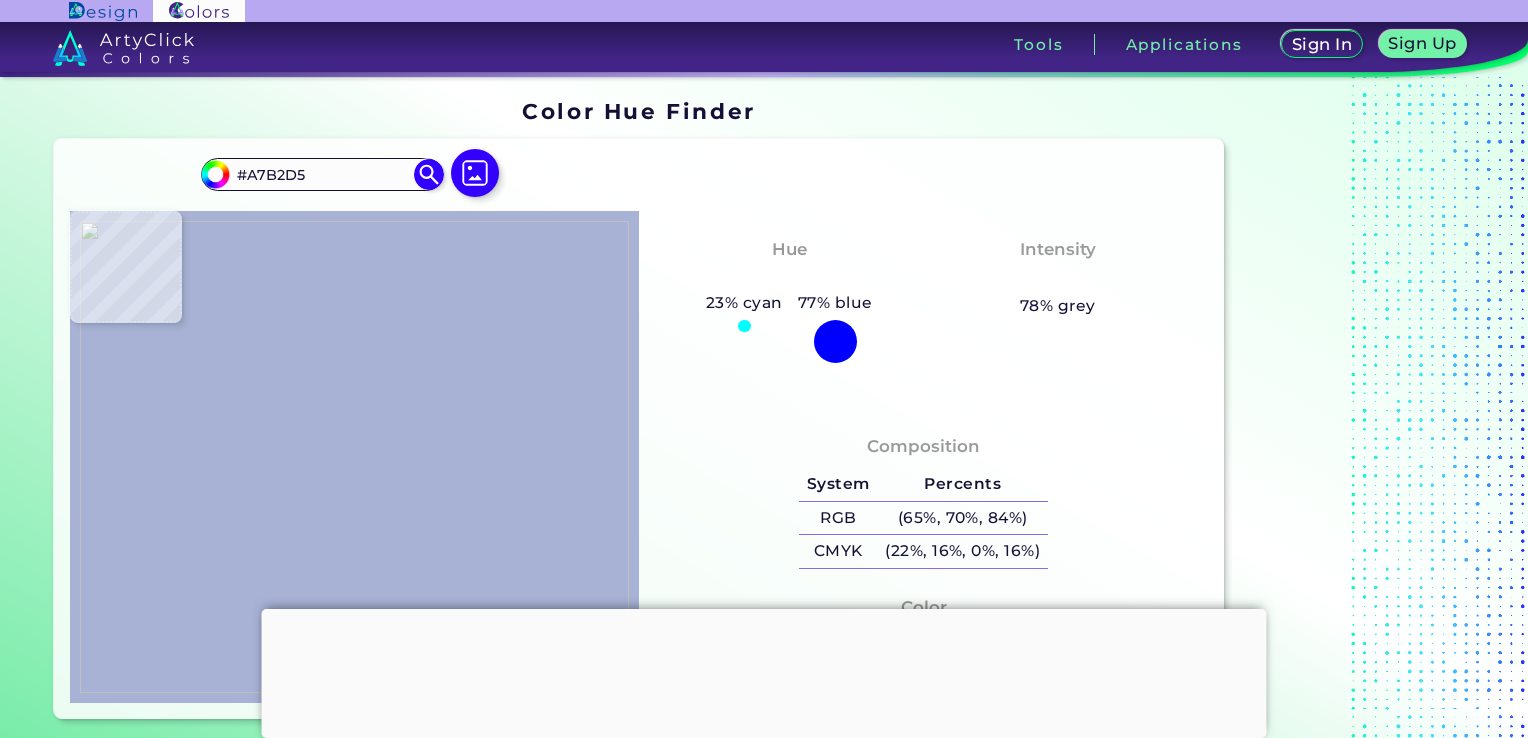 type on "#a1aed3" 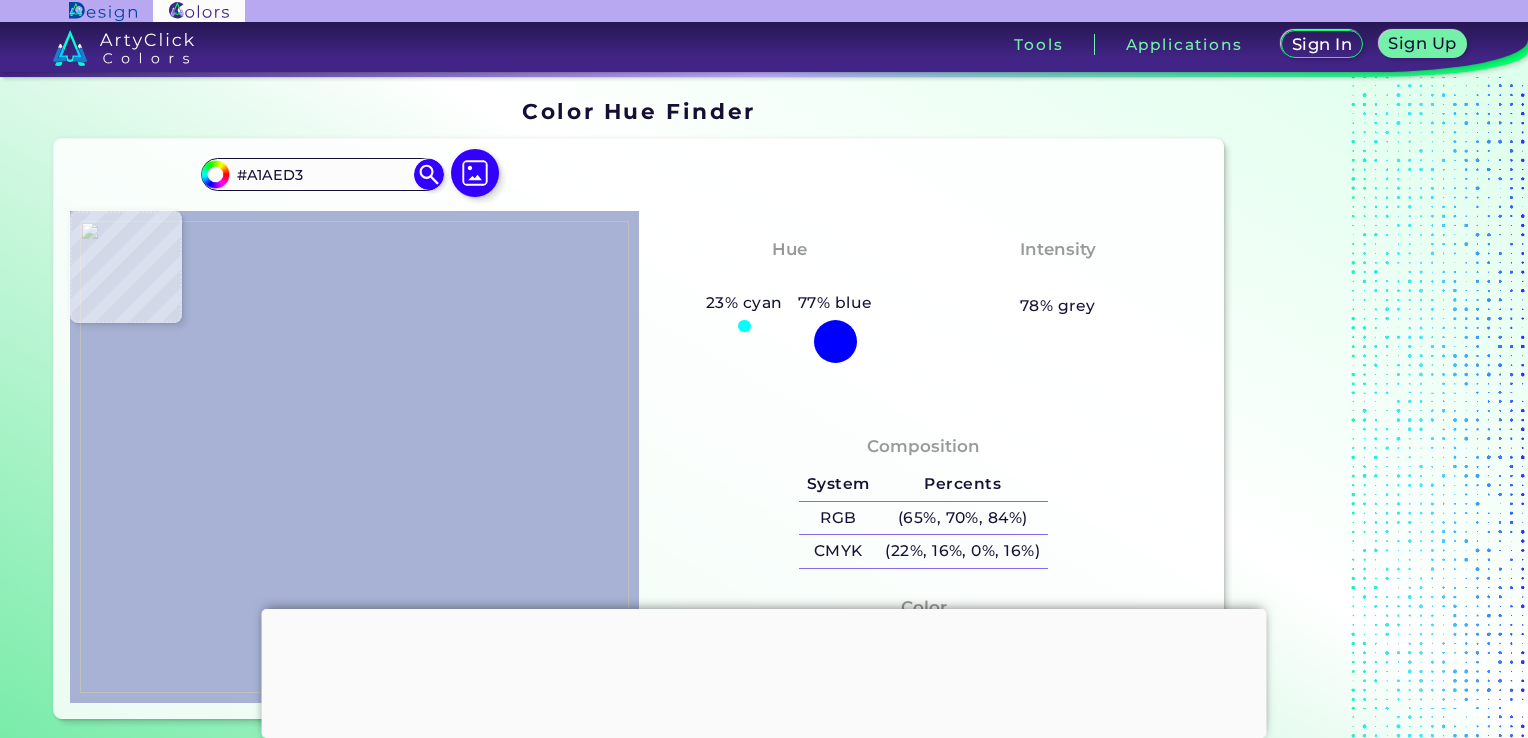 type on "#a6b2d5" 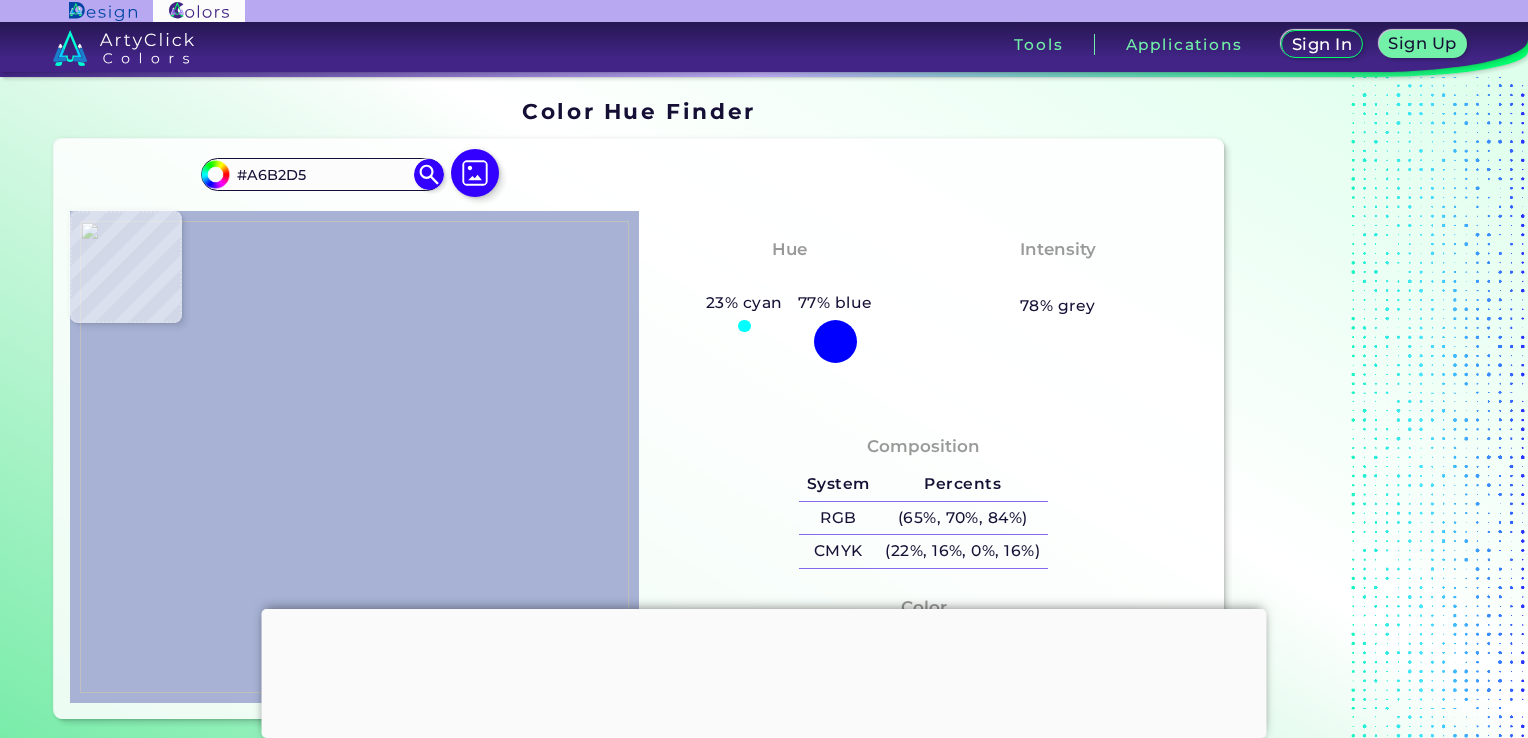 type on "#a2aed3" 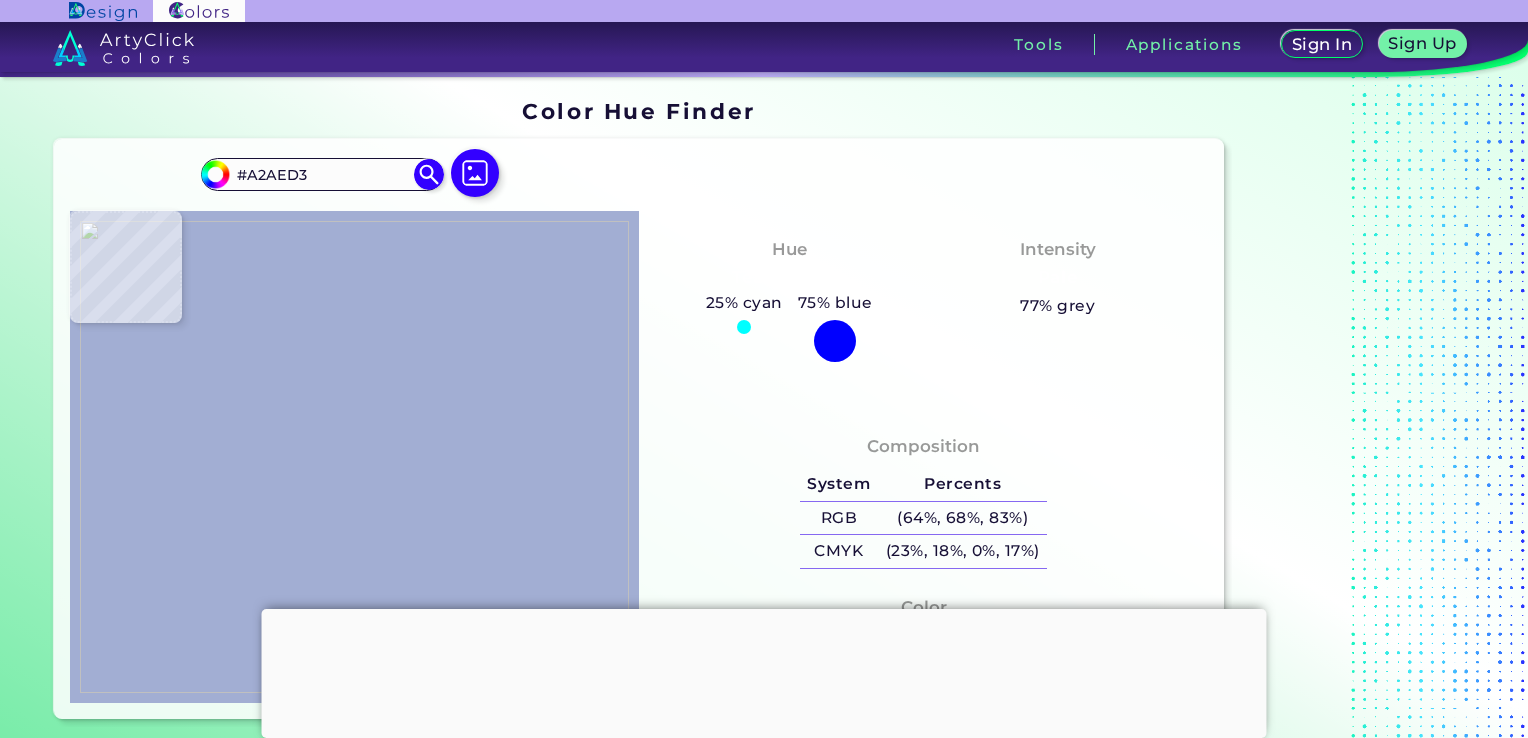 type on "#8e9fc9" 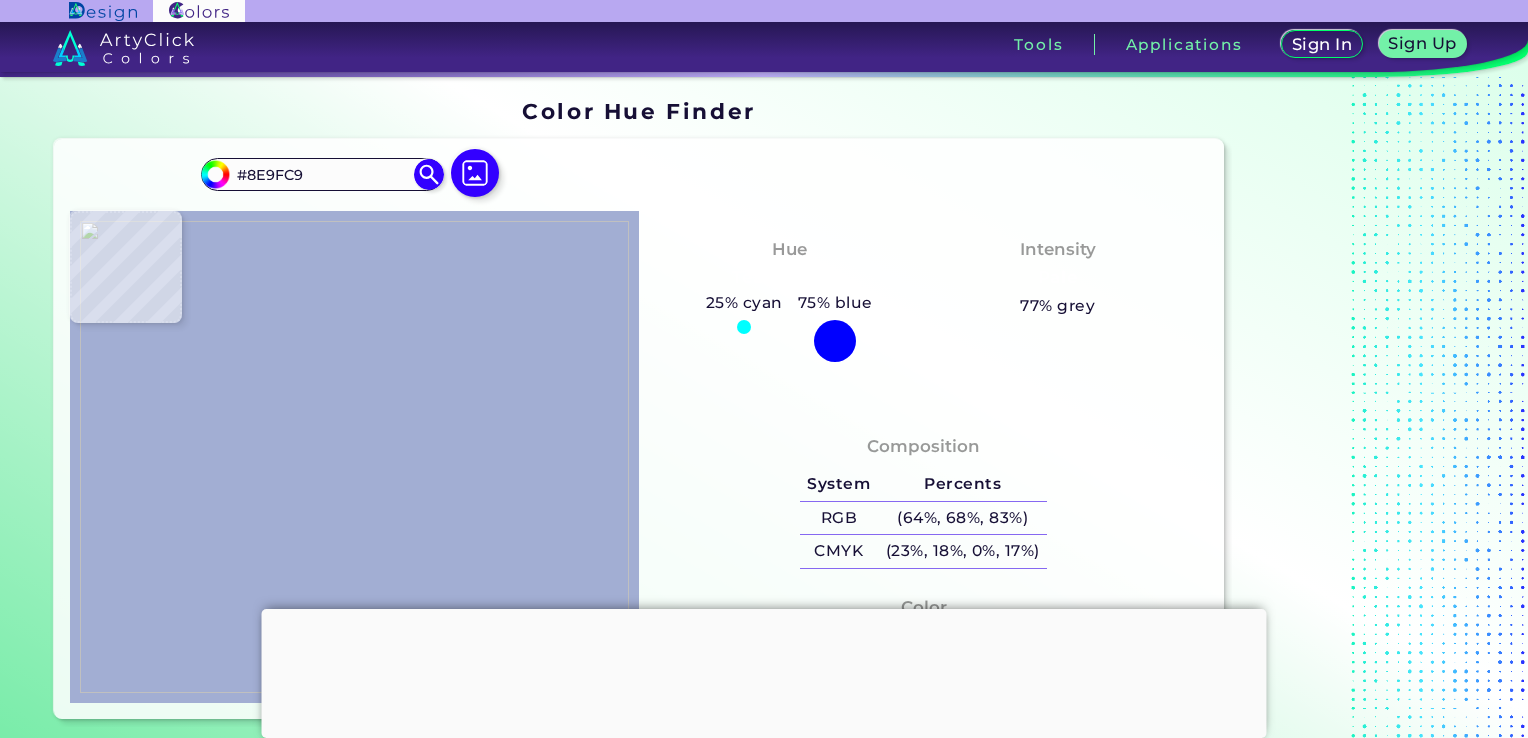type on "#a6b1d5" 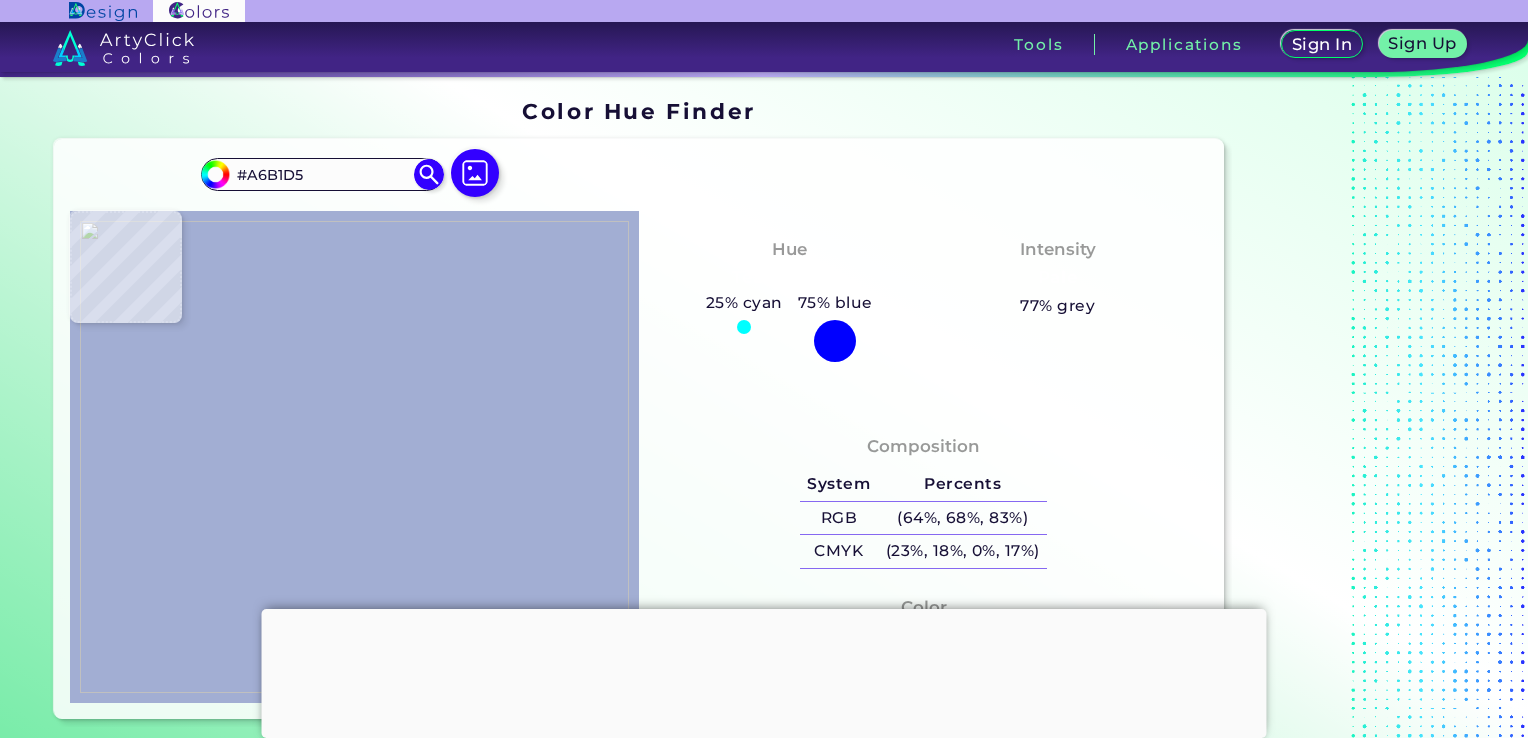 type on "#a2aed3" 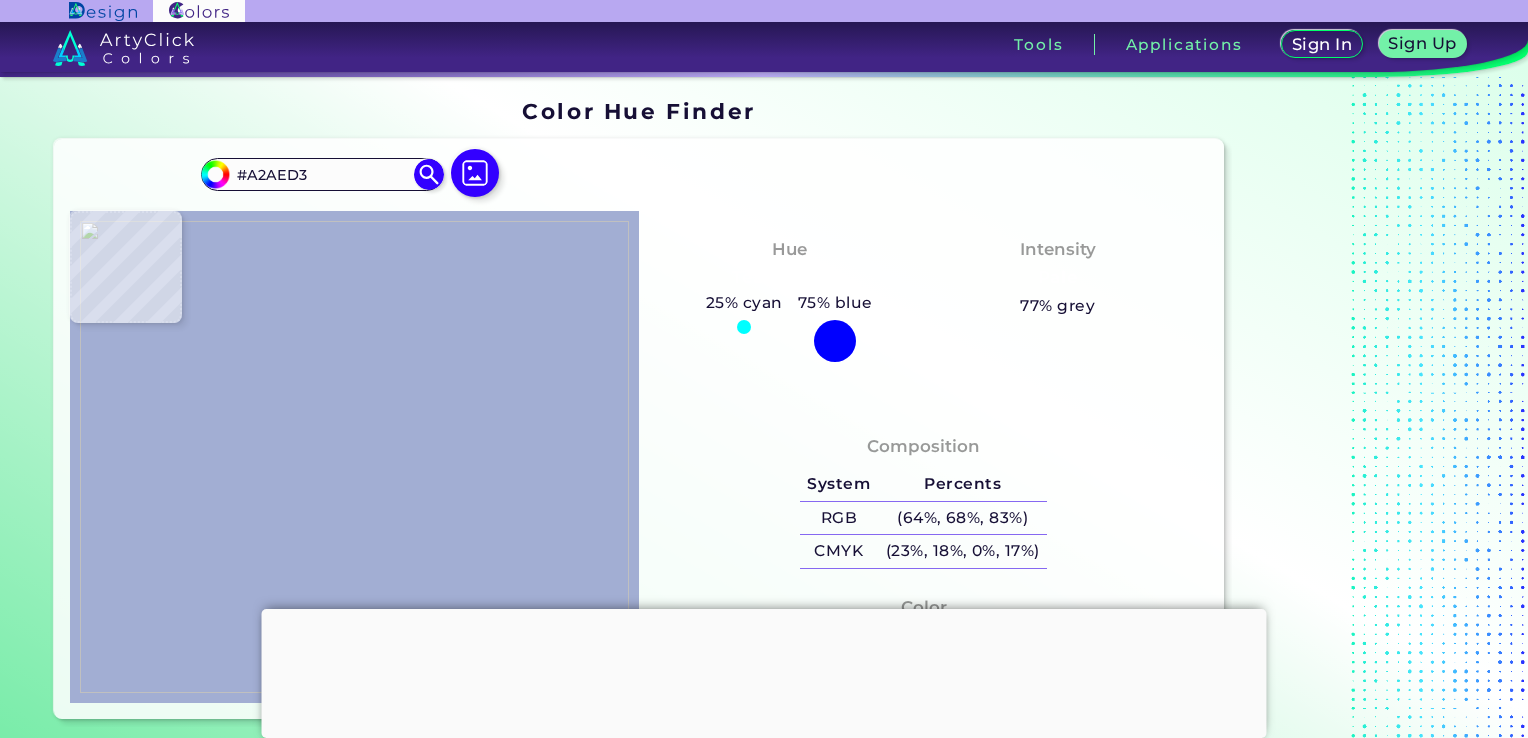 type on "#a0acd2" 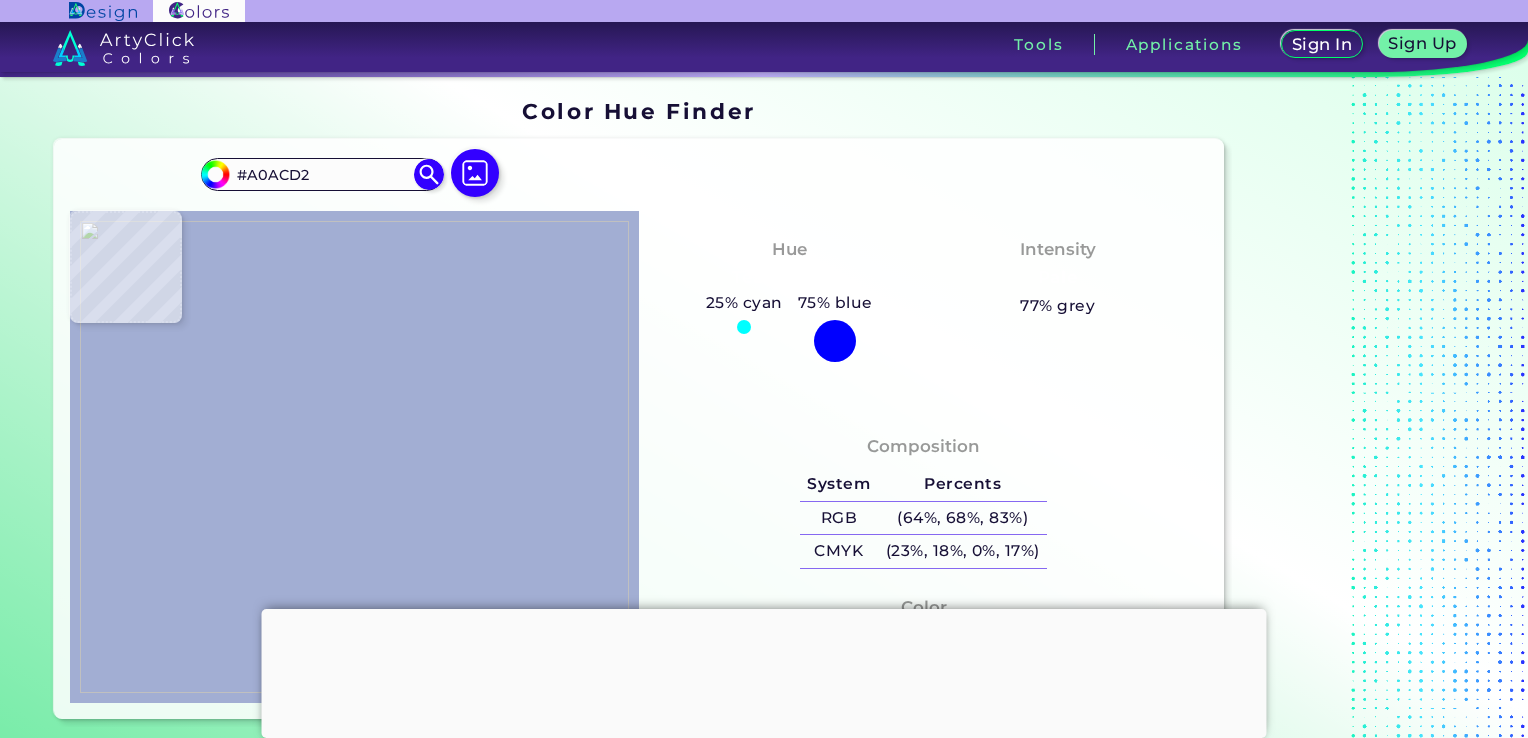 type on "#a0add2" 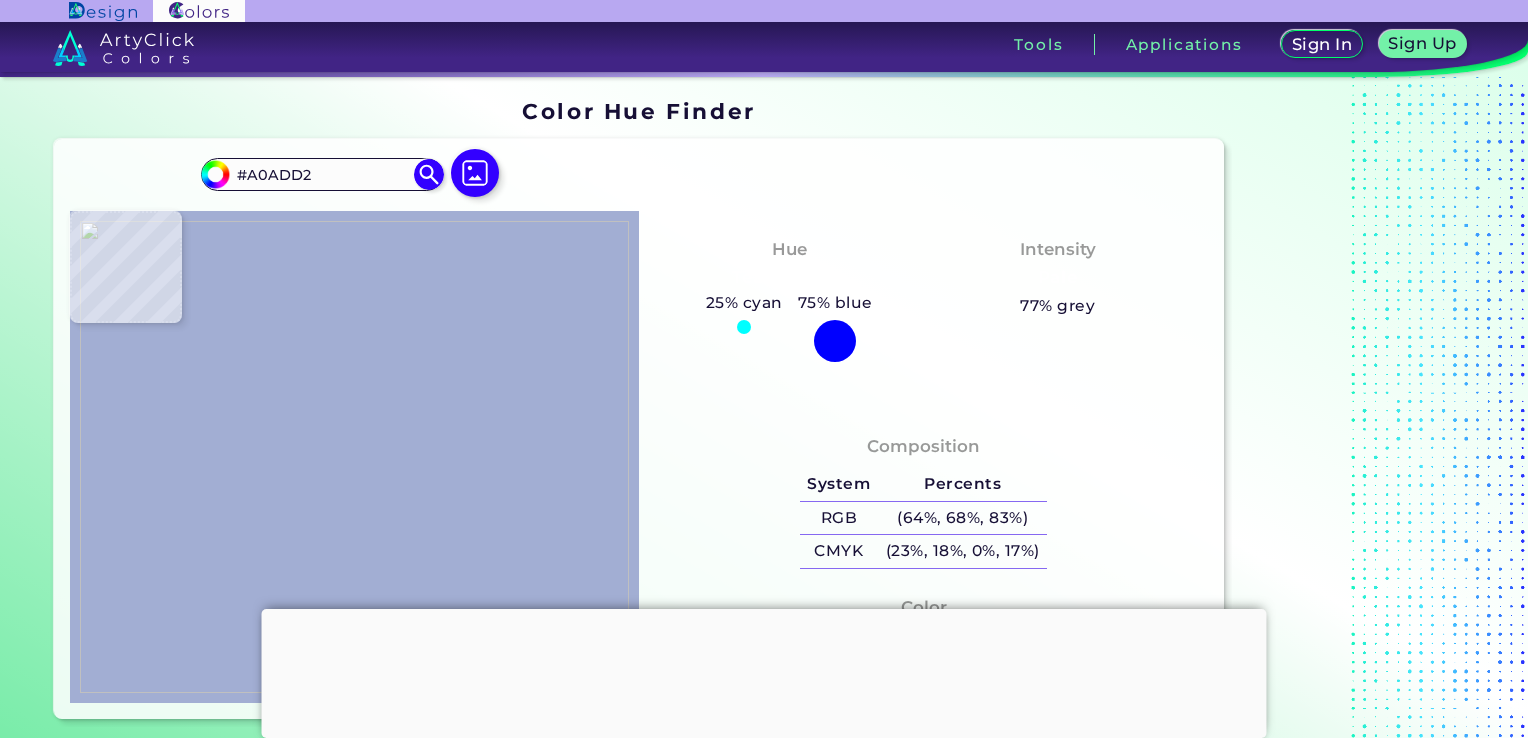 type on "#99a8cf" 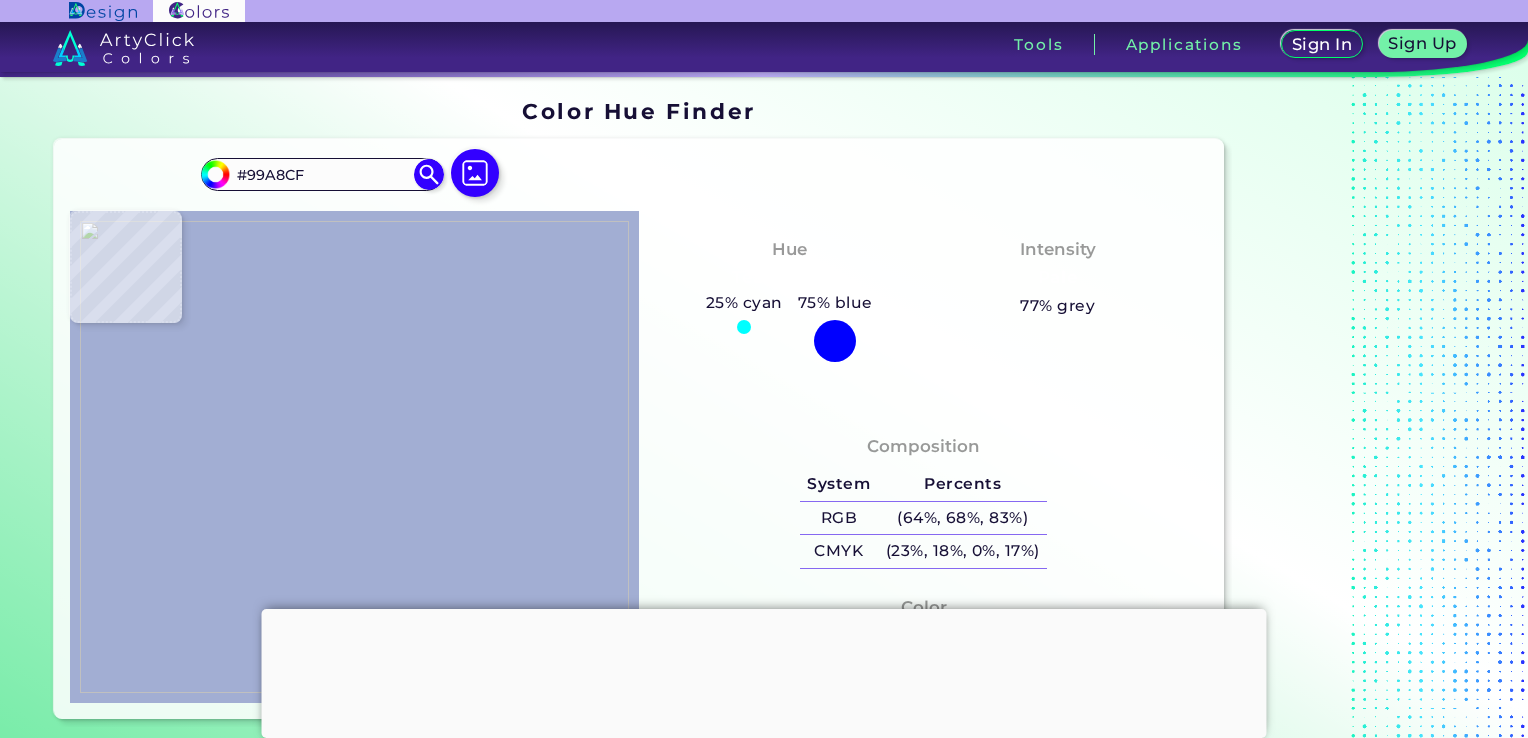 type on "#9eabd1" 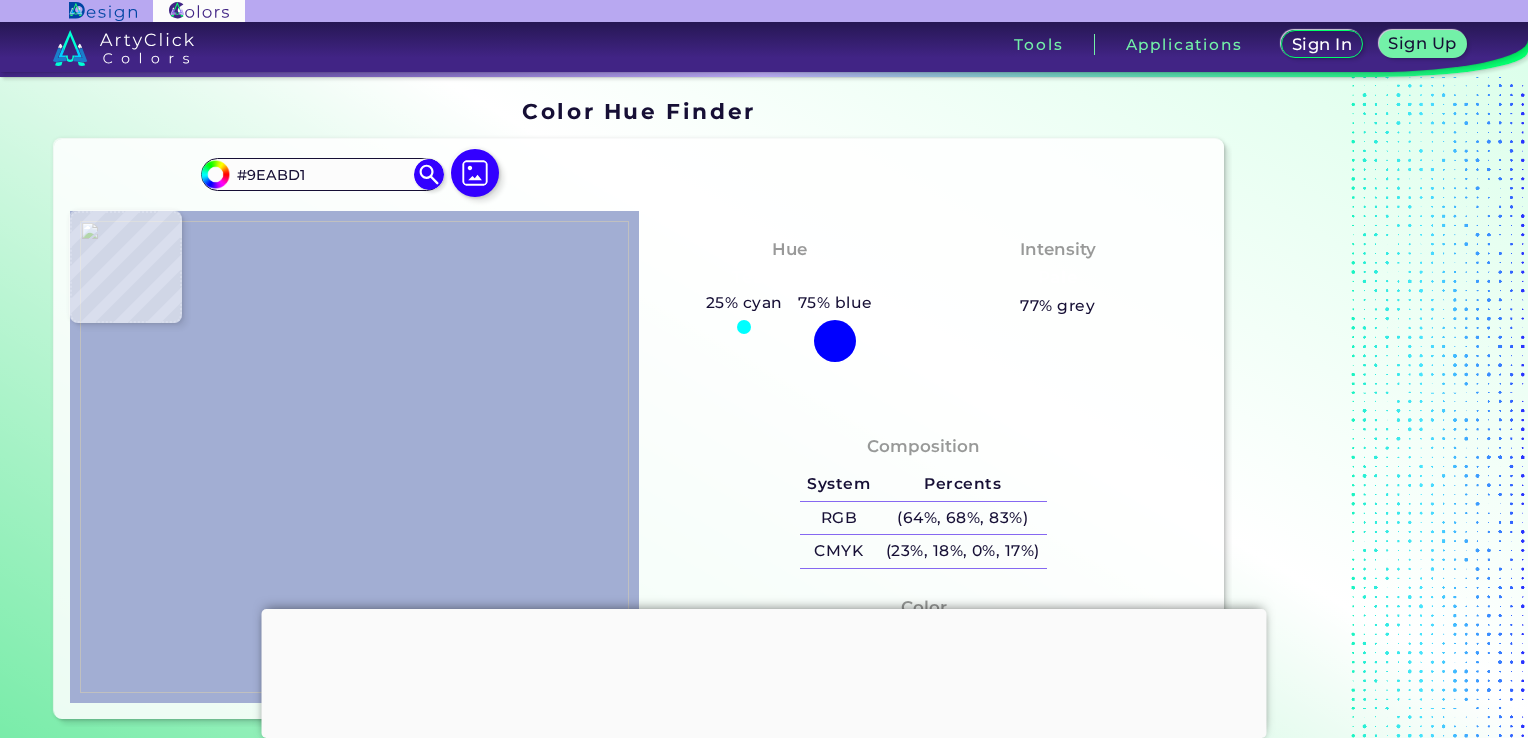 type on "#a2aed3" 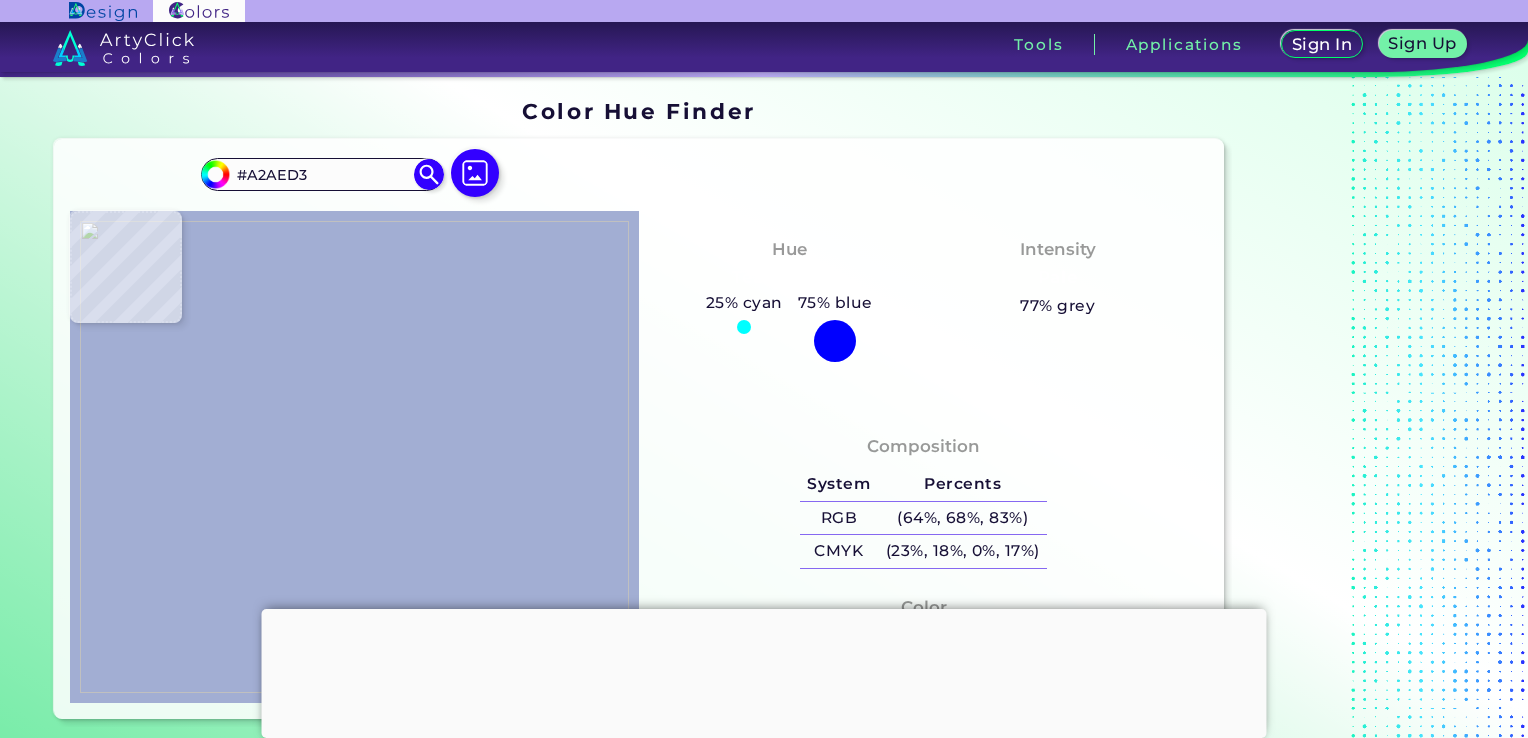 type on "#a3afd3" 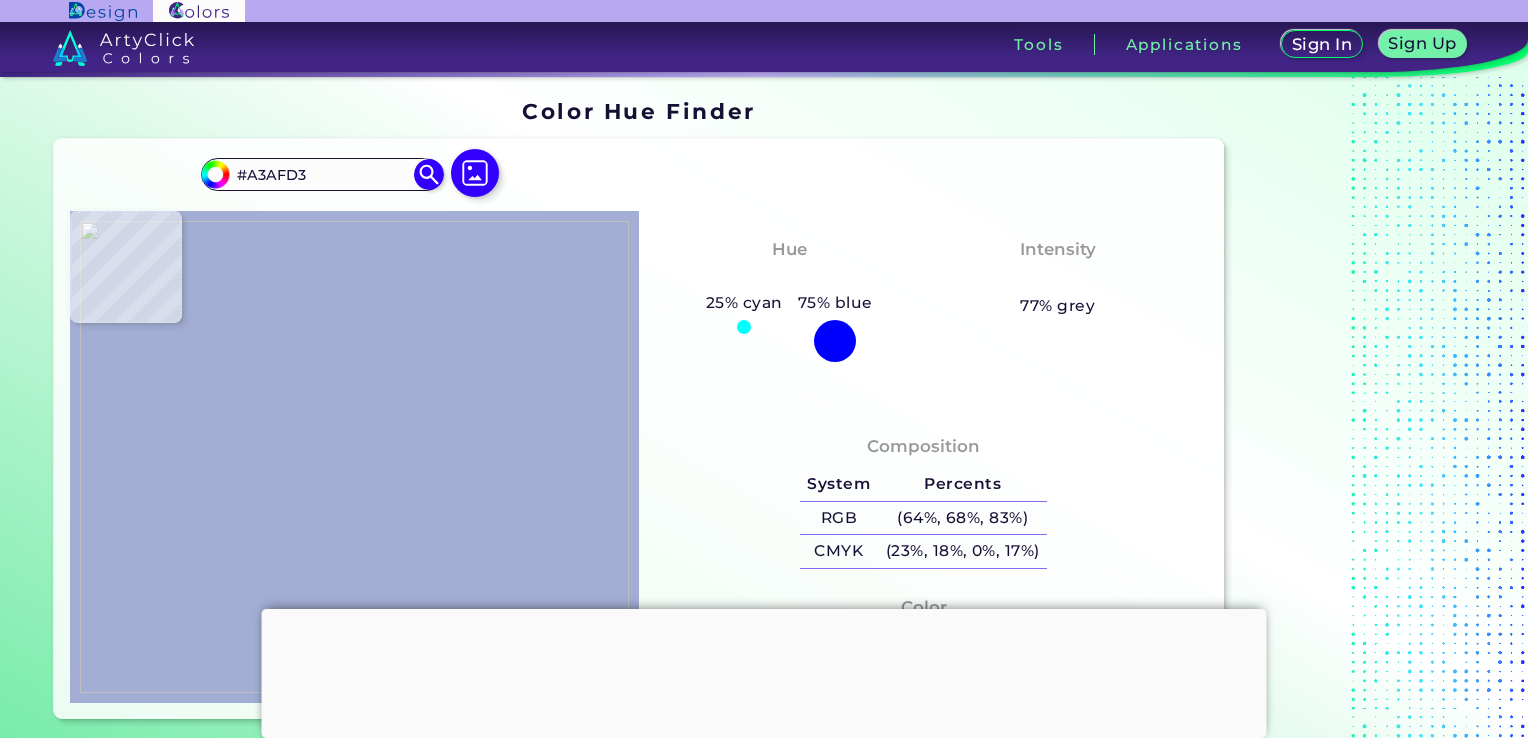 type on "#8d9ec9" 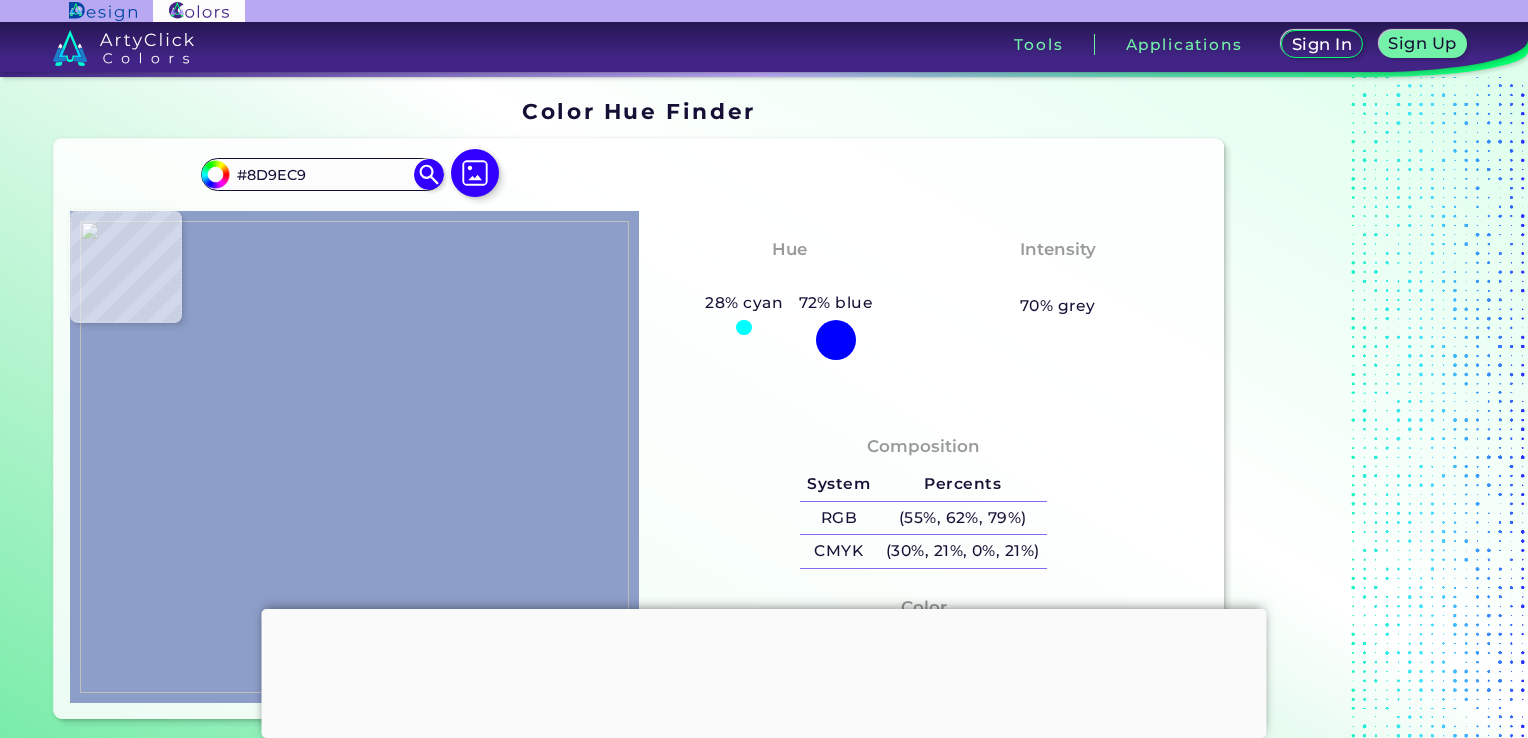 type on "#99a7cf" 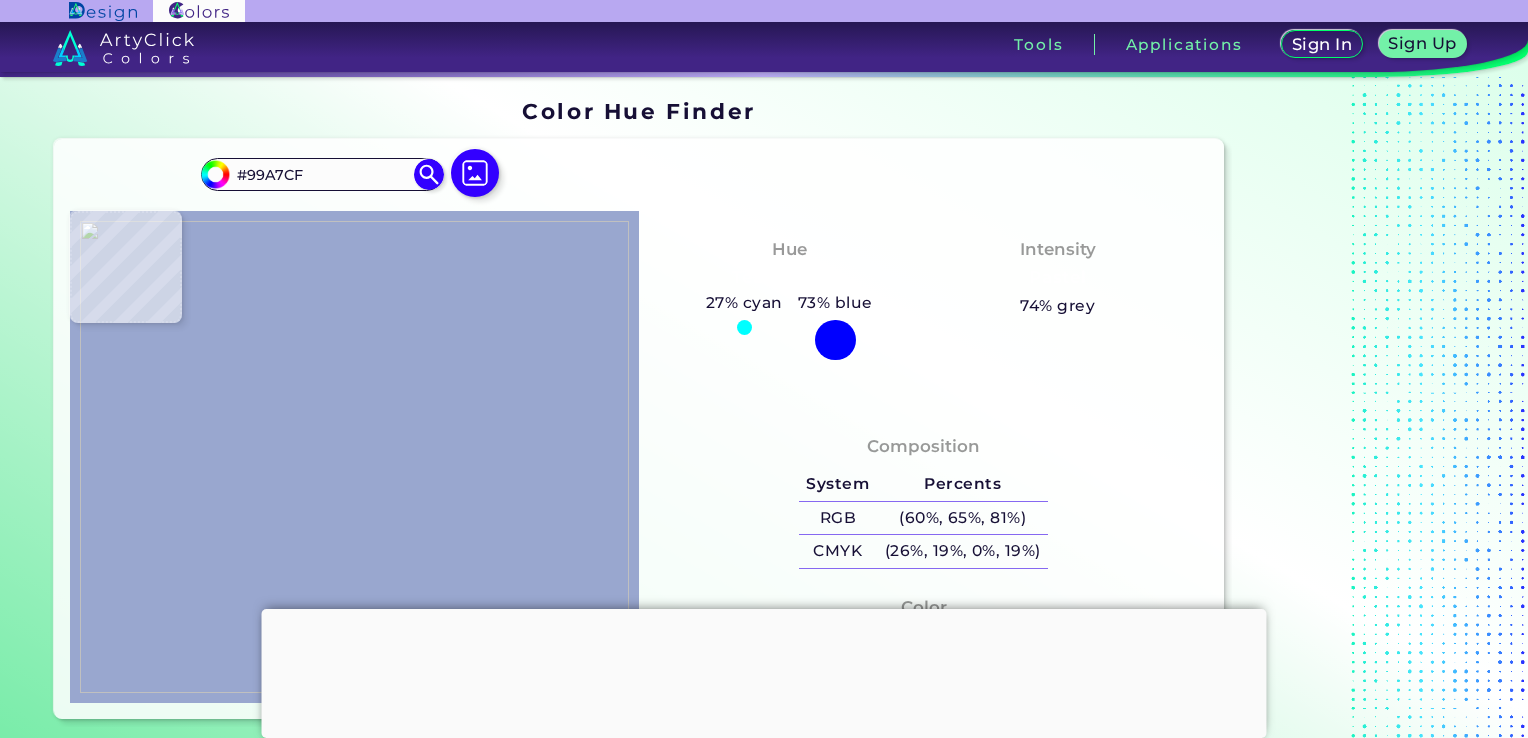 type on "#9aa7cf" 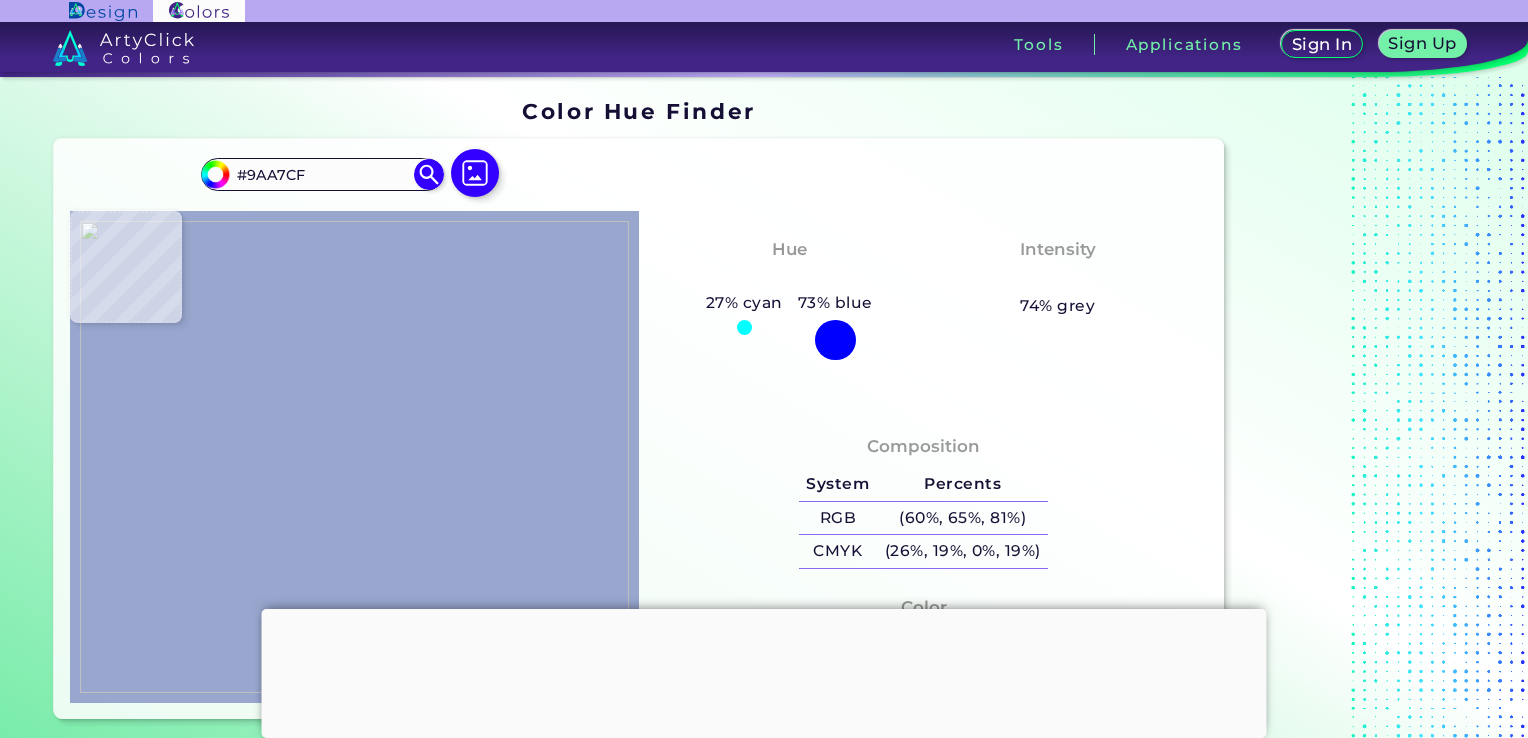type on "#96a5ce" 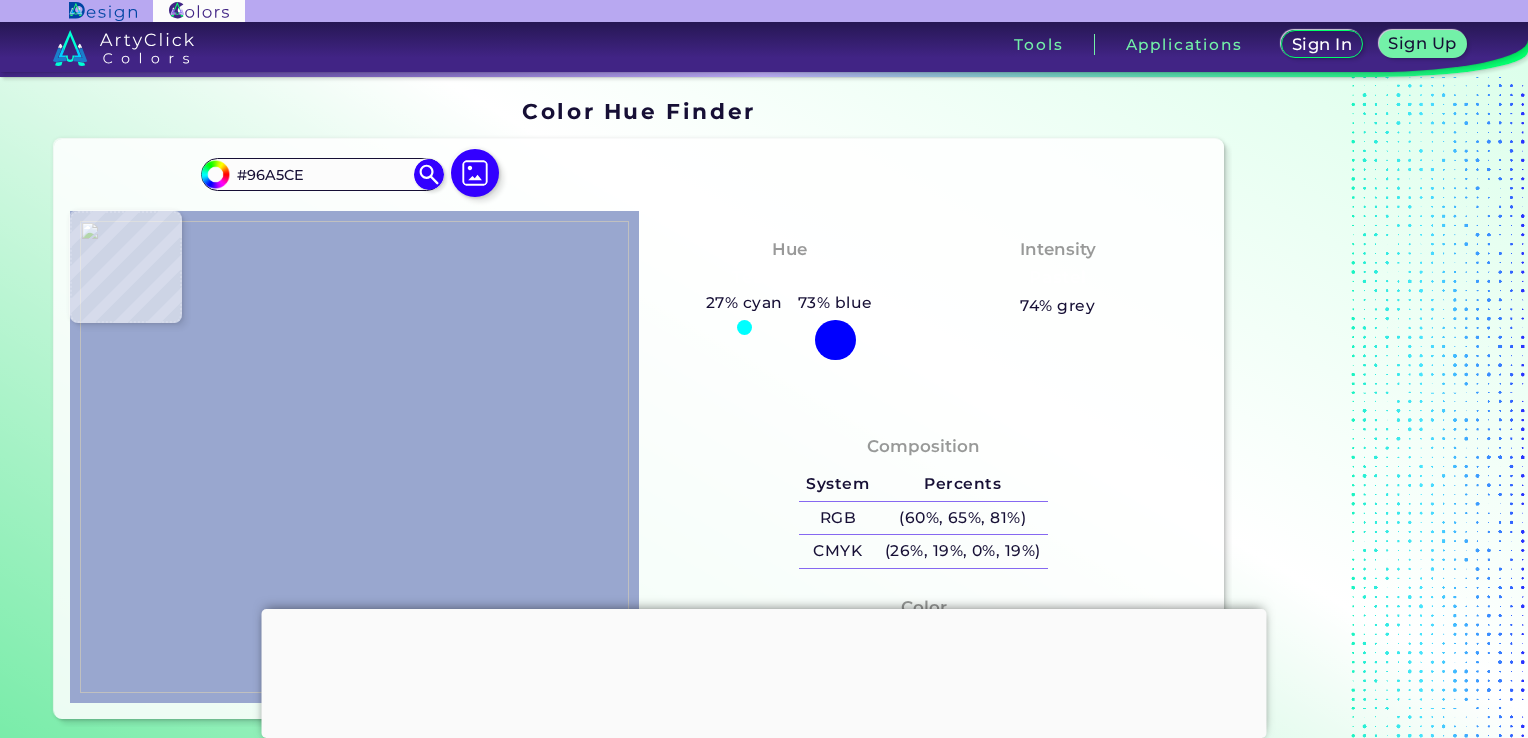 type on "#95a4cd" 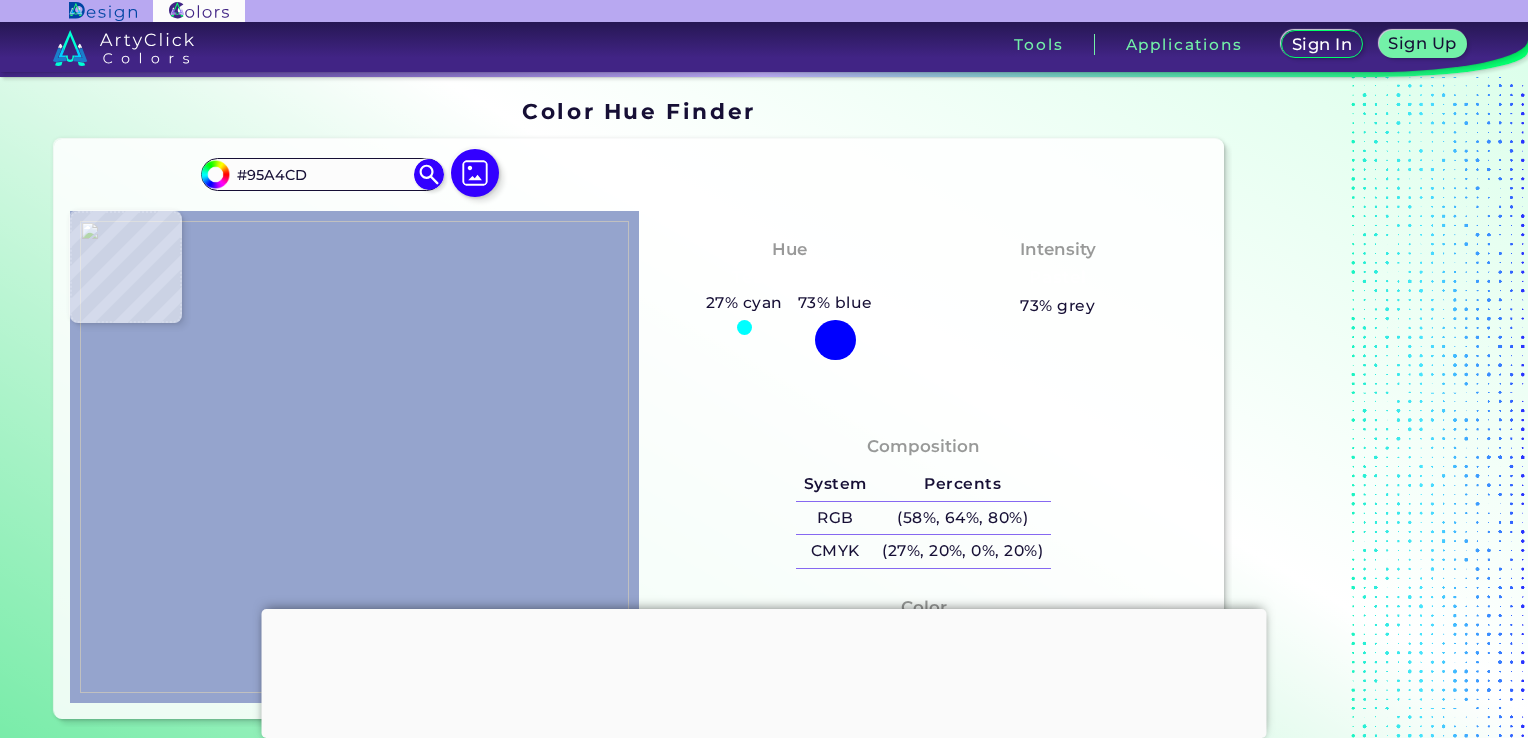 type on "#97a6ce" 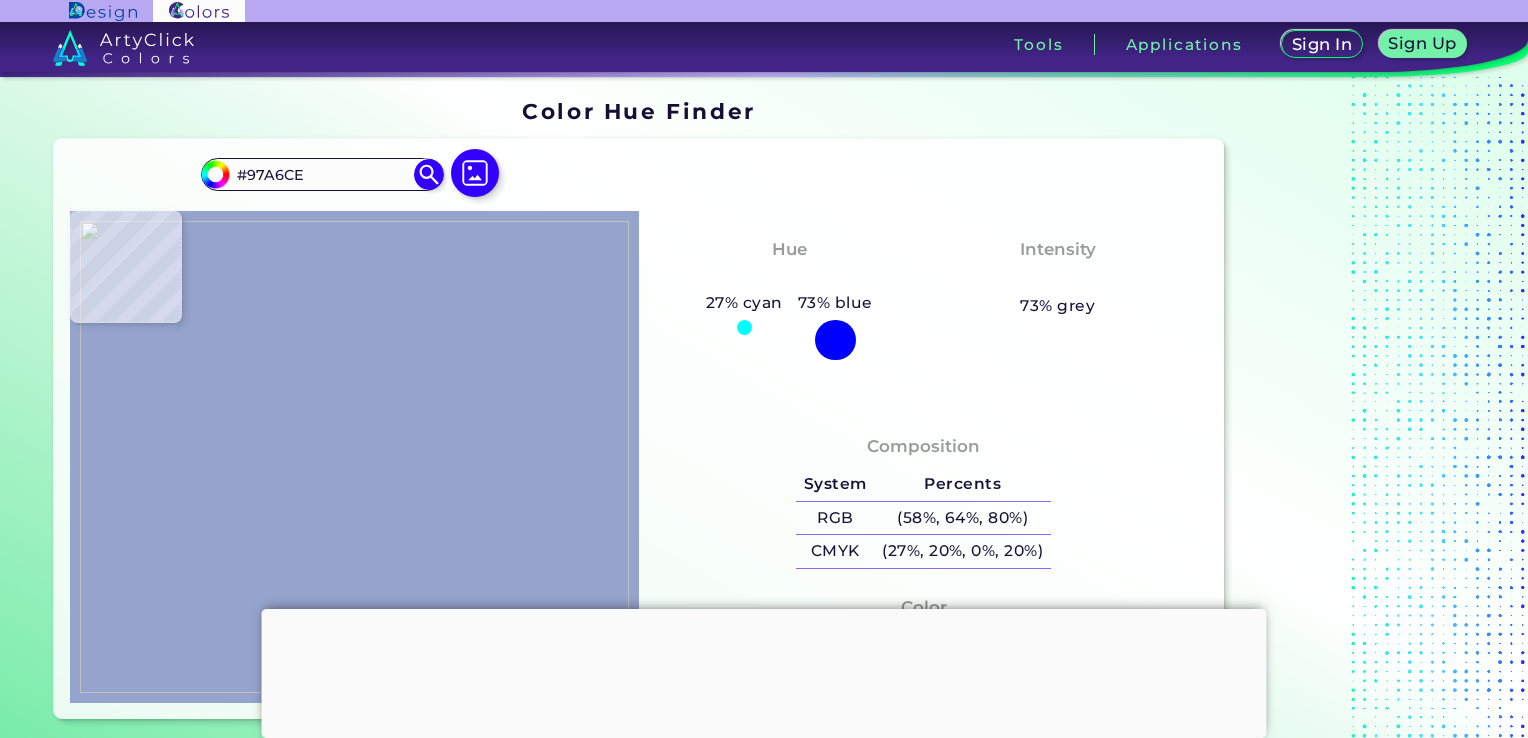 type on "#a2aed3" 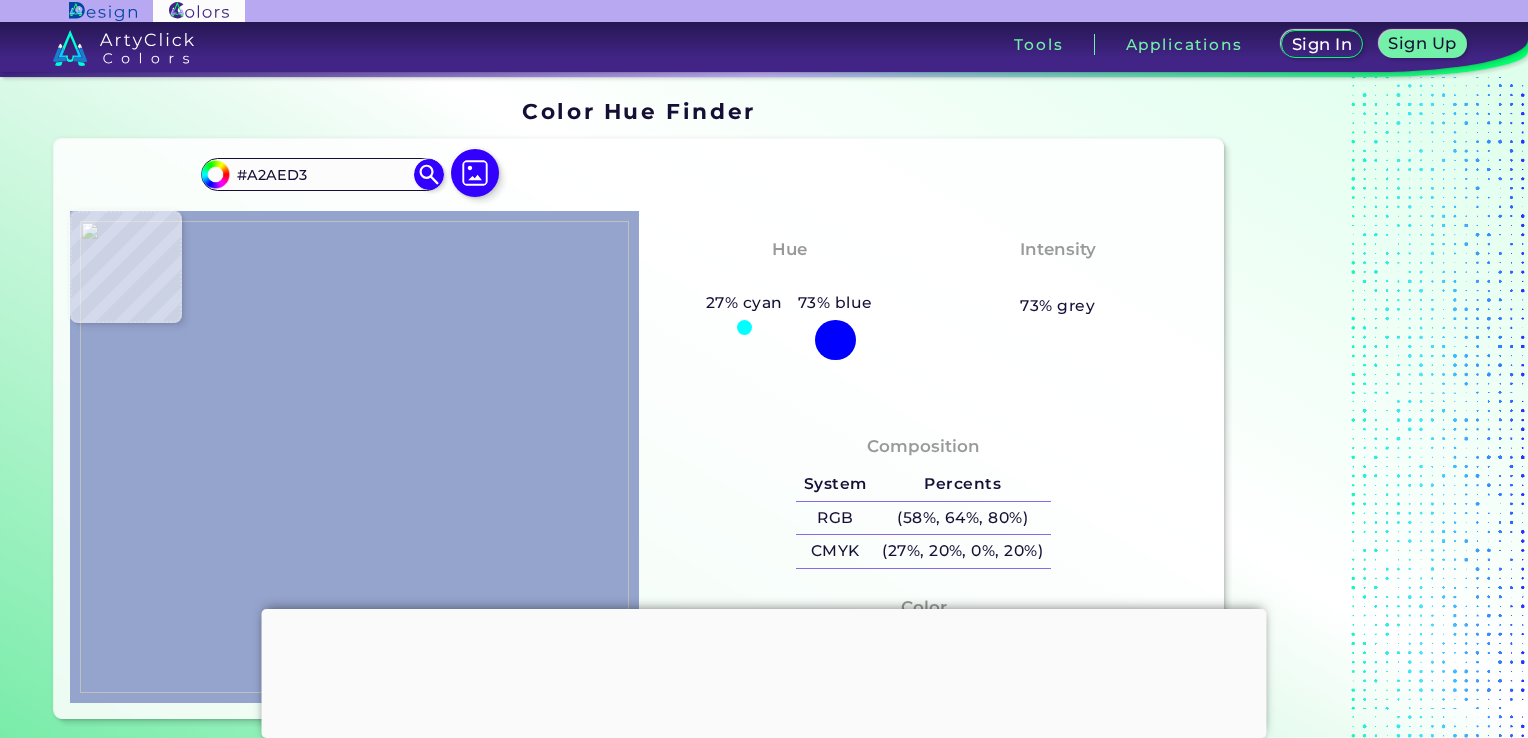 type on "#a0add2" 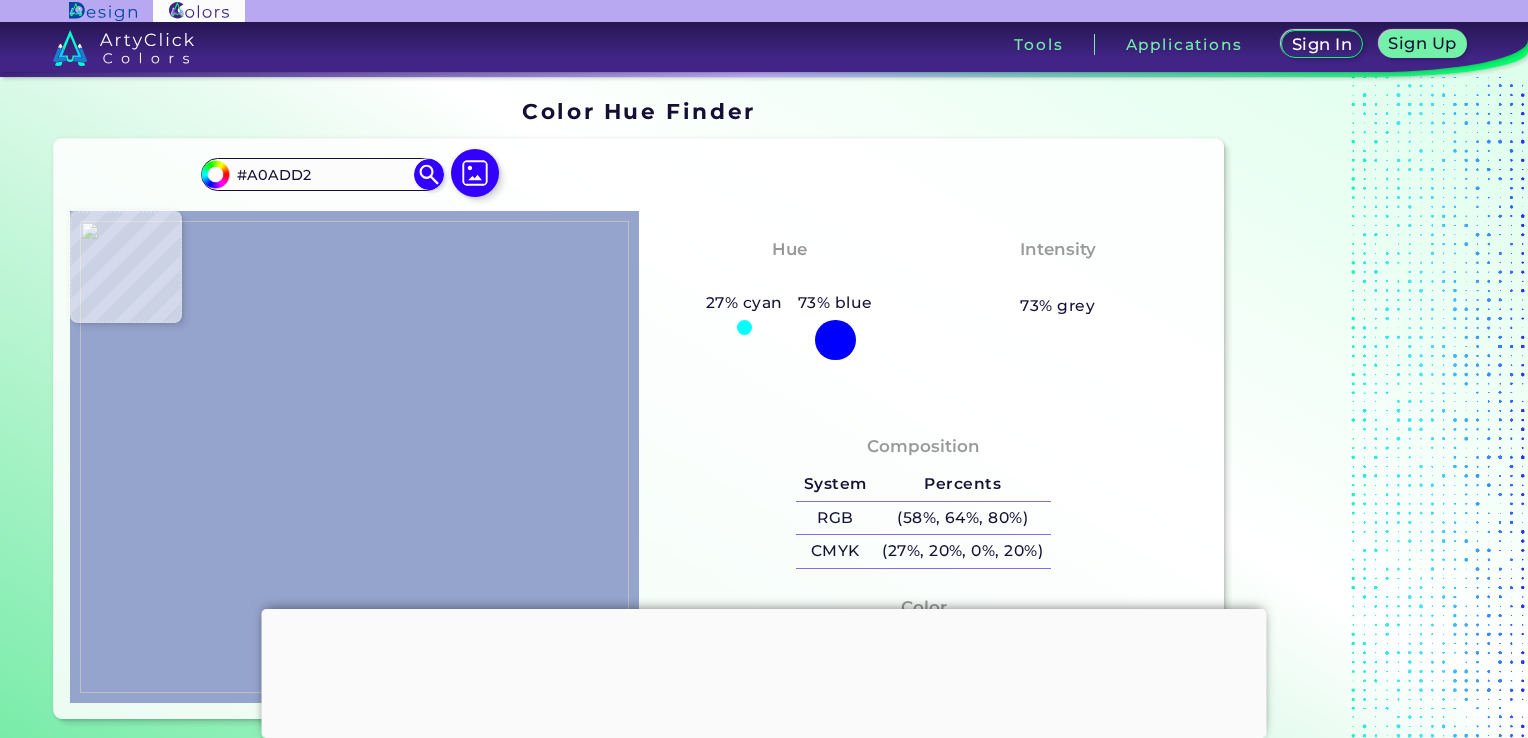 type on "#a1add3" 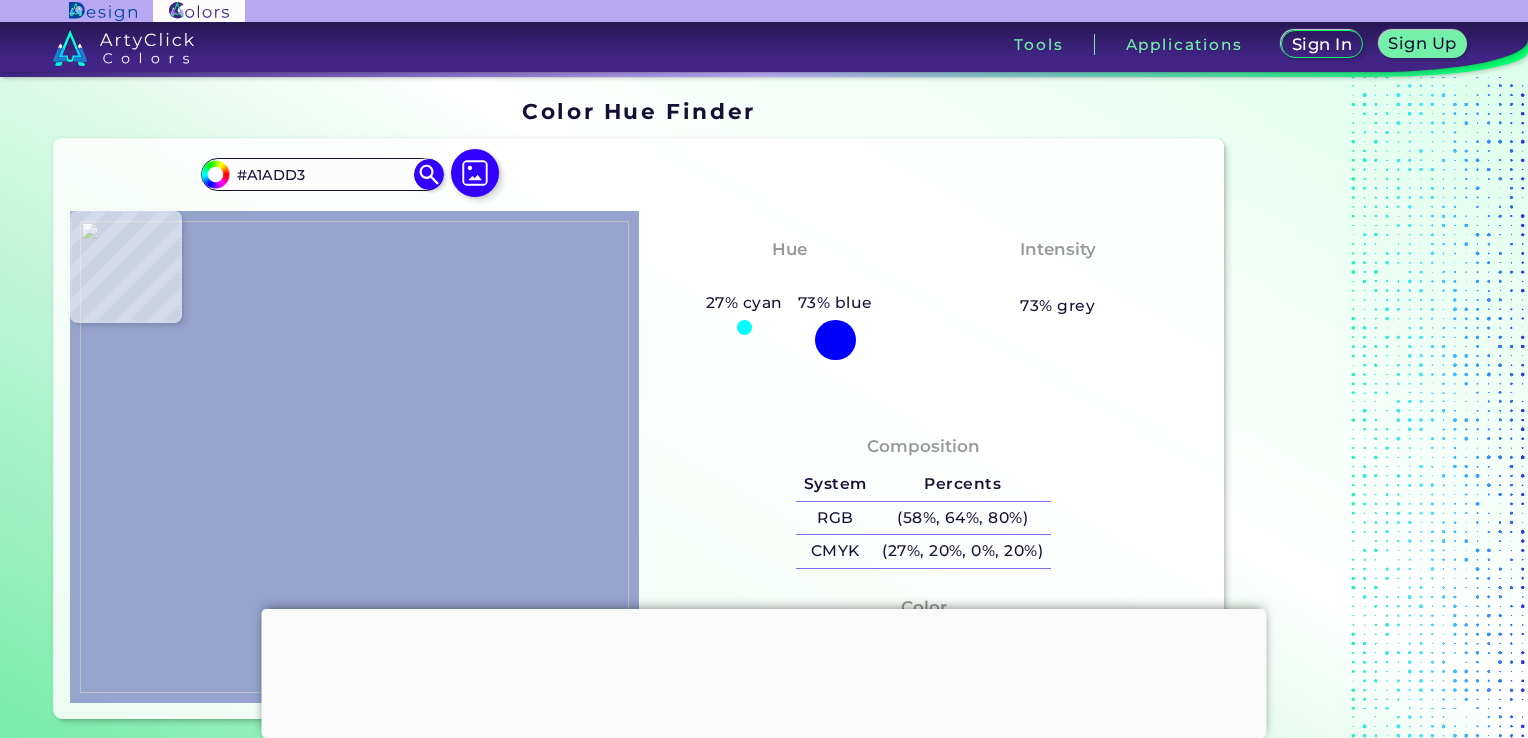 type 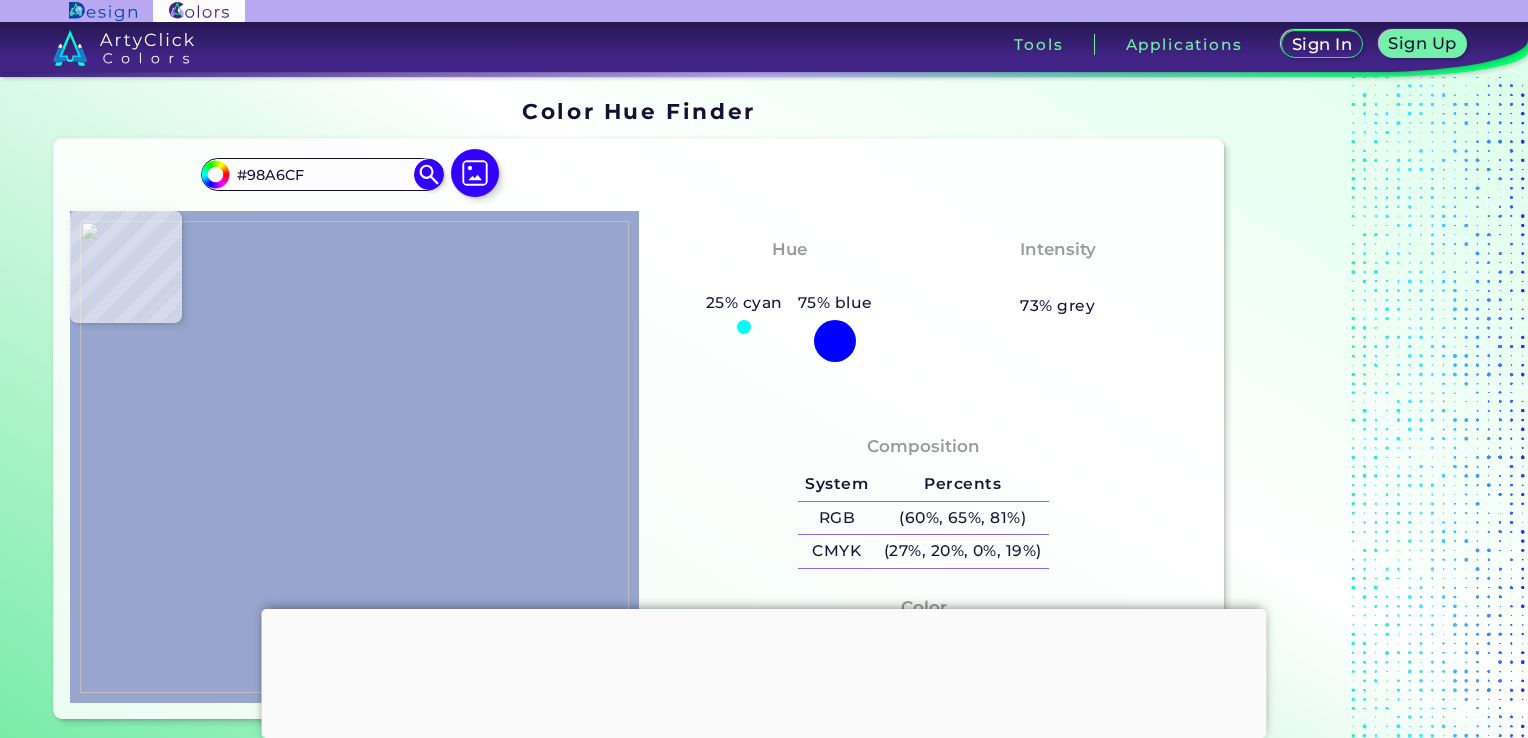 click at bounding box center (354, 457) 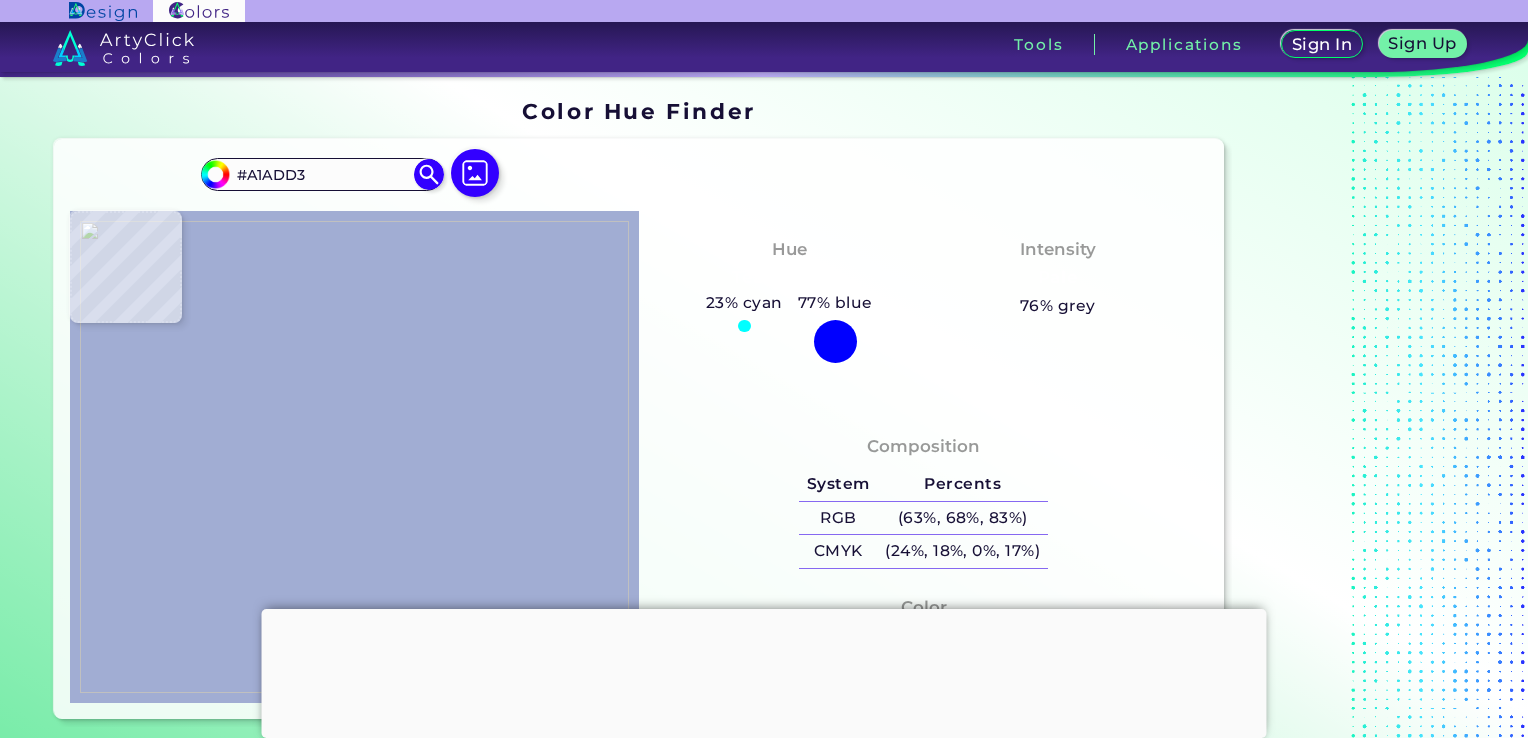 click at bounding box center [354, 457] 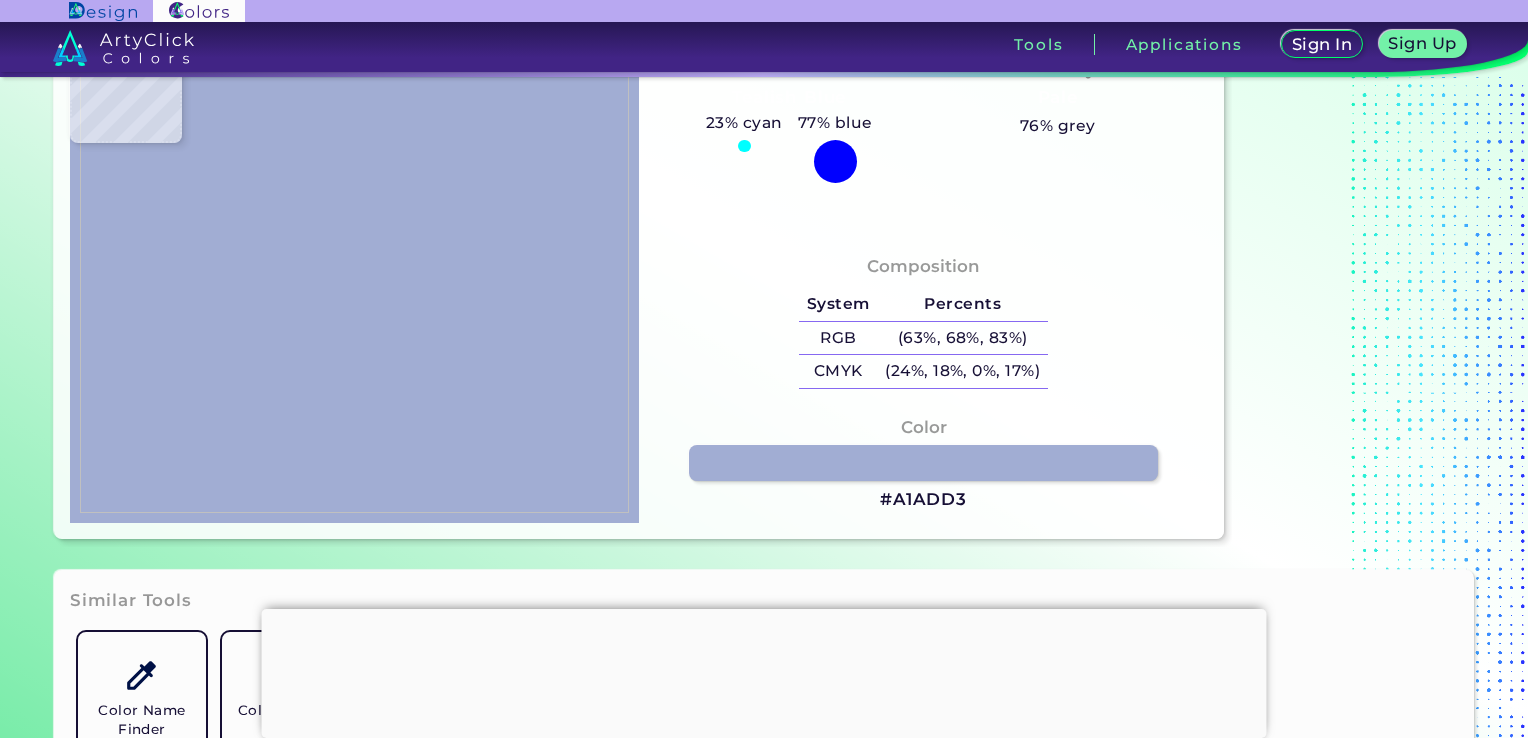 scroll, scrollTop: 180, scrollLeft: 0, axis: vertical 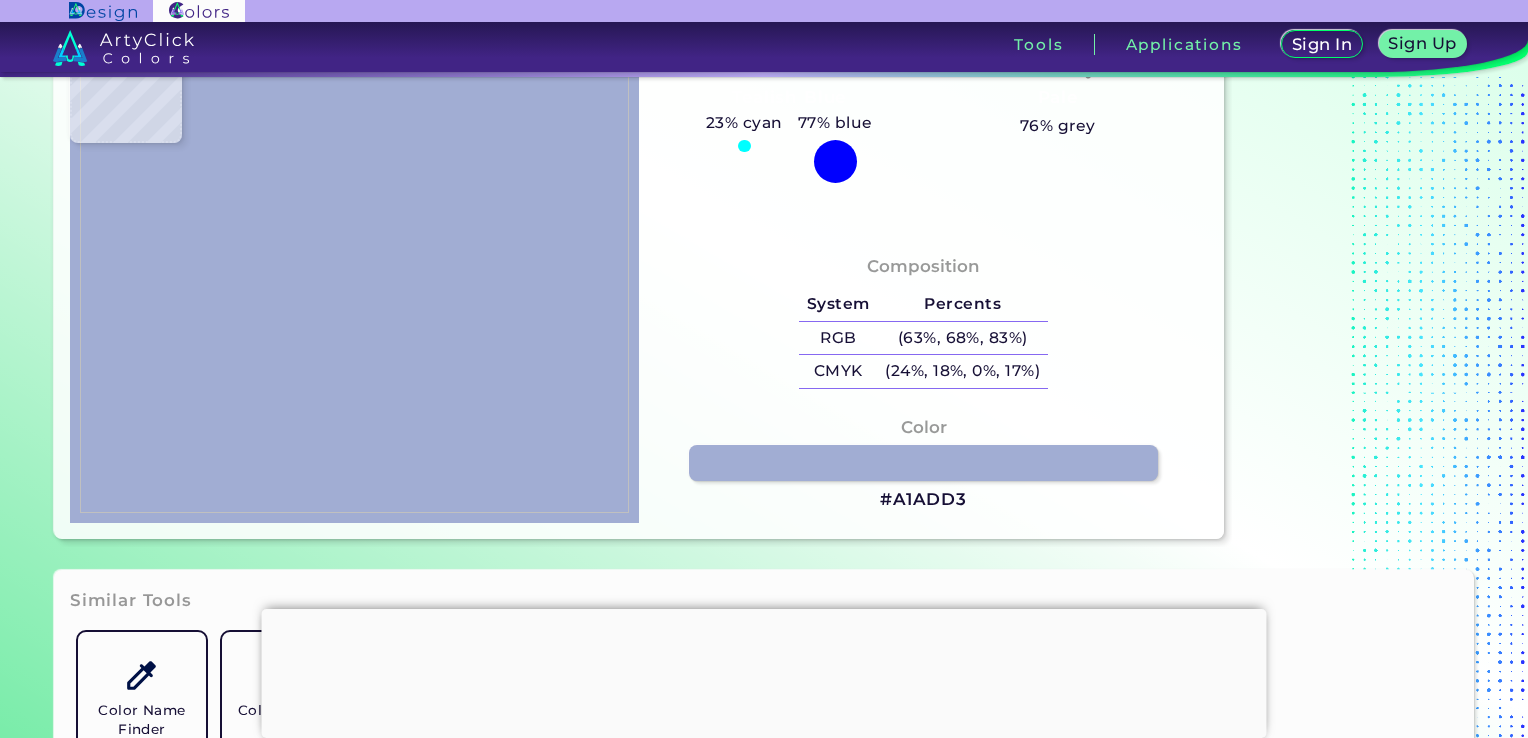 click on "#A1ADD3" at bounding box center (923, 500) 